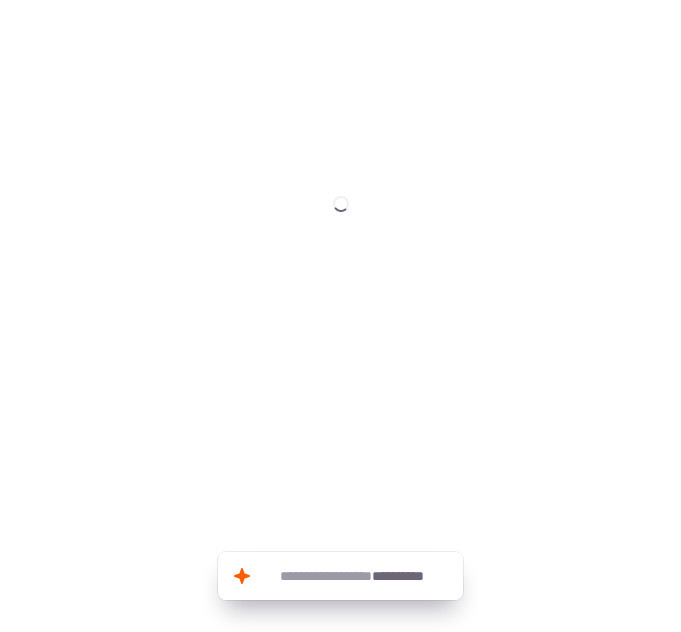 scroll, scrollTop: 0, scrollLeft: 0, axis: both 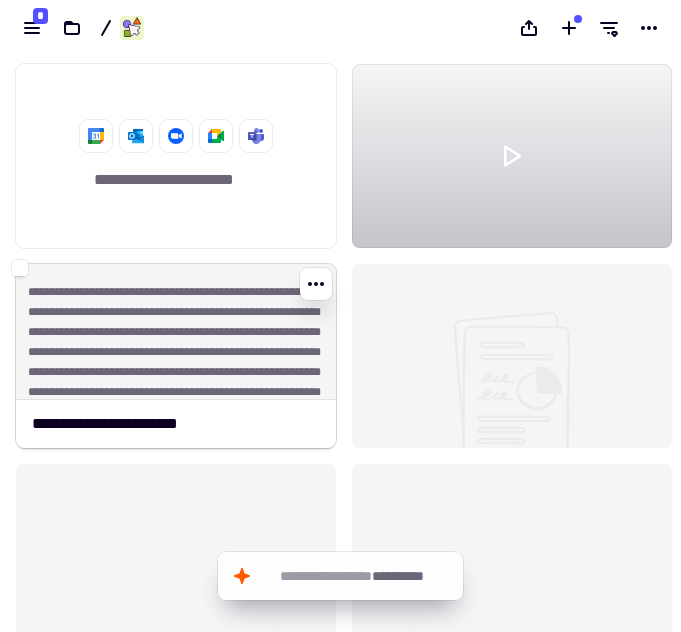 click on "**********" 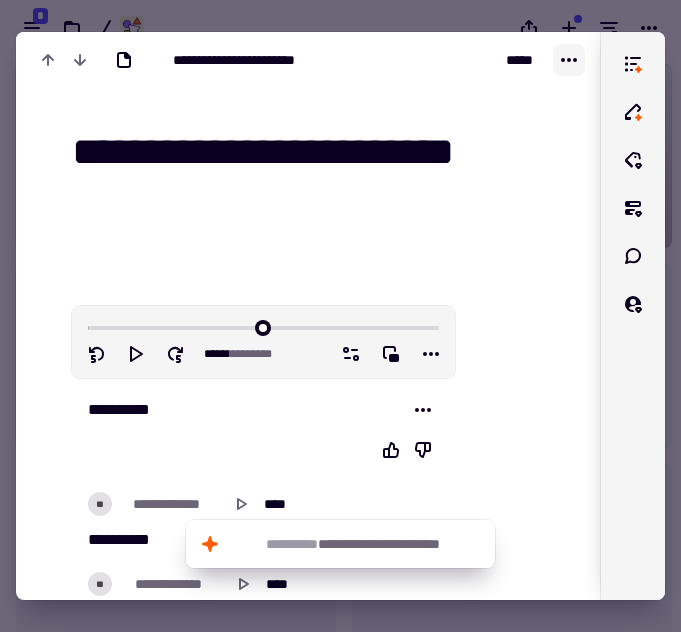 click 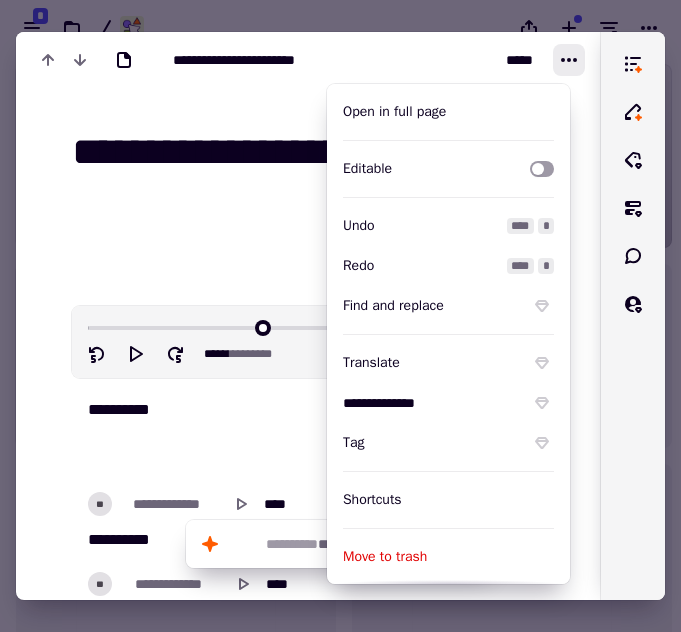 click on "Open in full page" at bounding box center (448, 112) 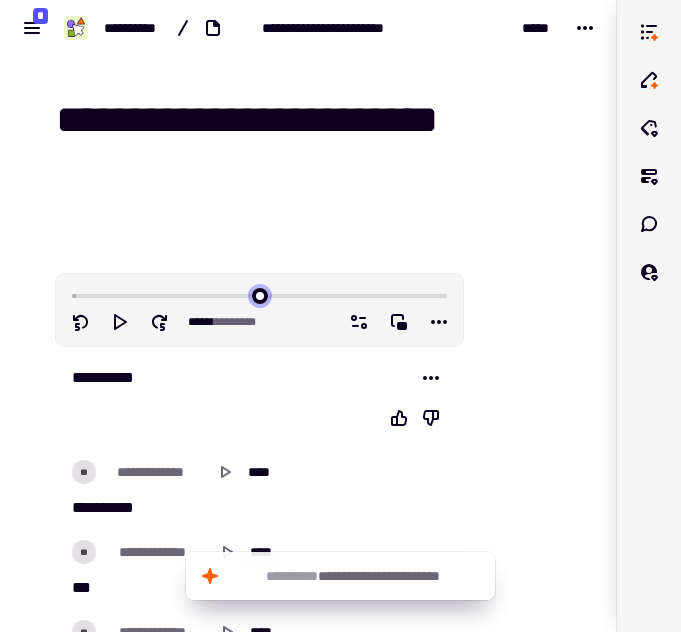 click at bounding box center [259, 294] 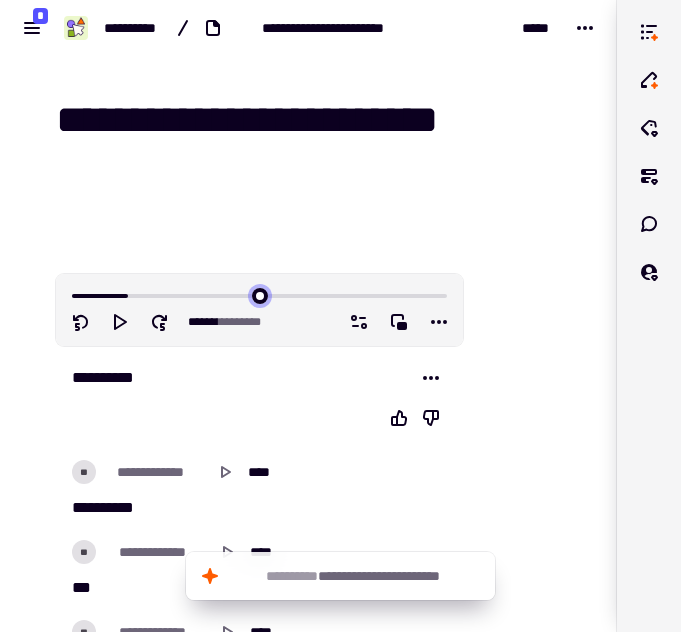 click at bounding box center (259, 294) 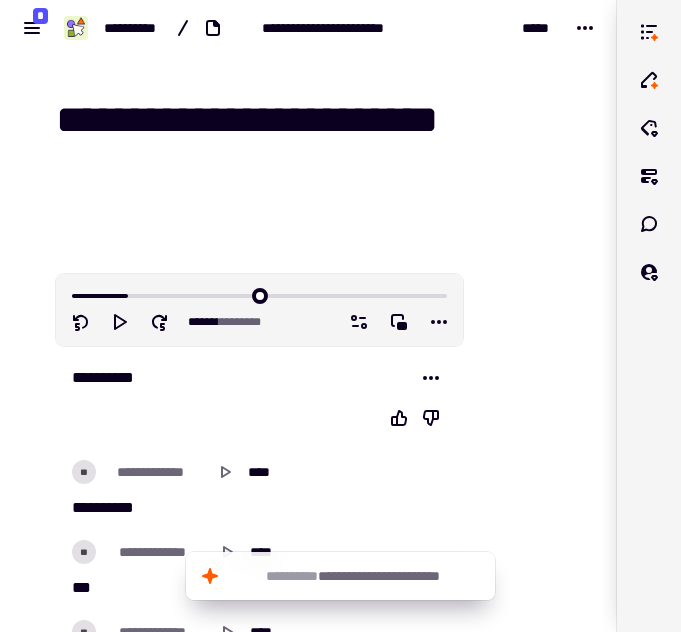click at bounding box center [259, 294] 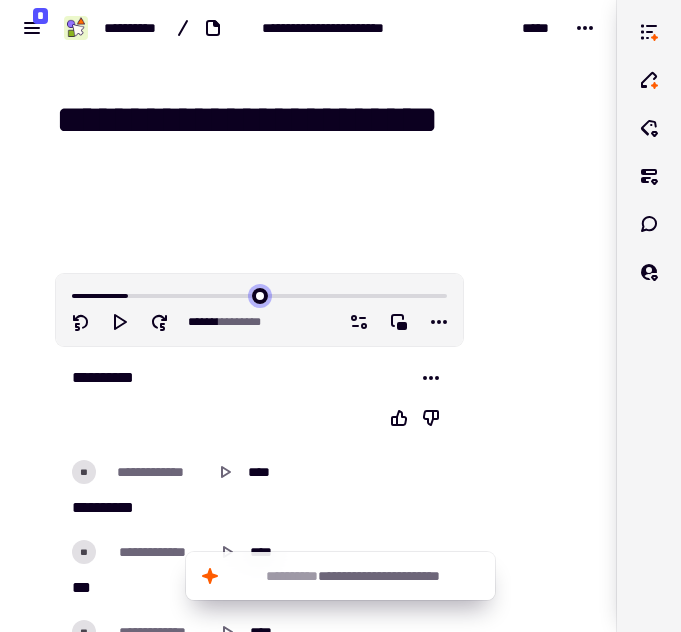 click at bounding box center (259, 294) 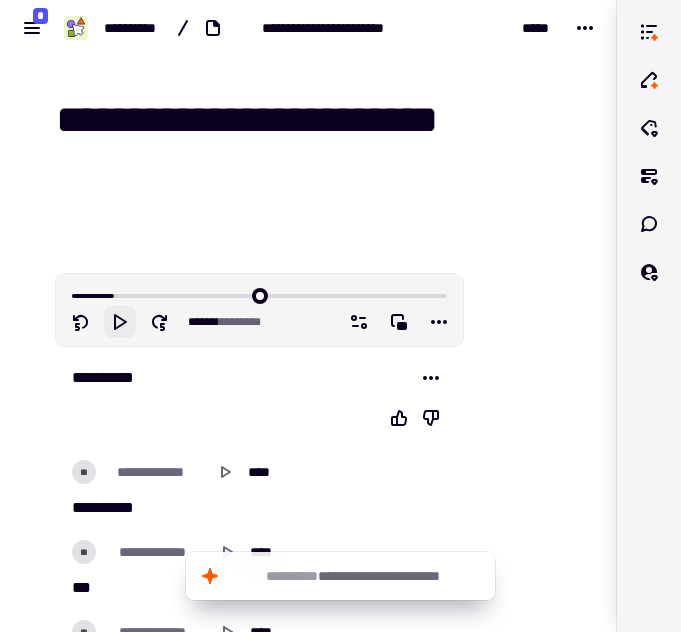click 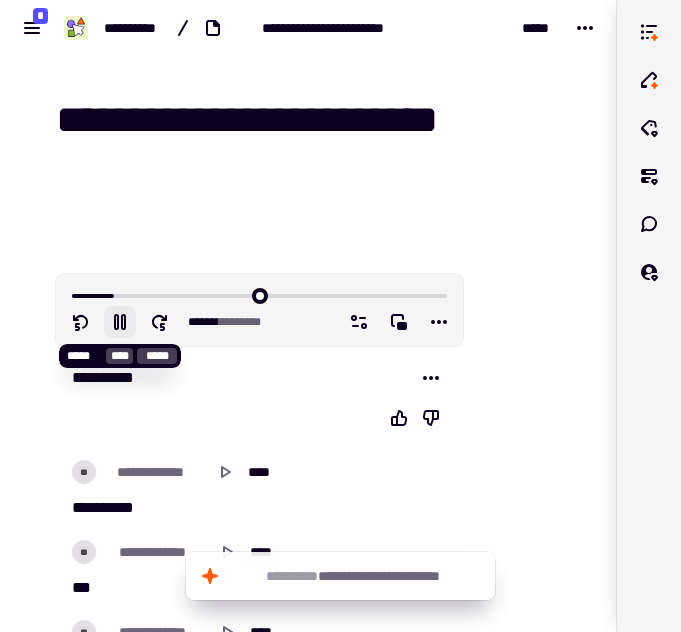 type on "******" 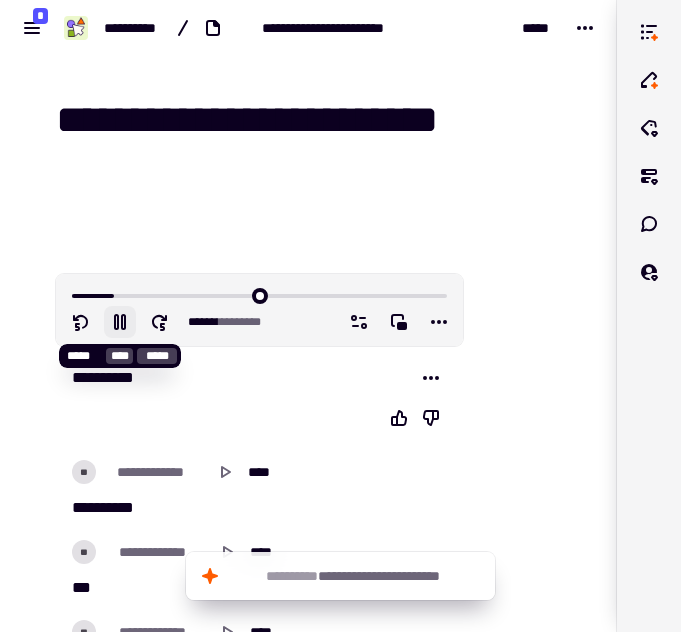 type 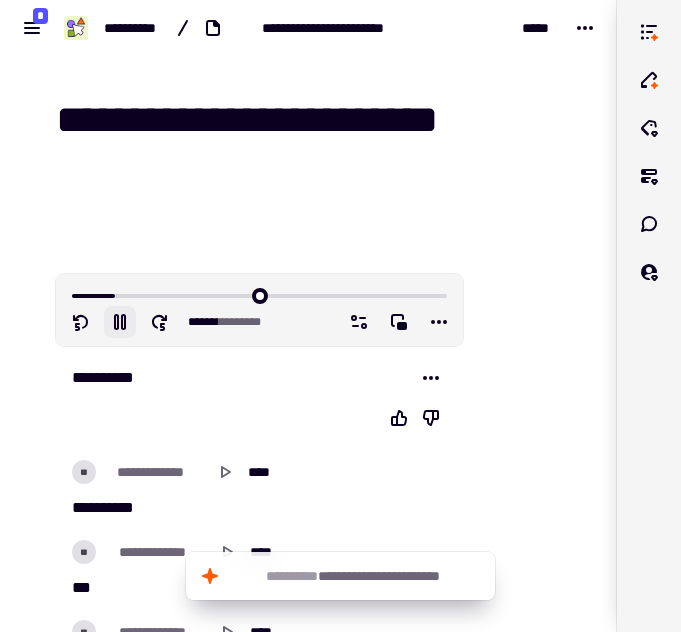 click 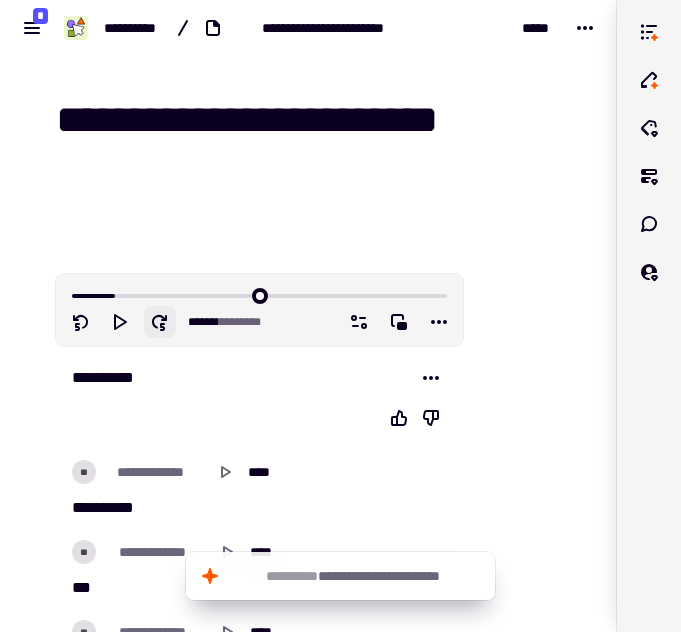 click 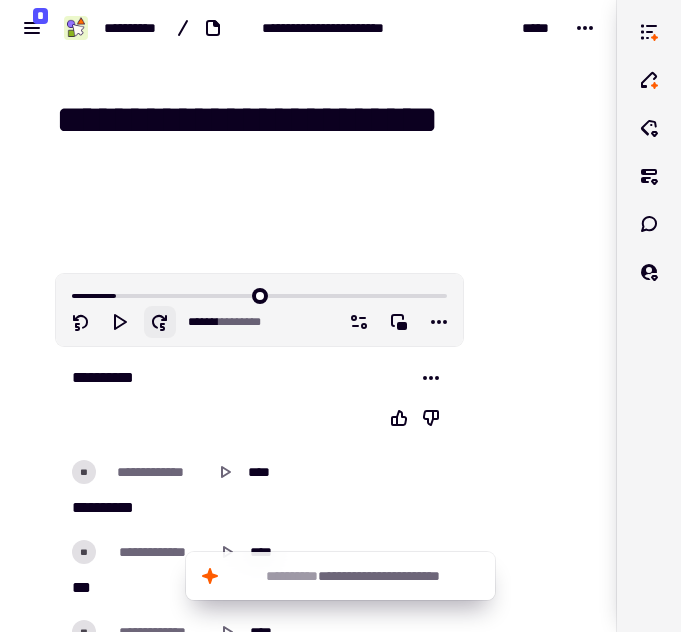 click 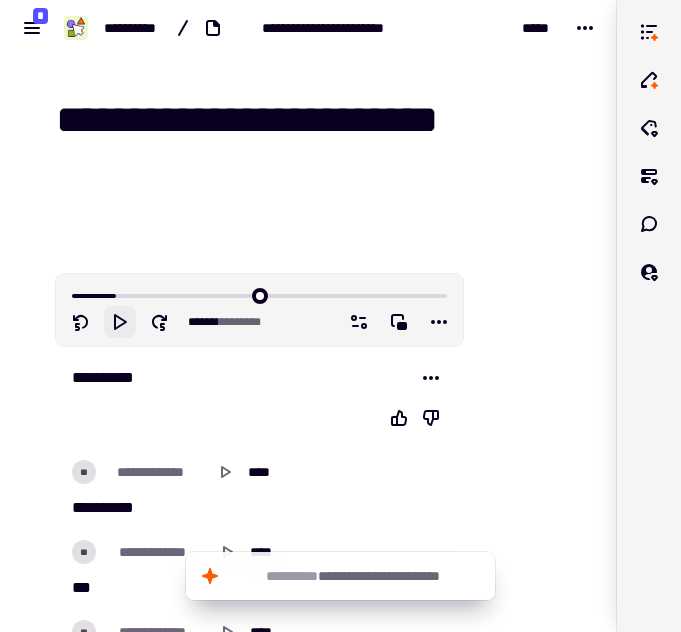 click 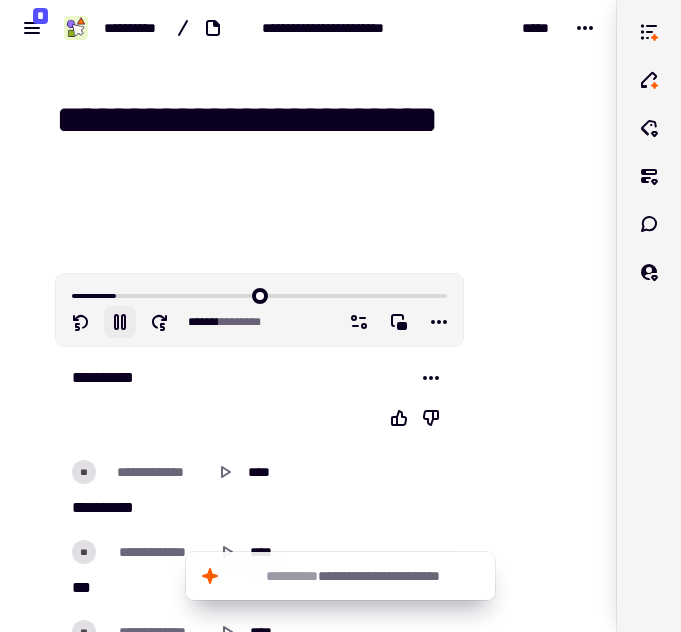 click 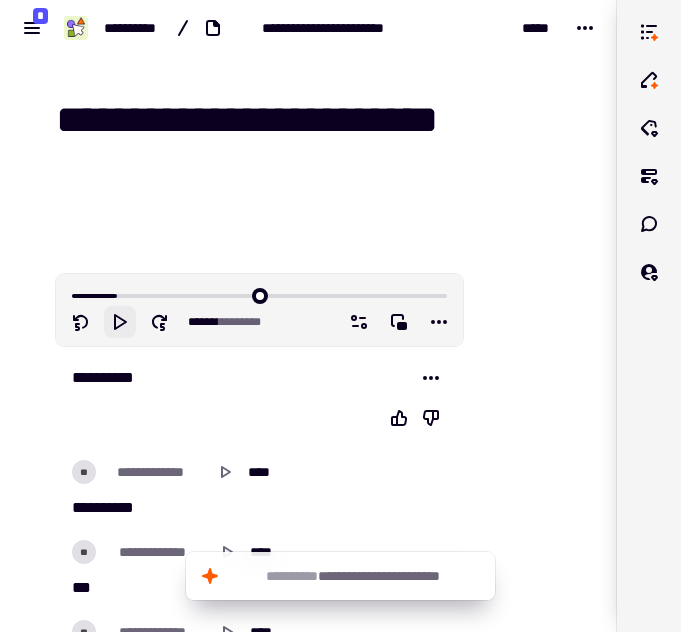 click 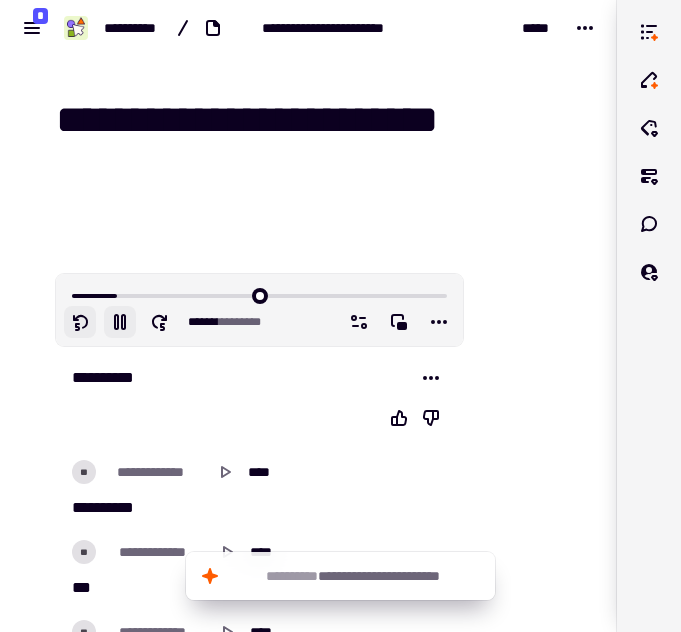 click 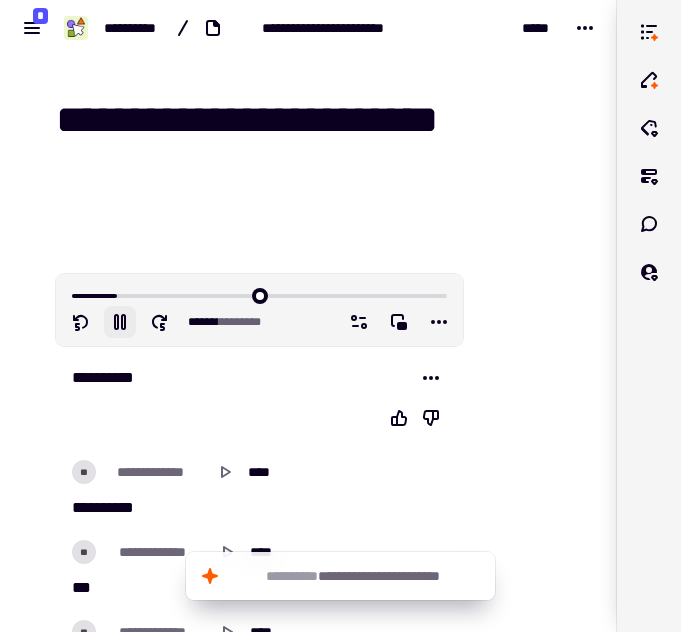 click 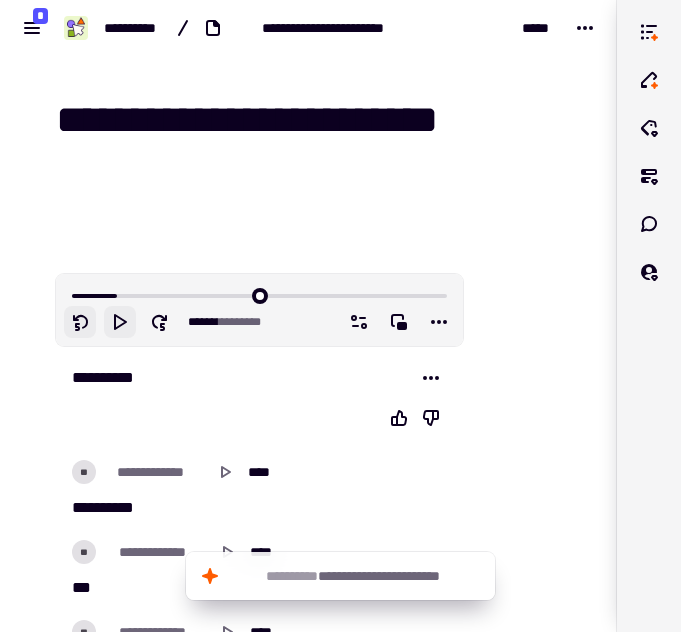click 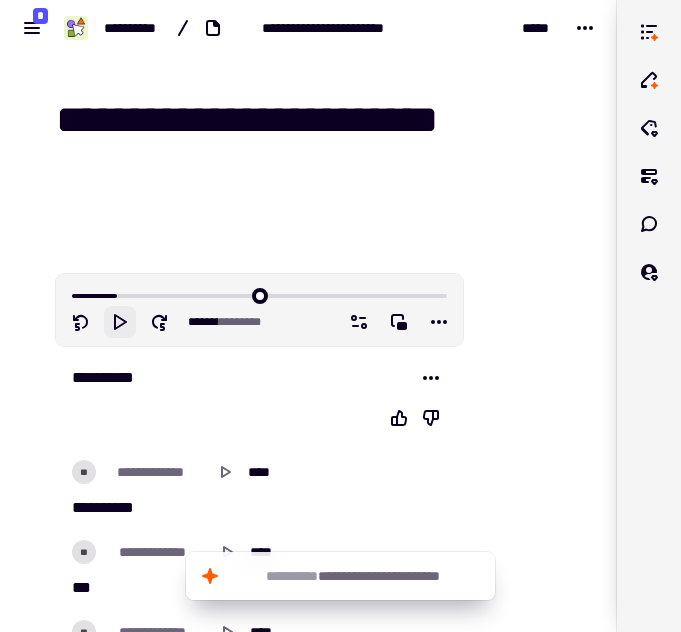 click 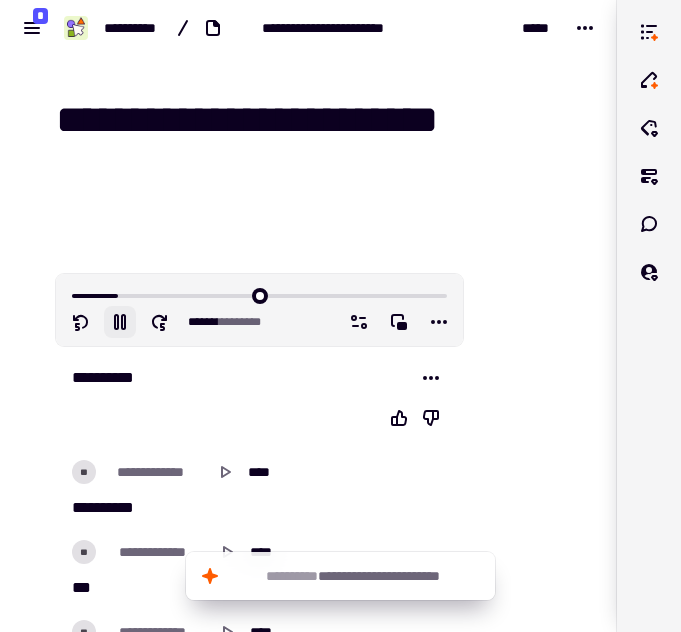 click 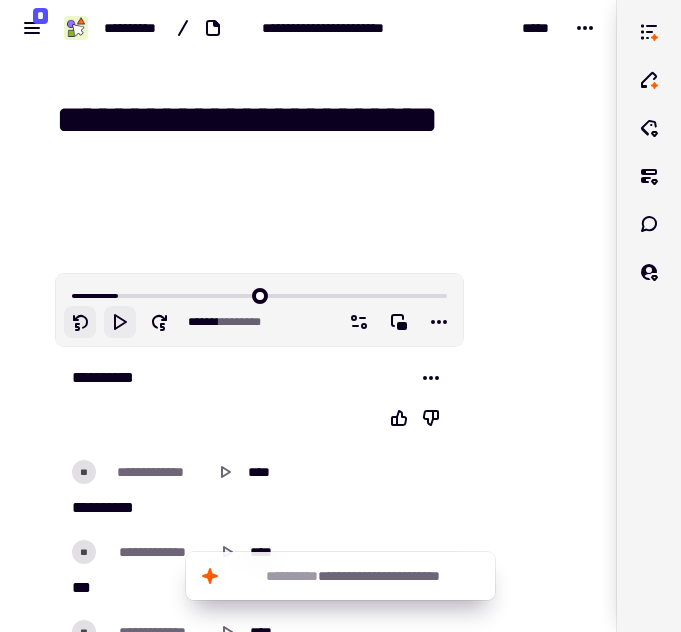 click 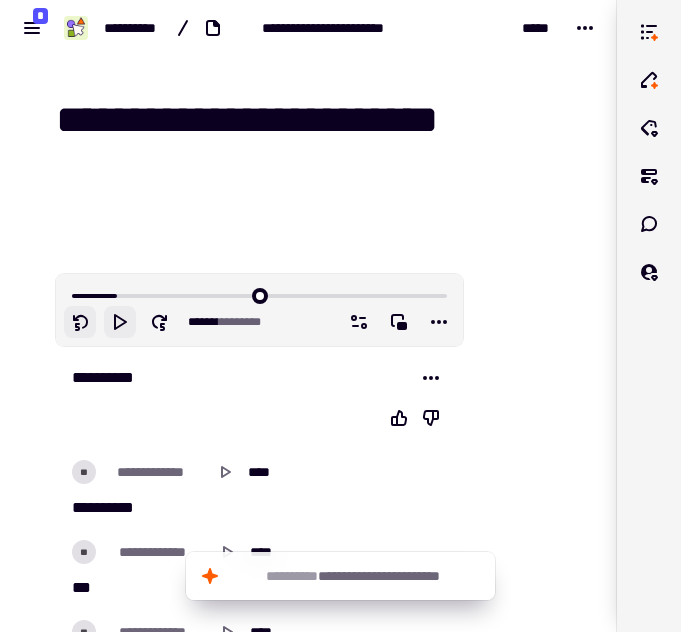 click 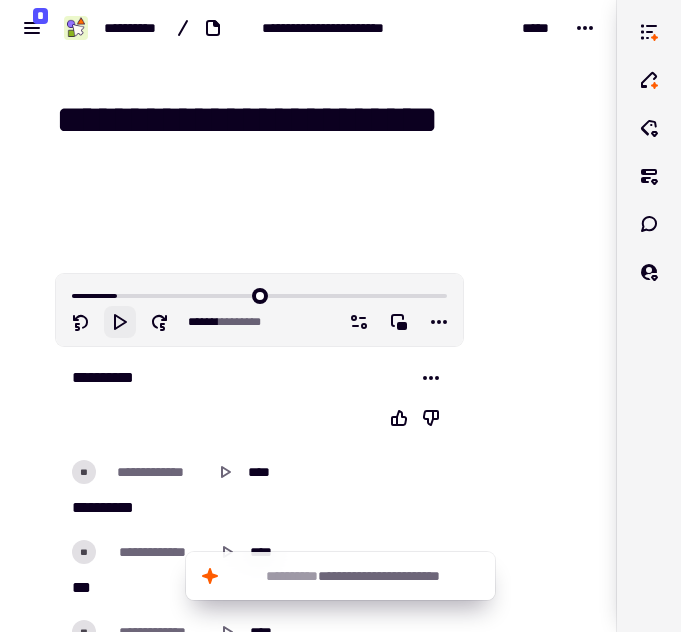 click 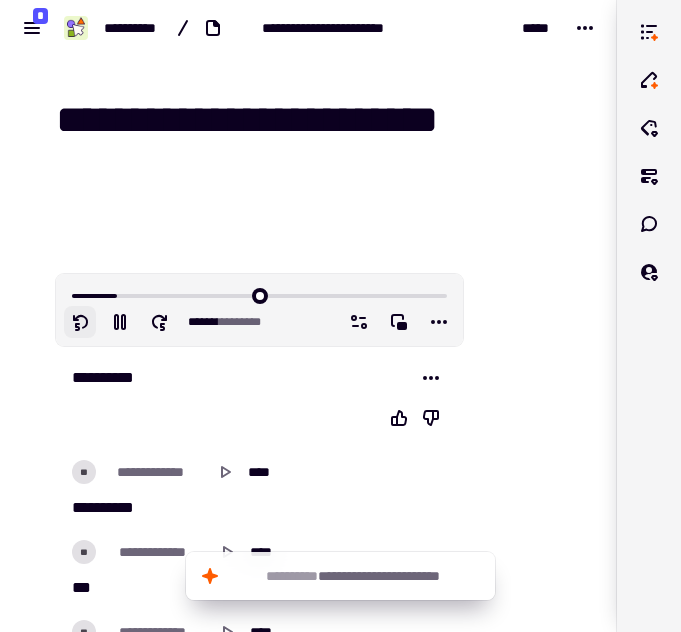 click 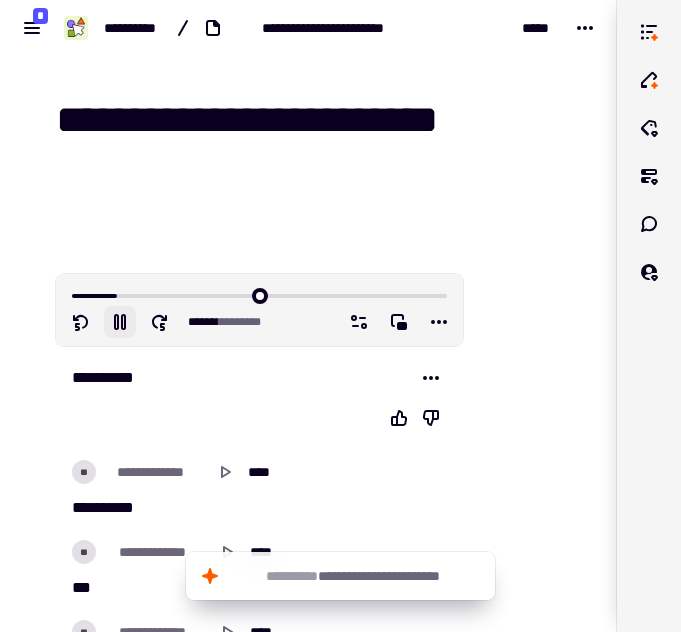 click 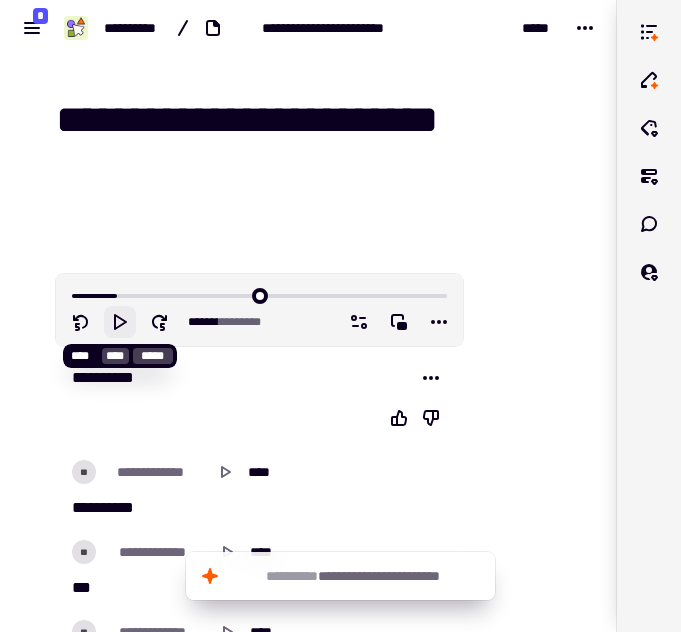 click 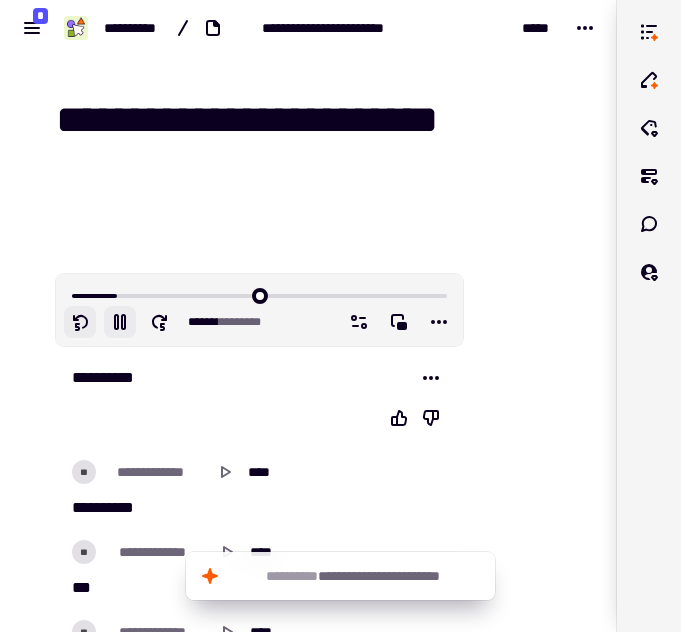 click 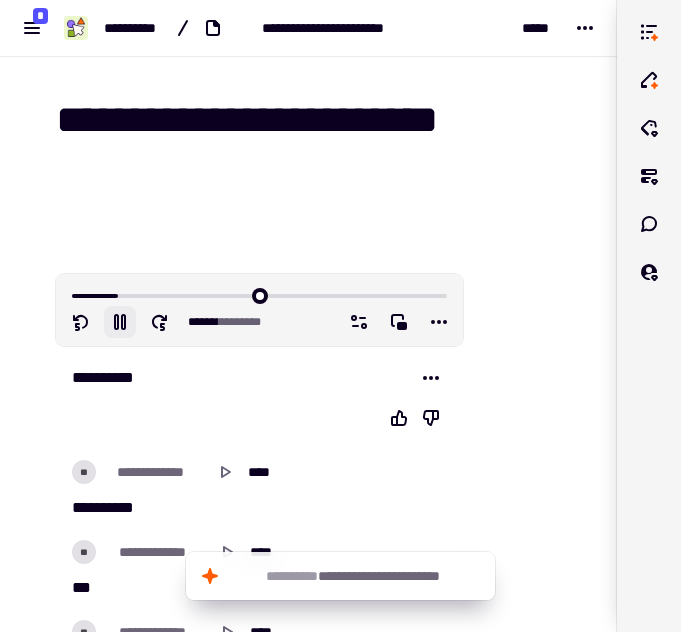 scroll, scrollTop: 5, scrollLeft: 0, axis: vertical 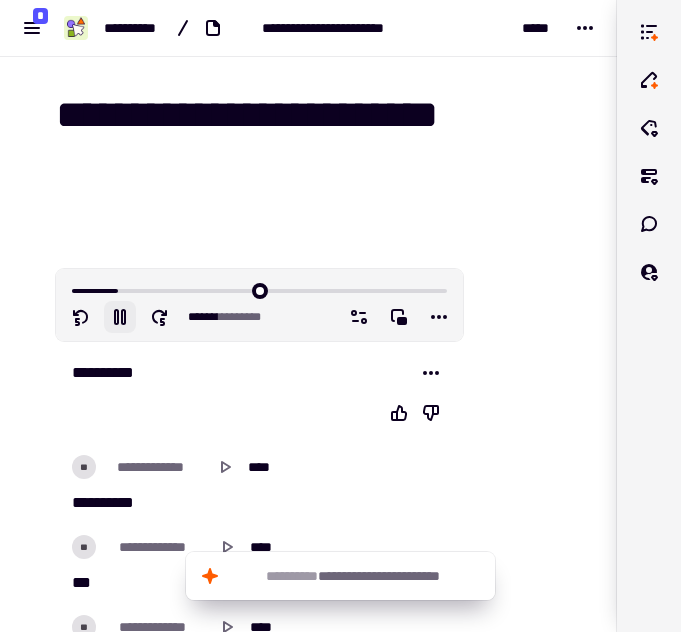 click 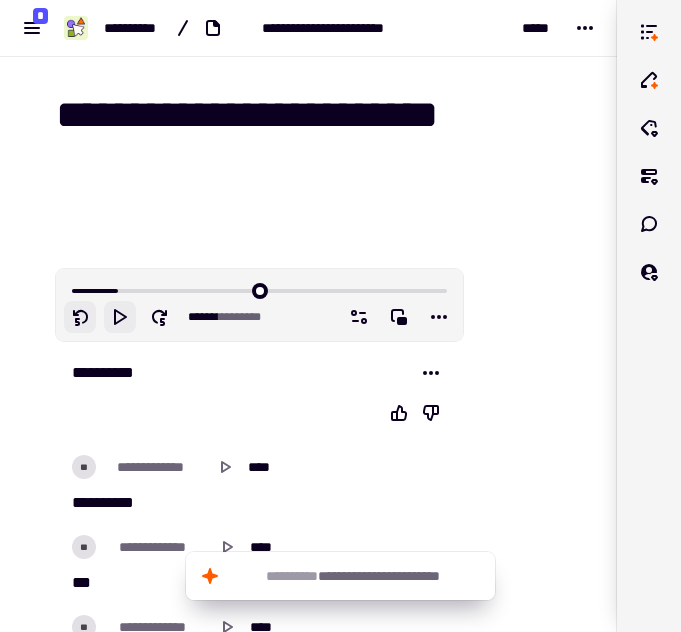 click 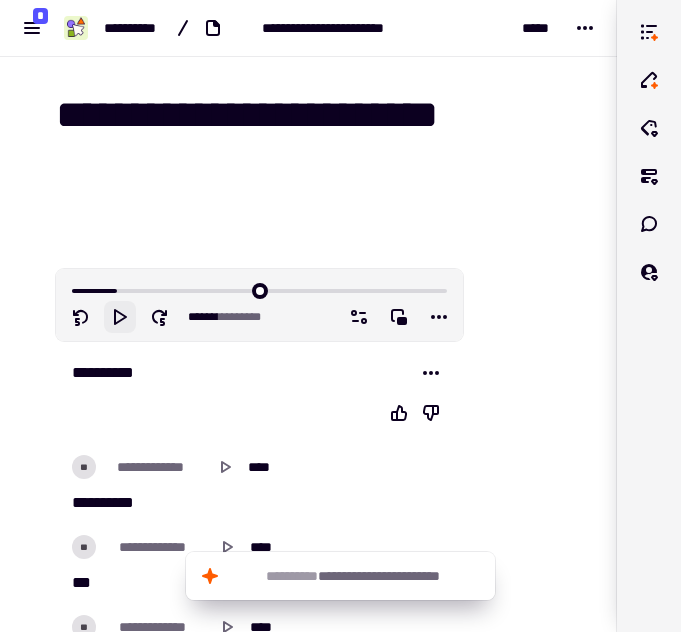 click 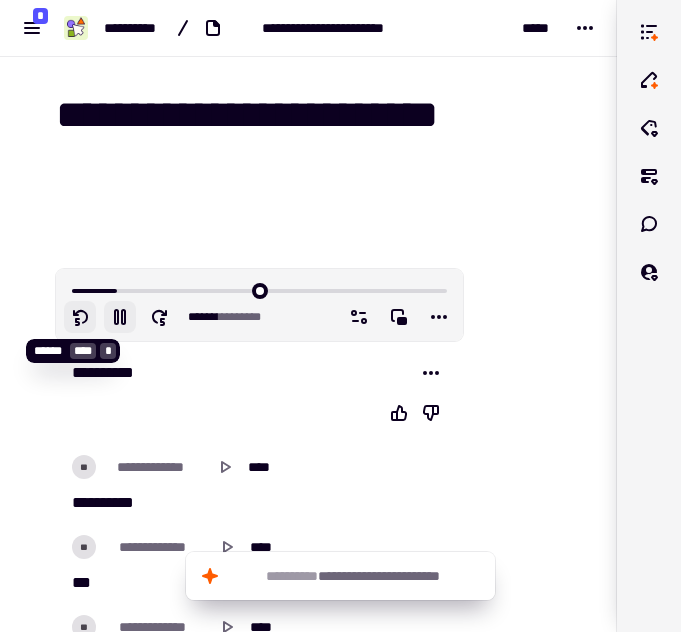click 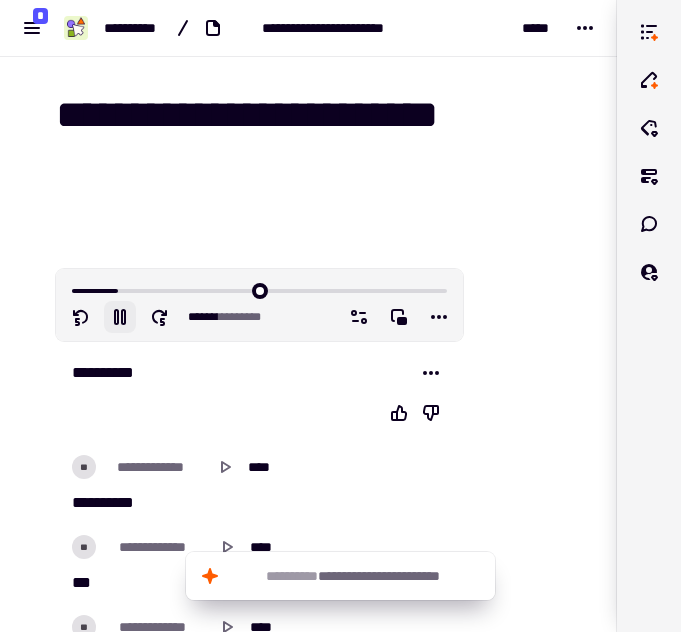 click 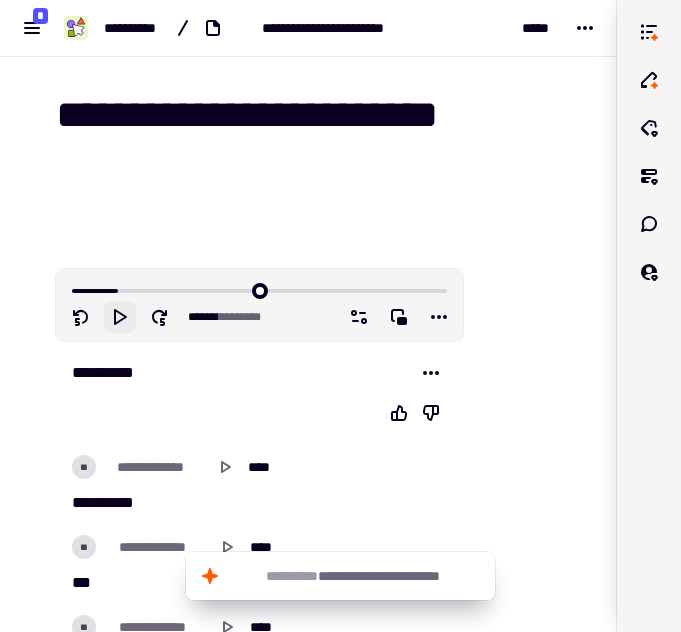 click 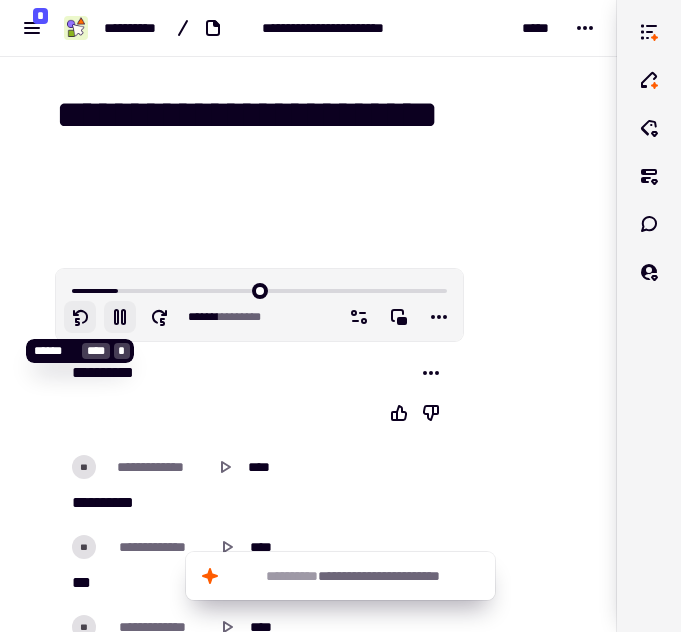 click 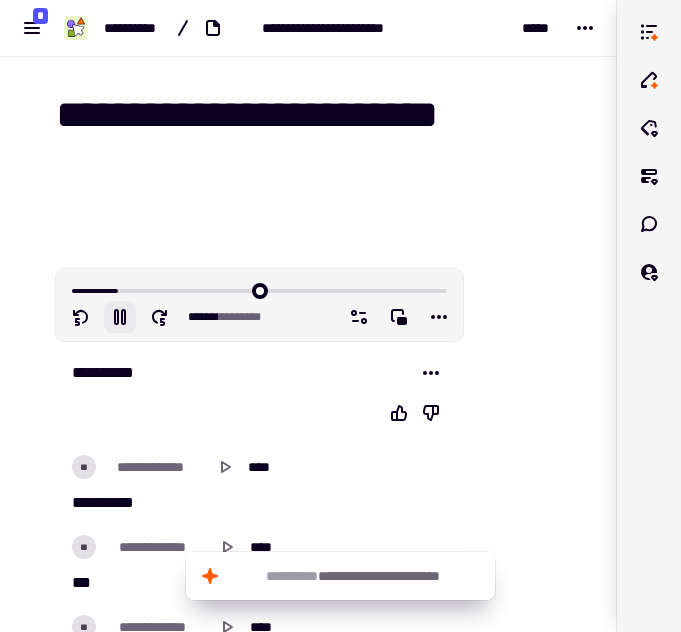 click 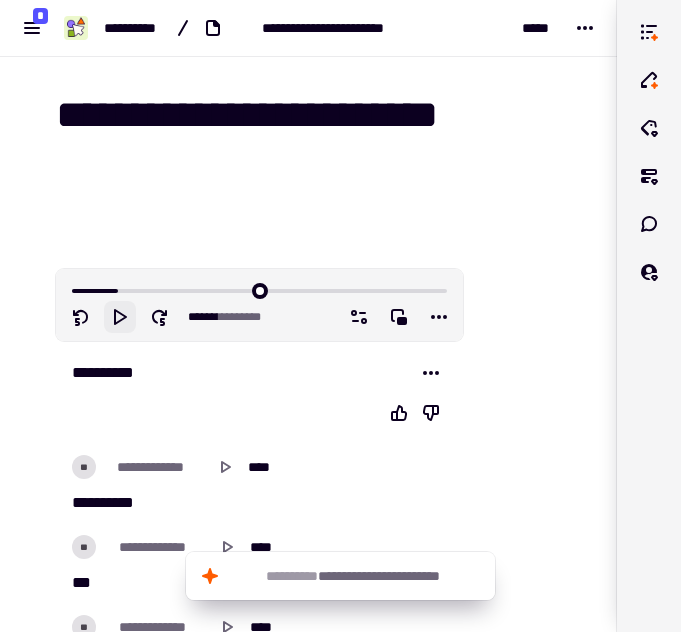 click 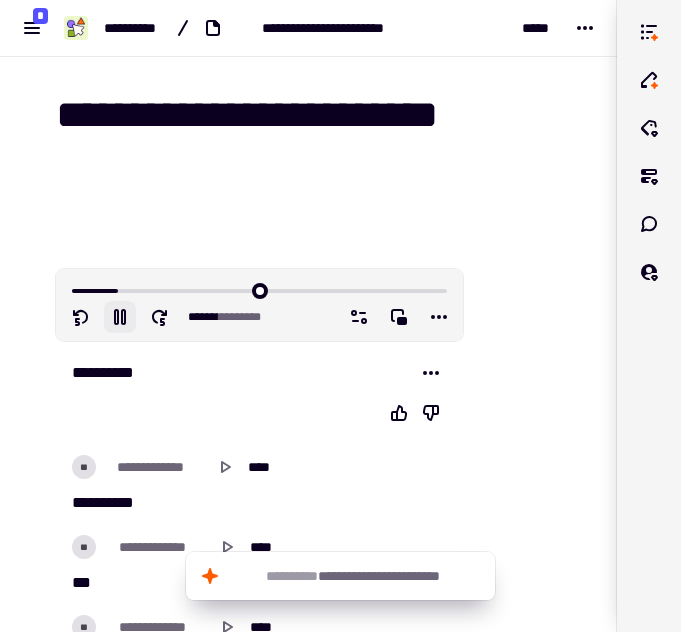 click 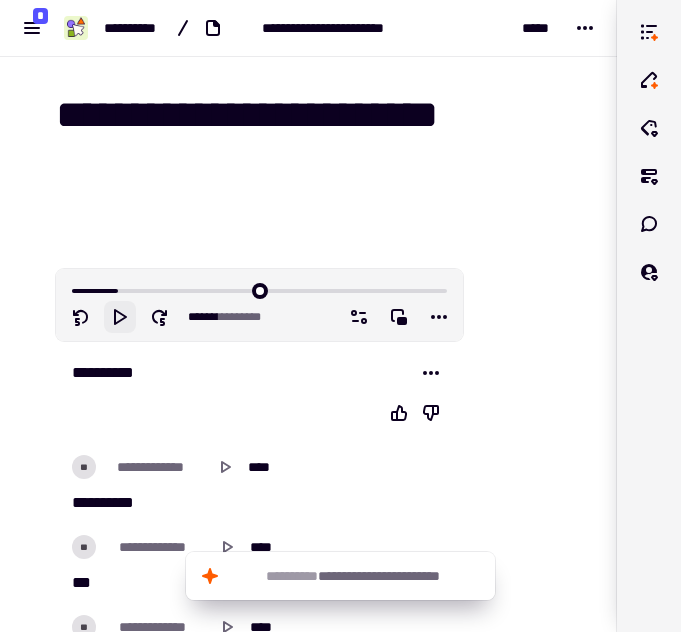 click 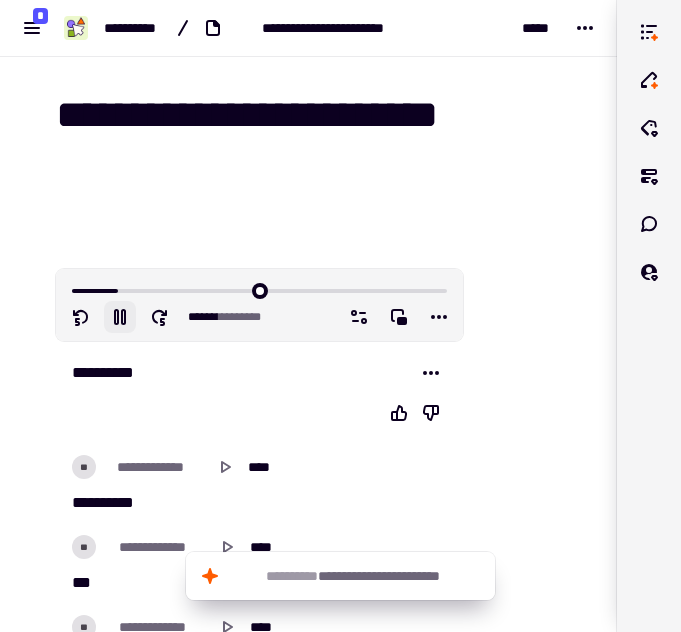 click 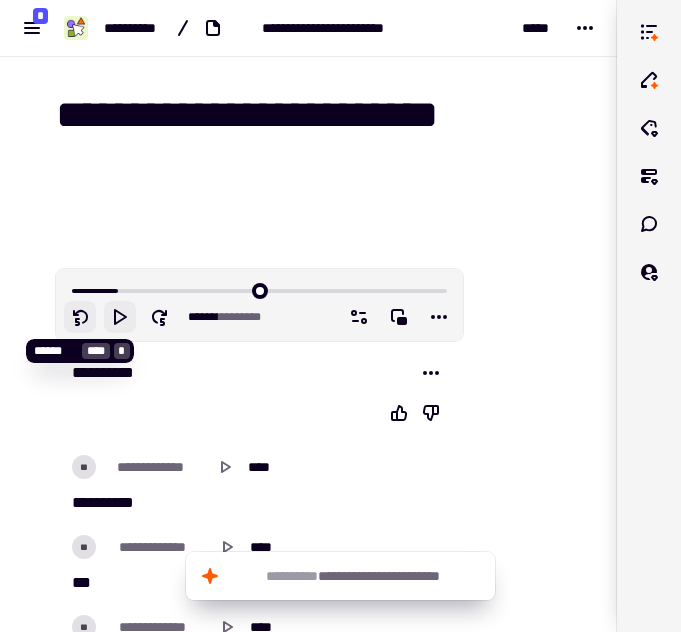 click 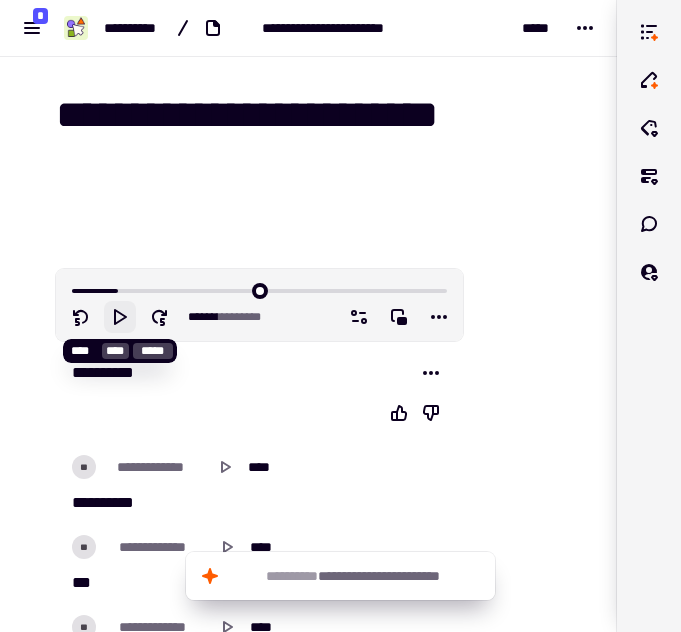 click 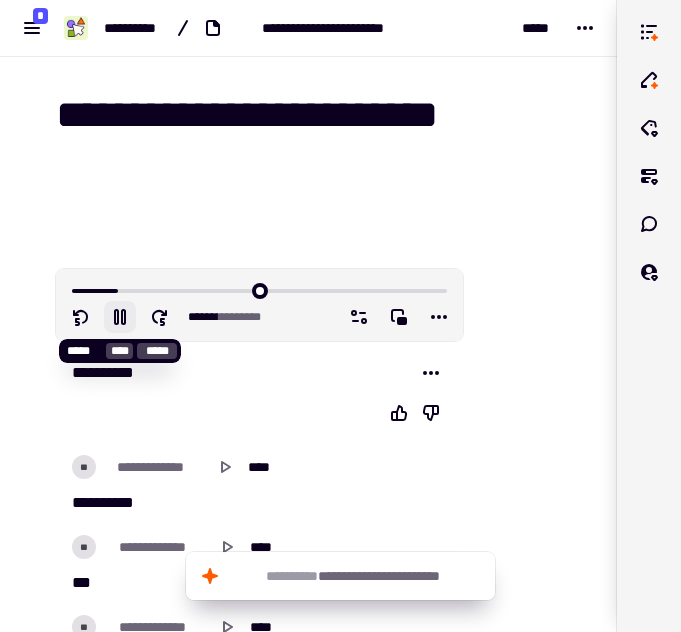 click 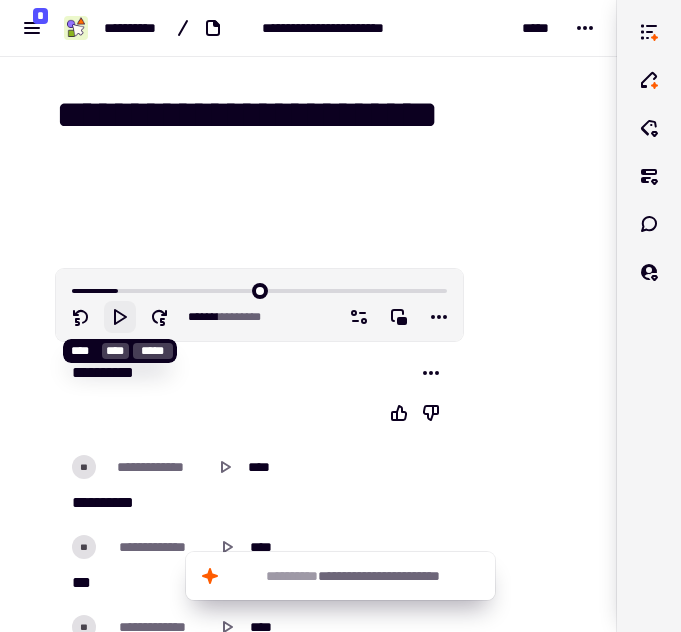 click 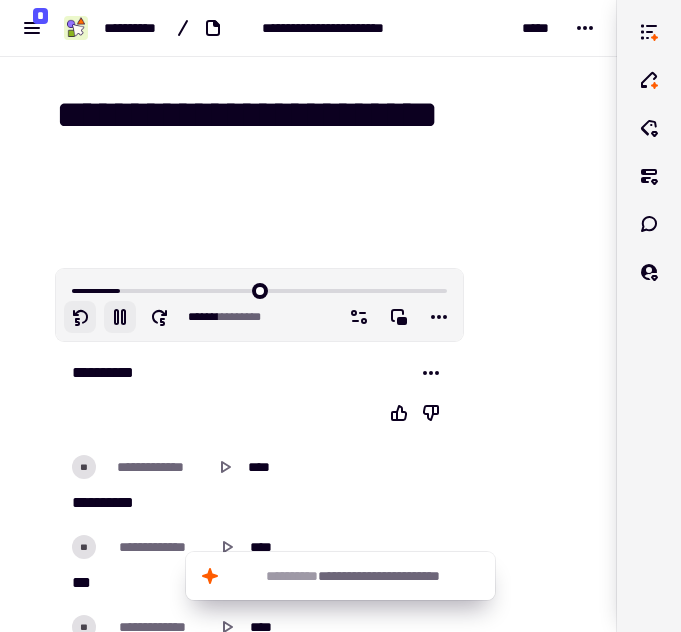 click 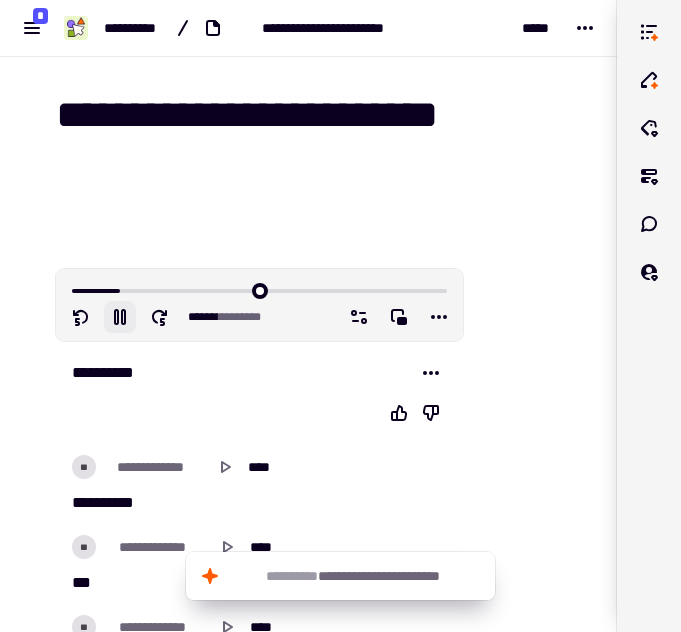 click 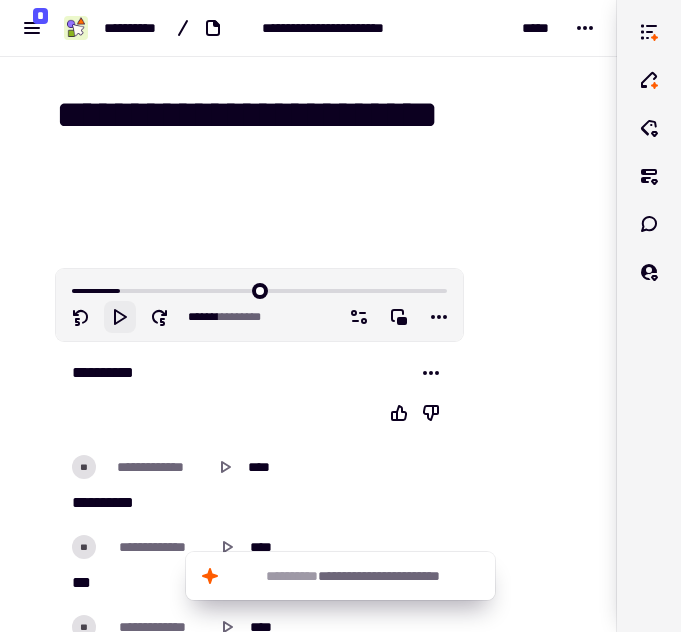 click 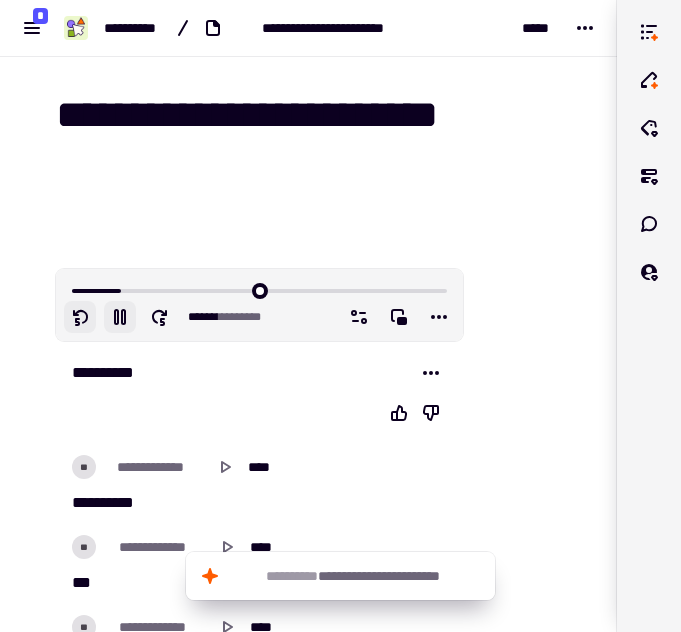 click 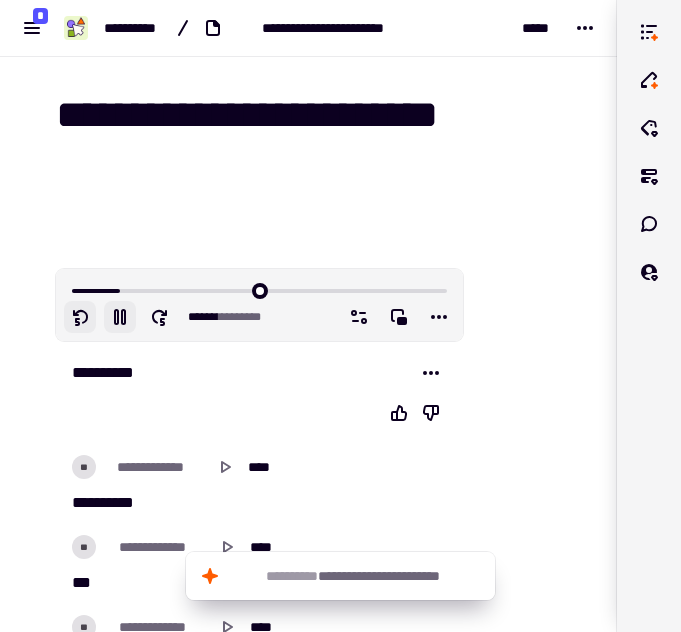 click 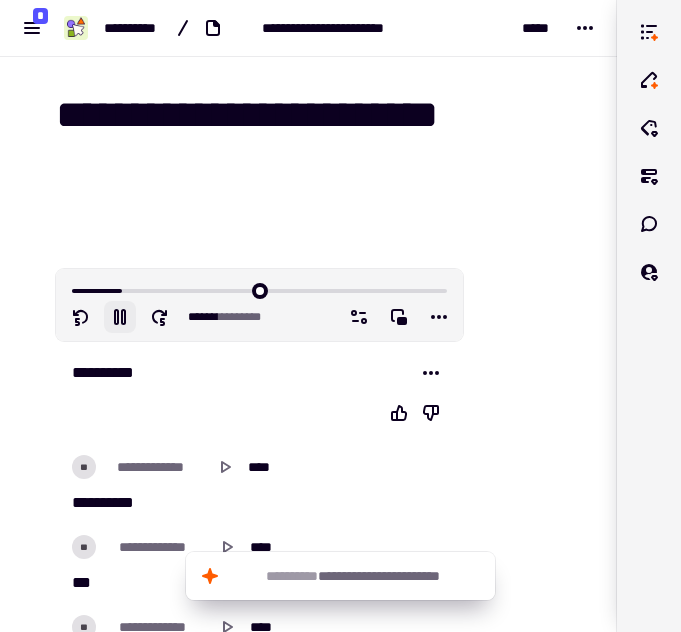 click 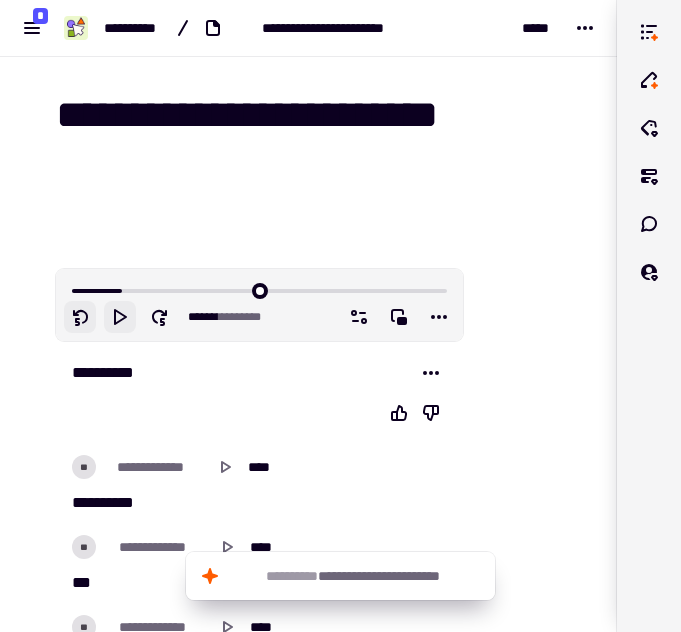 click 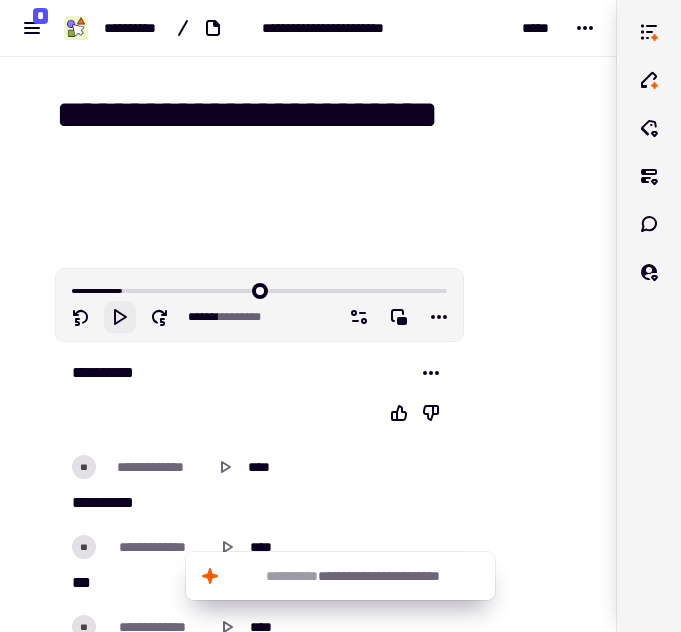 click 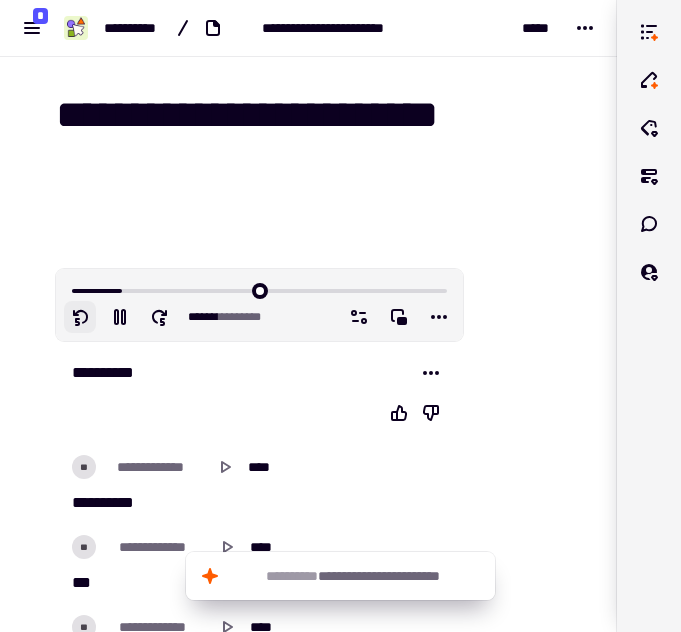 click 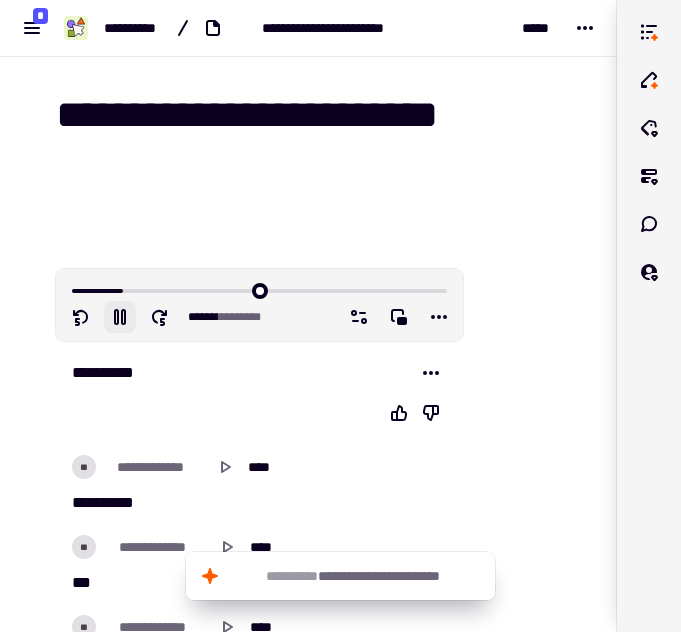 click 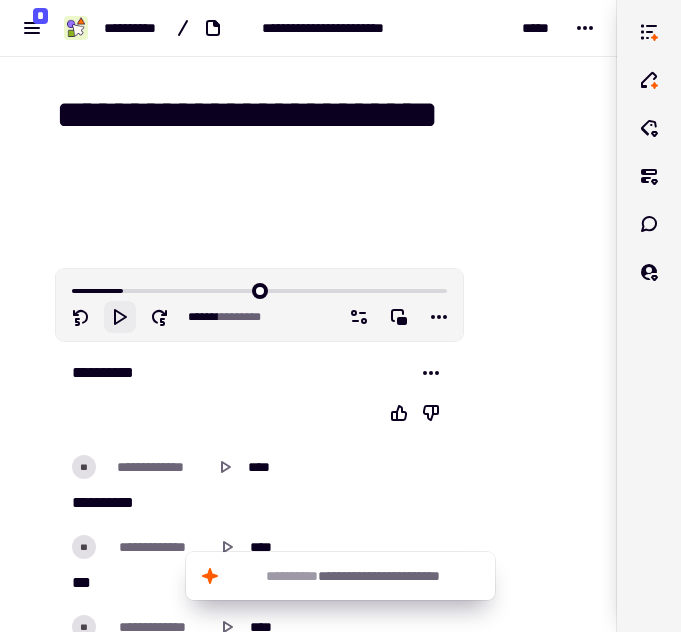 click 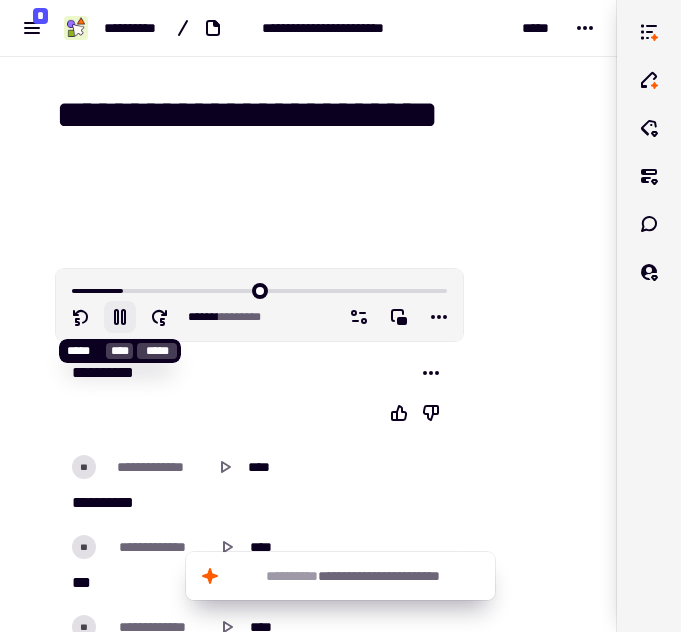 click 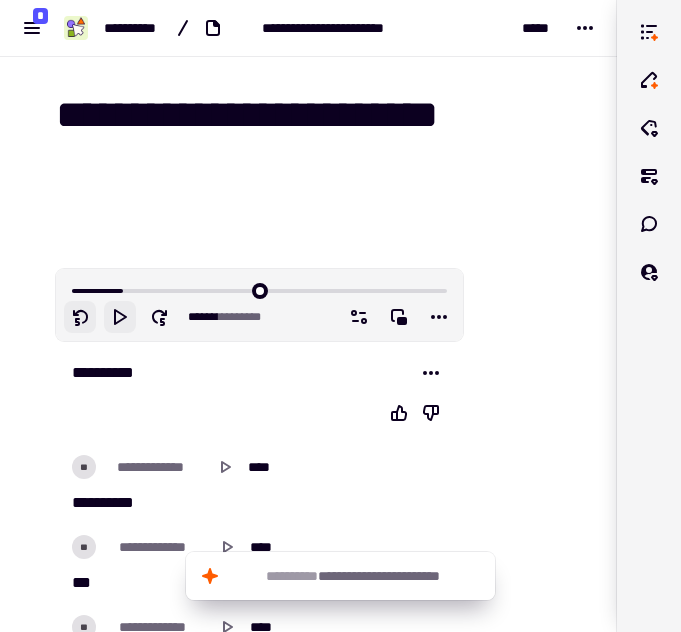 click 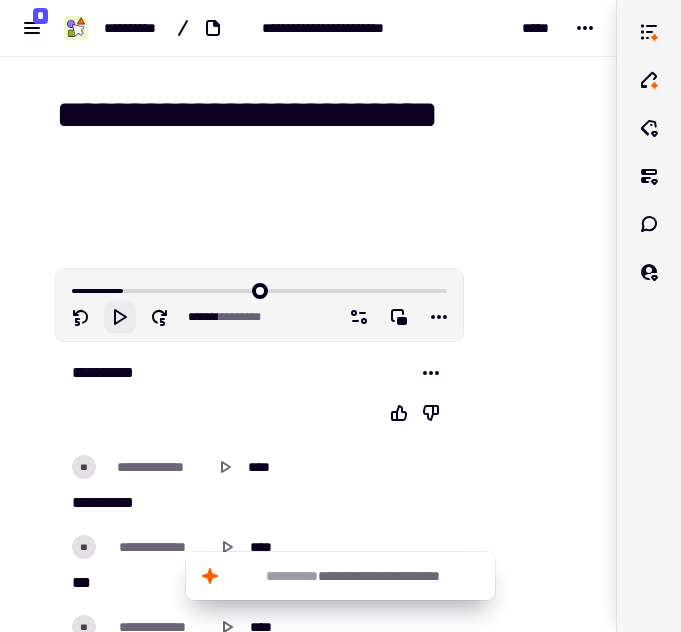 click 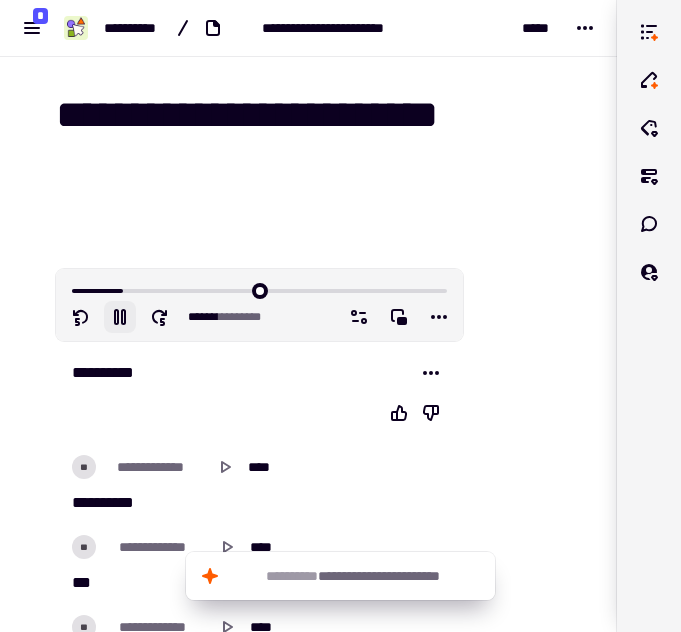 click 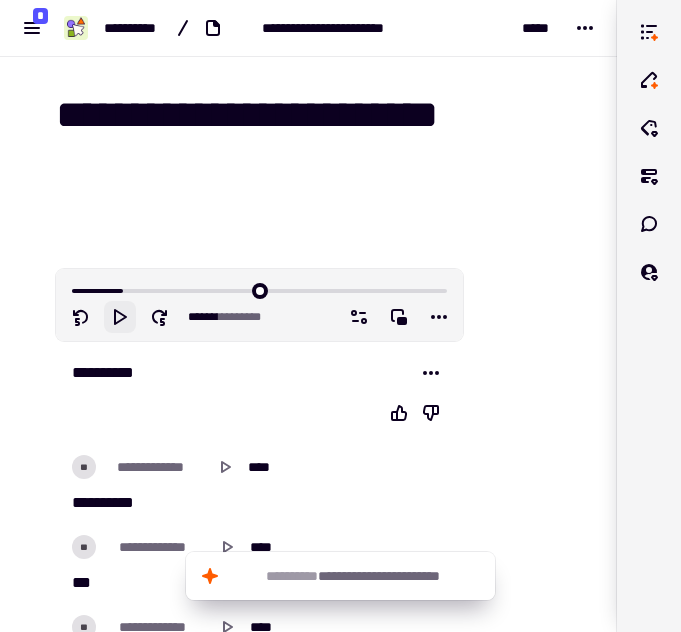 click 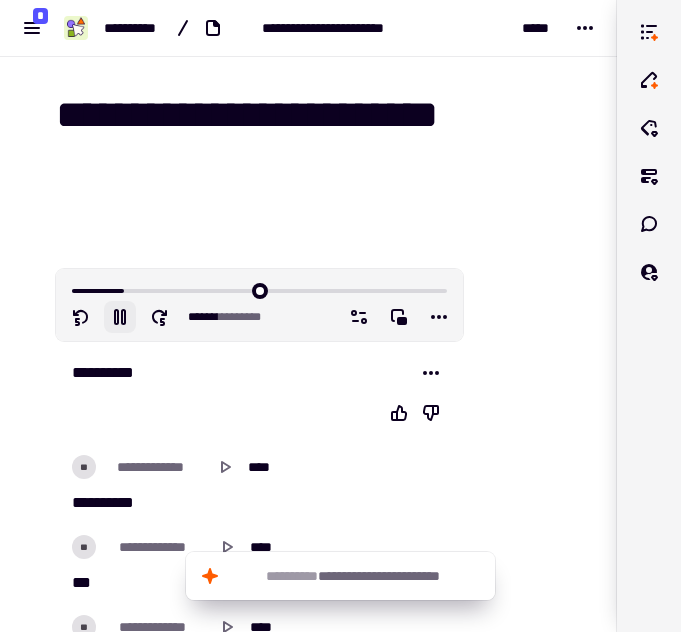 click 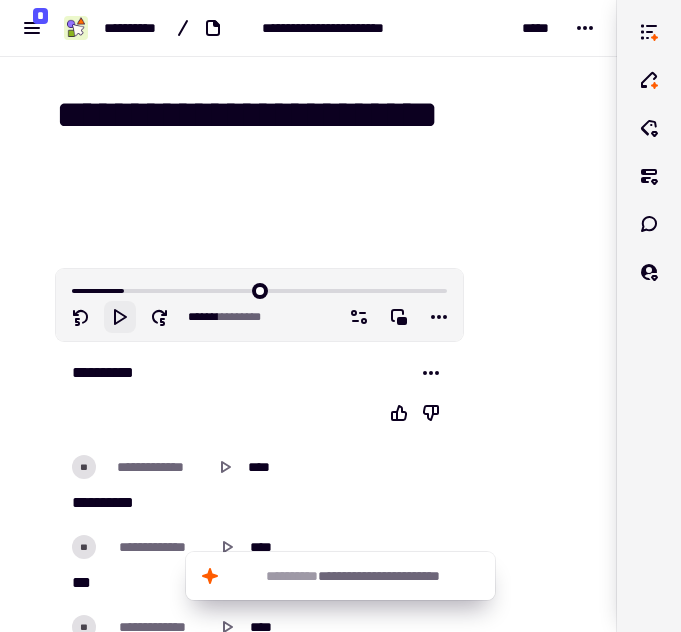 click 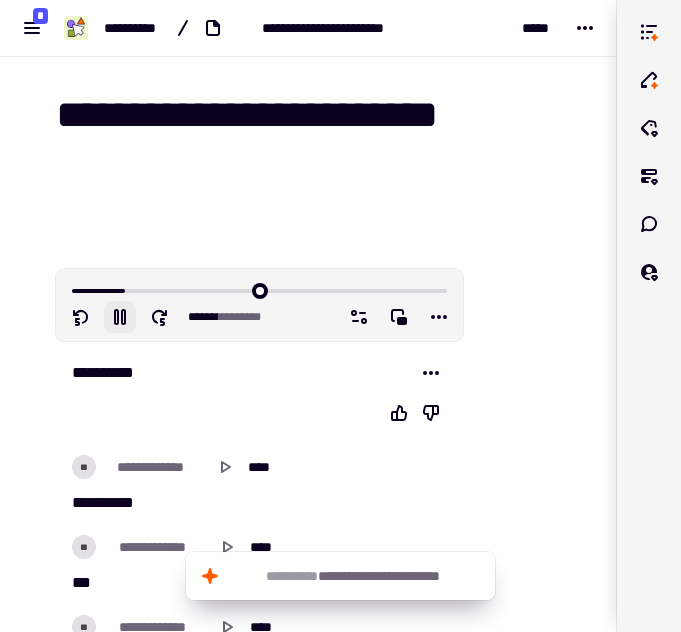 click 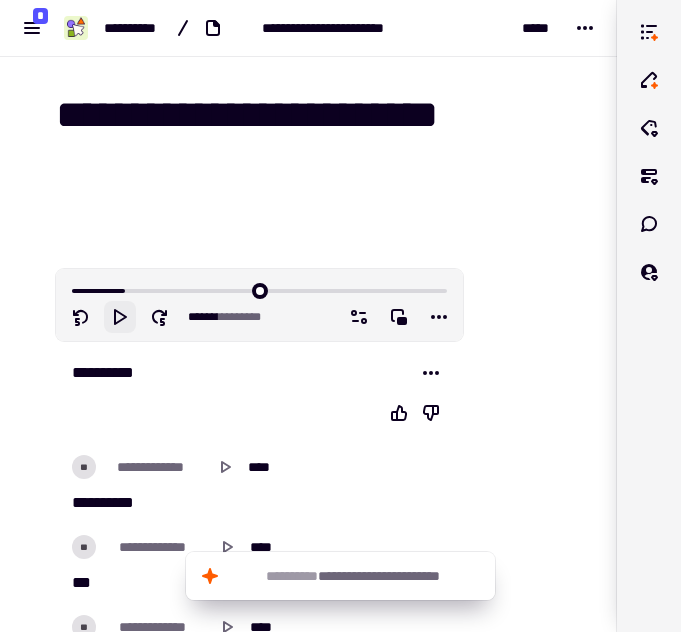 click 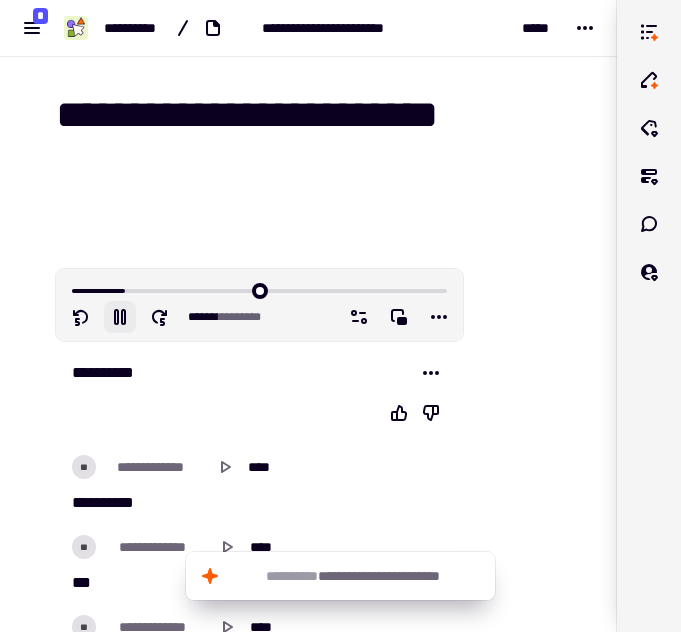 click 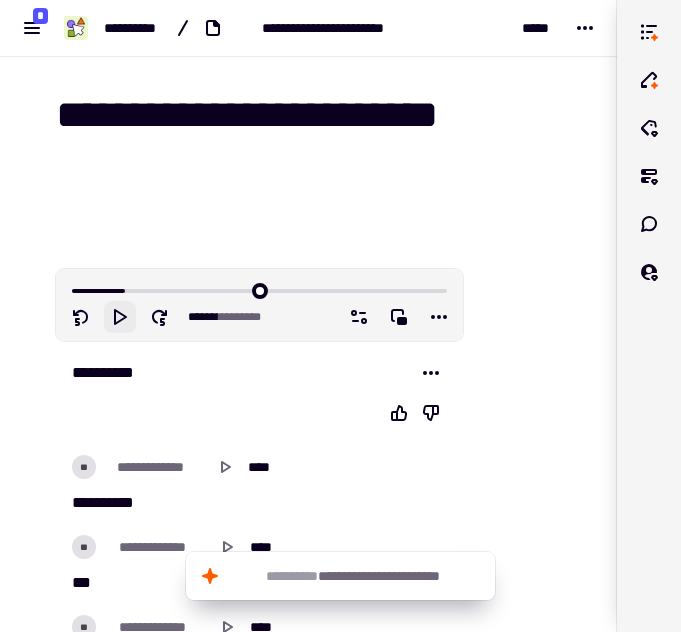click 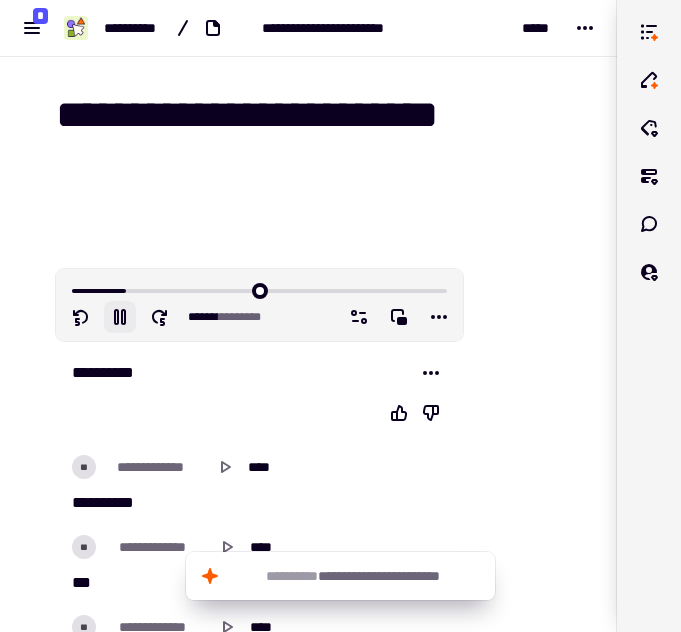 click 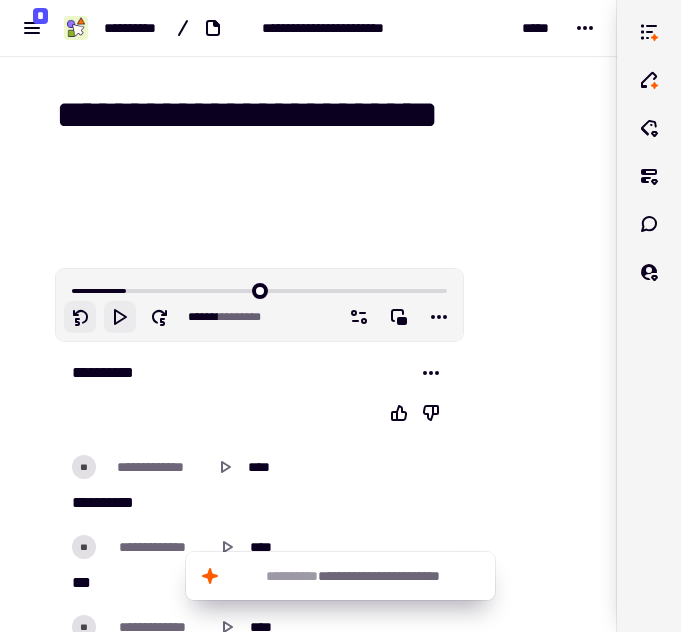 click 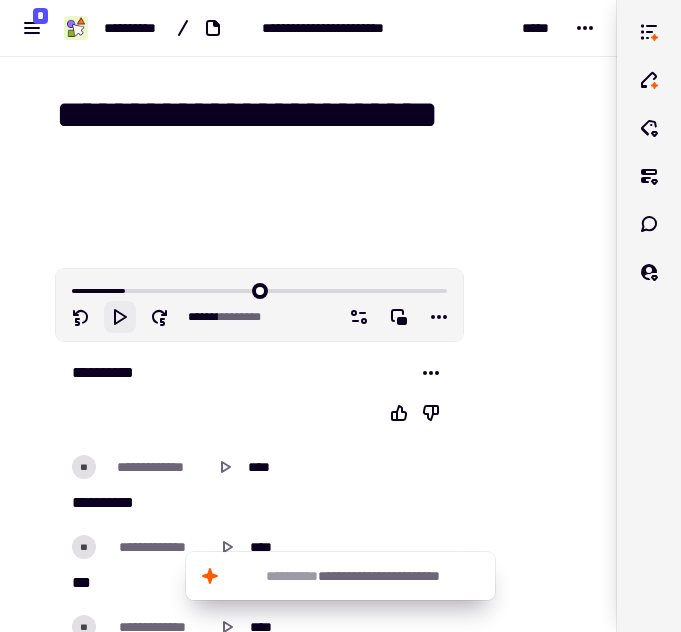 click 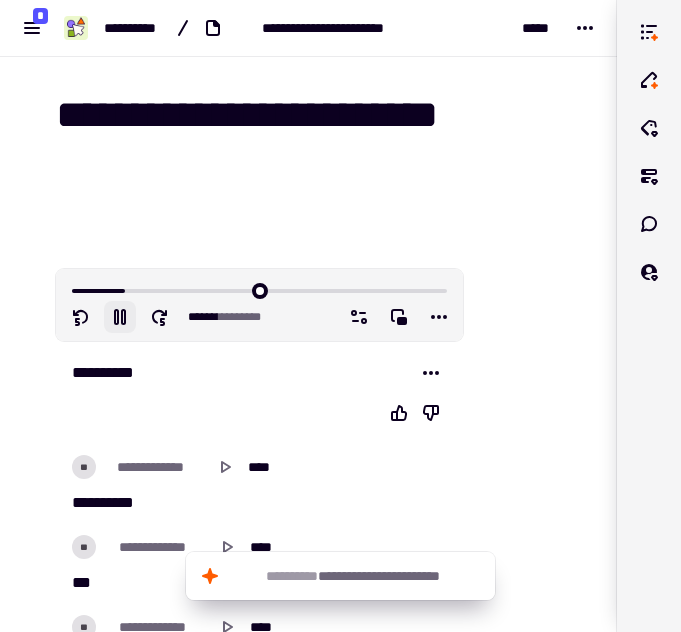 click 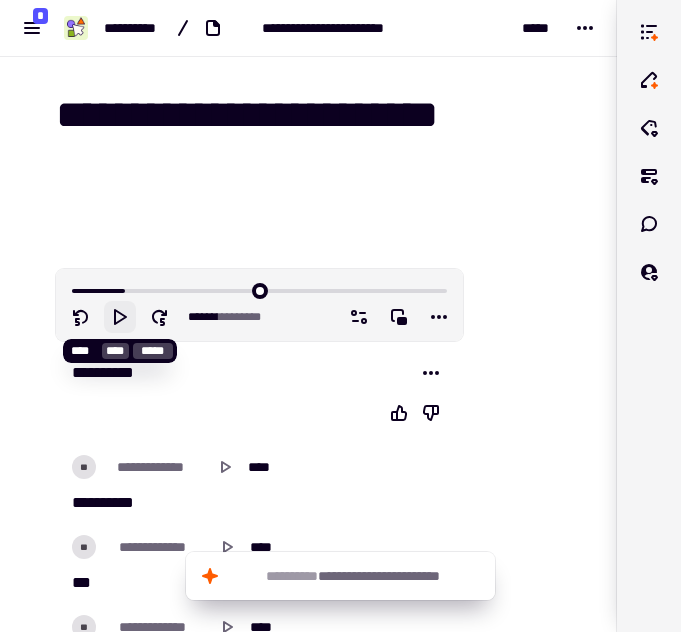 click 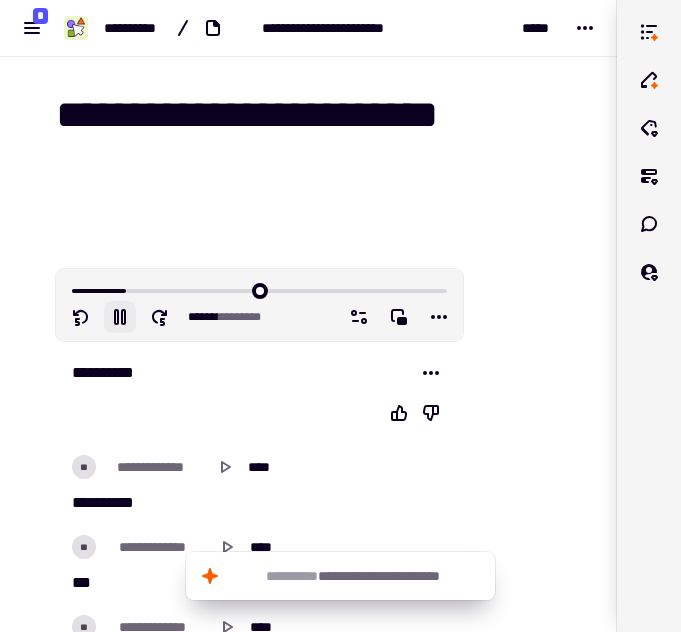 click 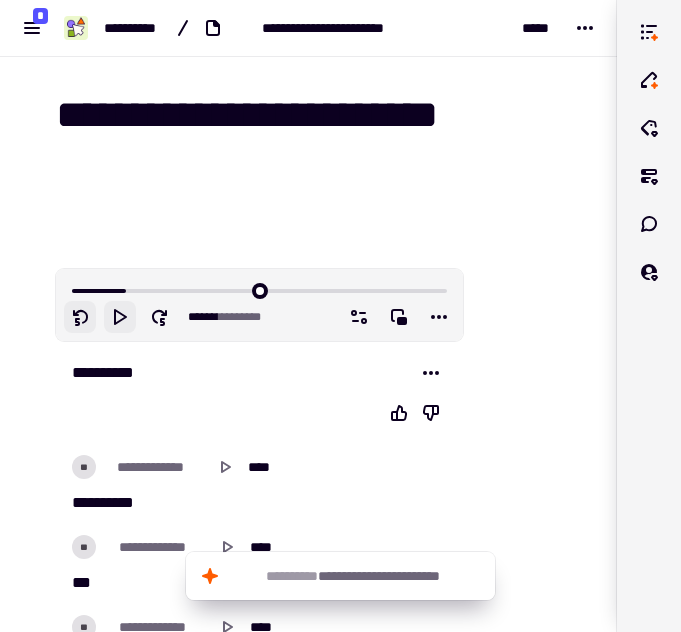 click 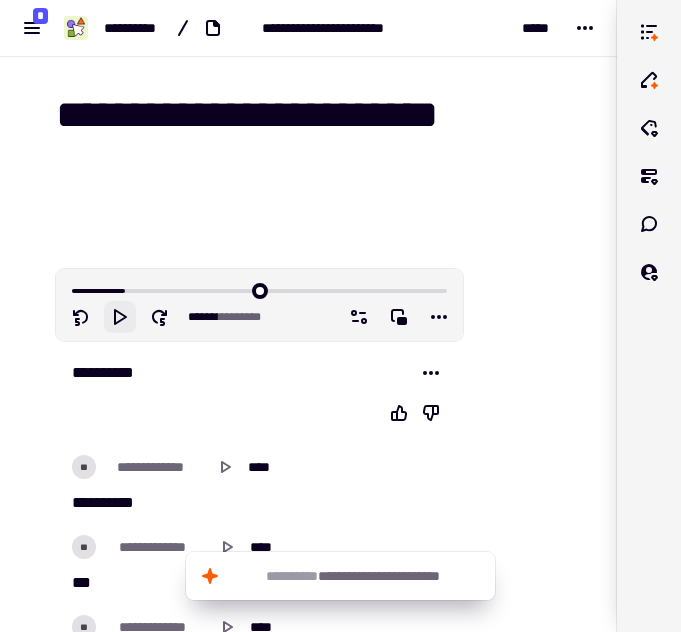 click 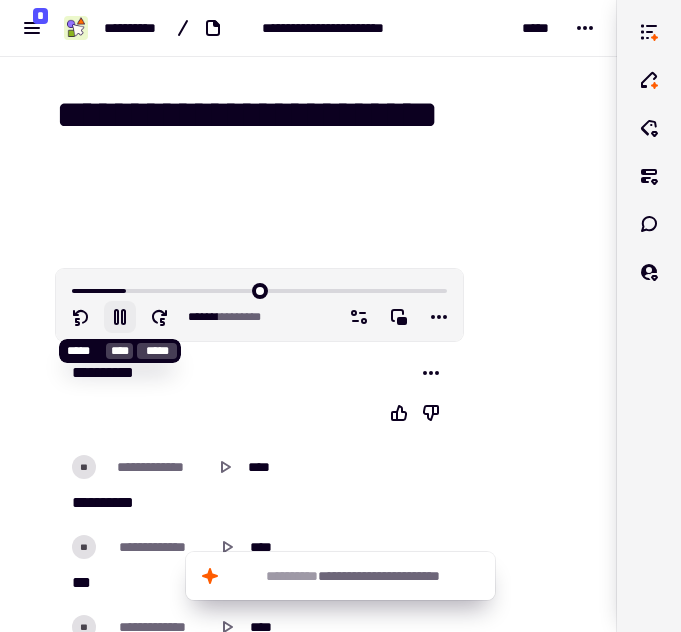 click 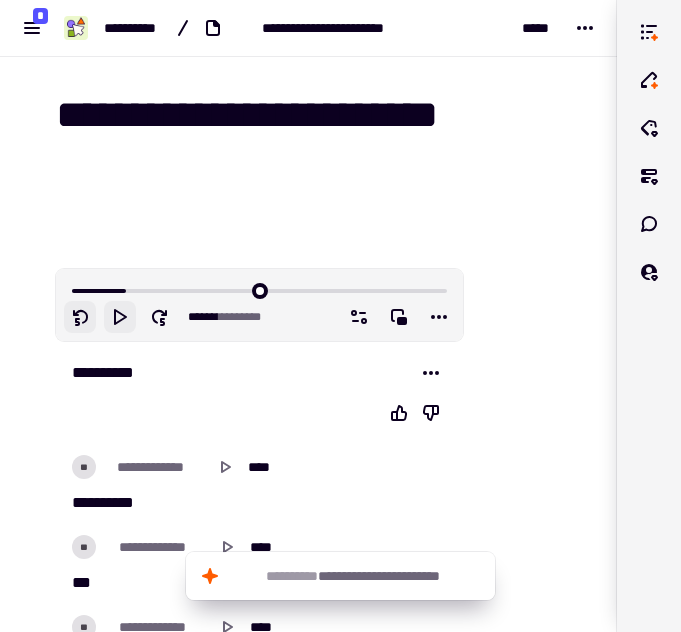 click 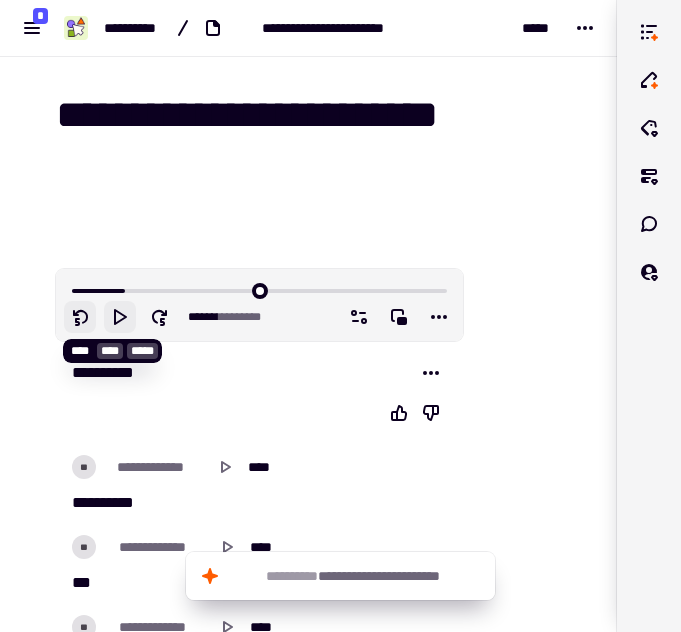 click 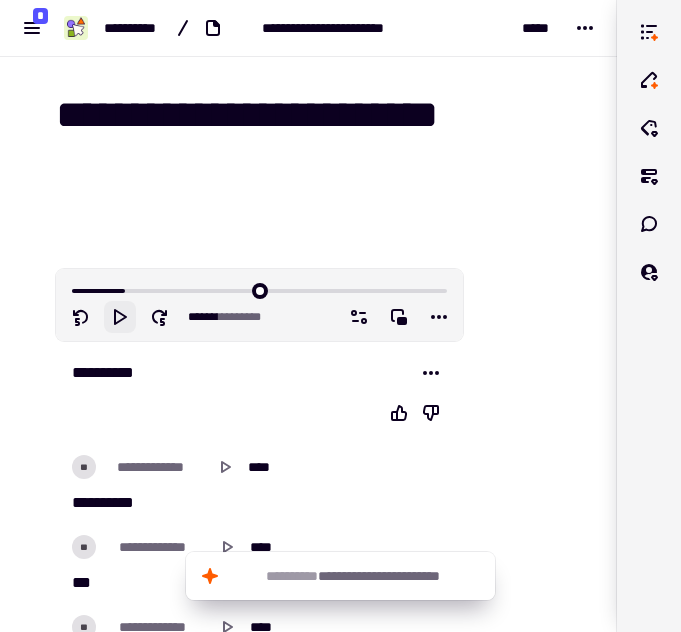 click 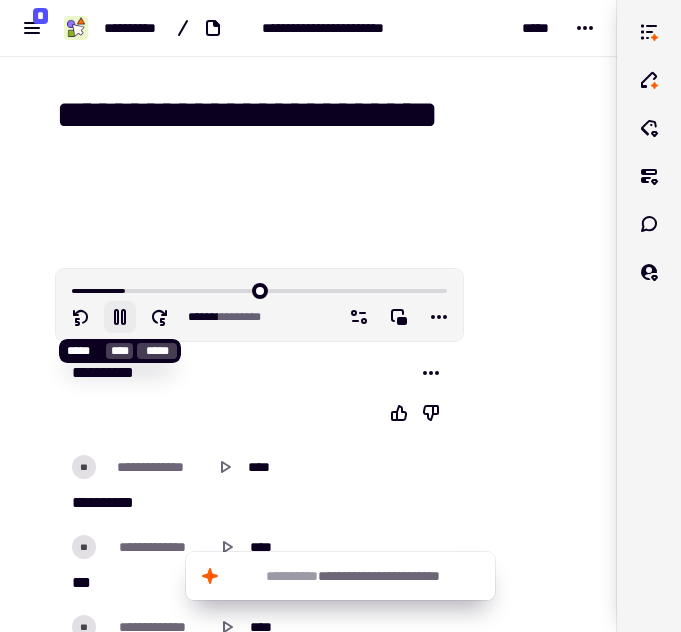 click 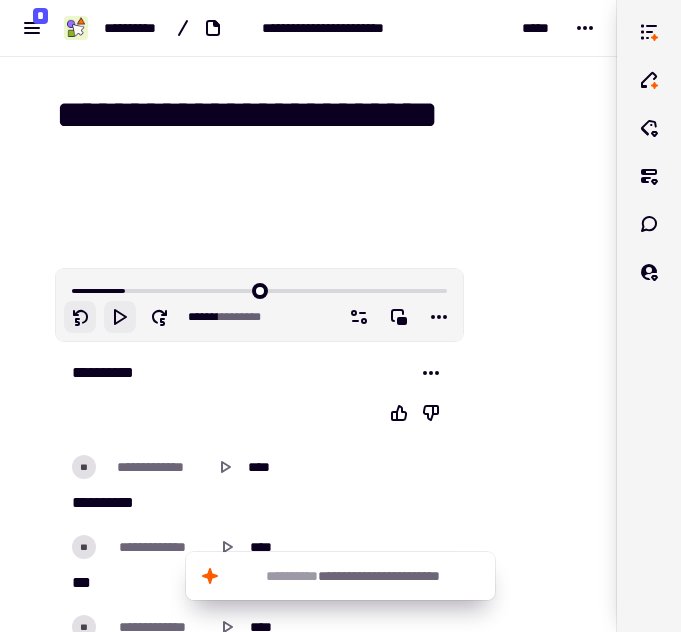 click 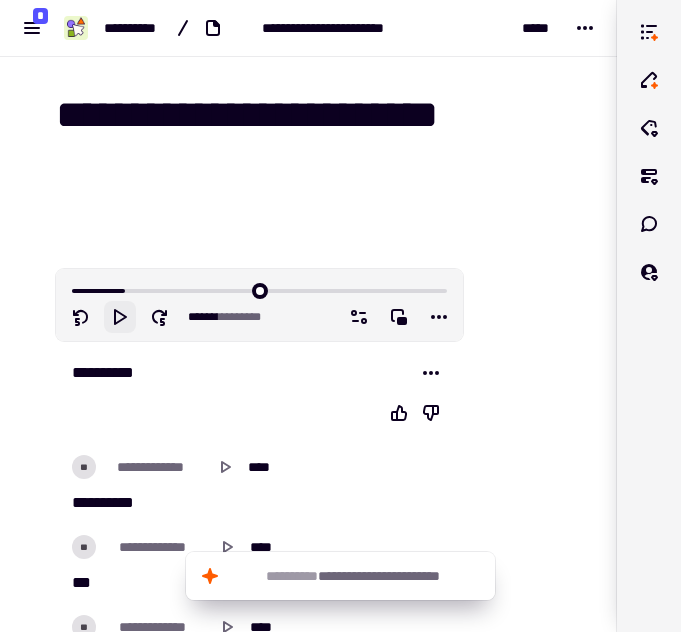 click 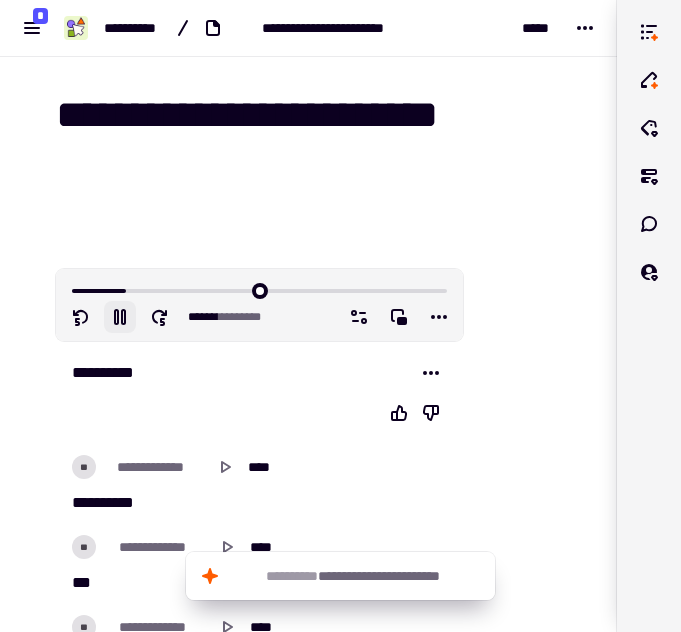click 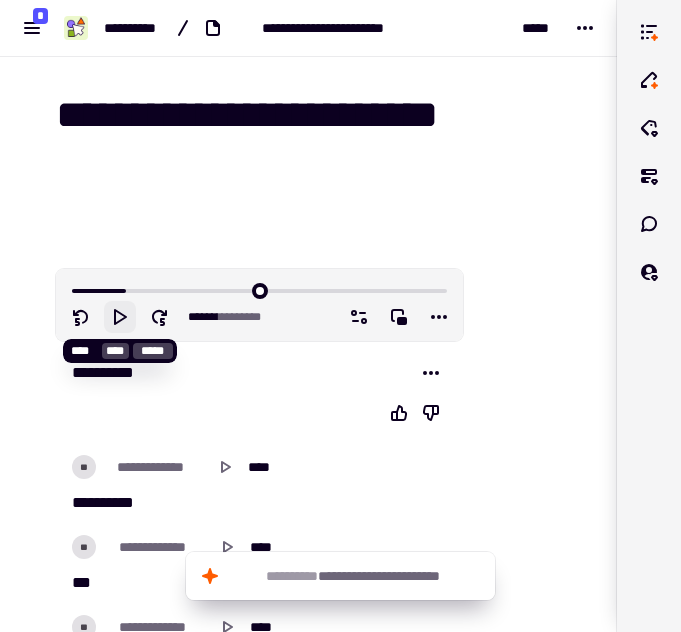 click 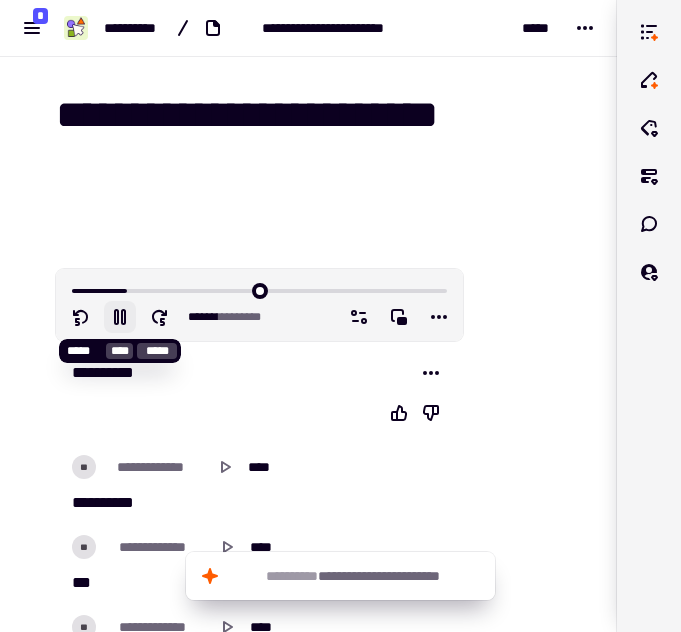 click 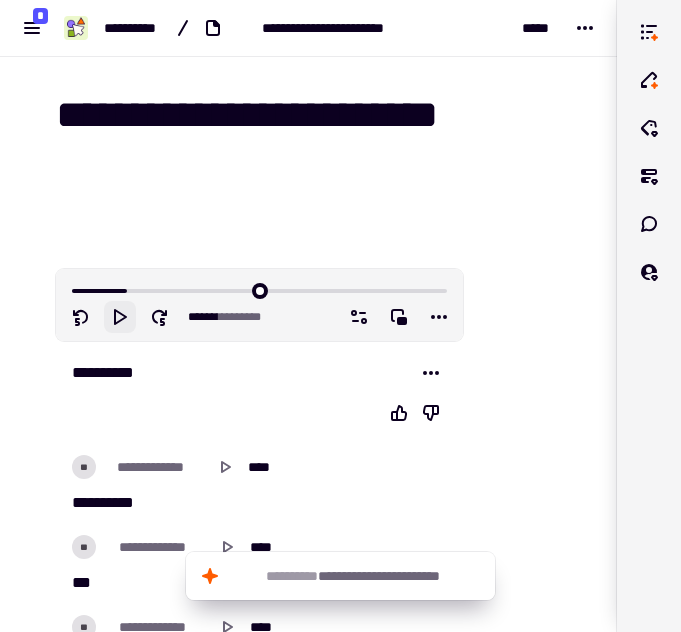 click 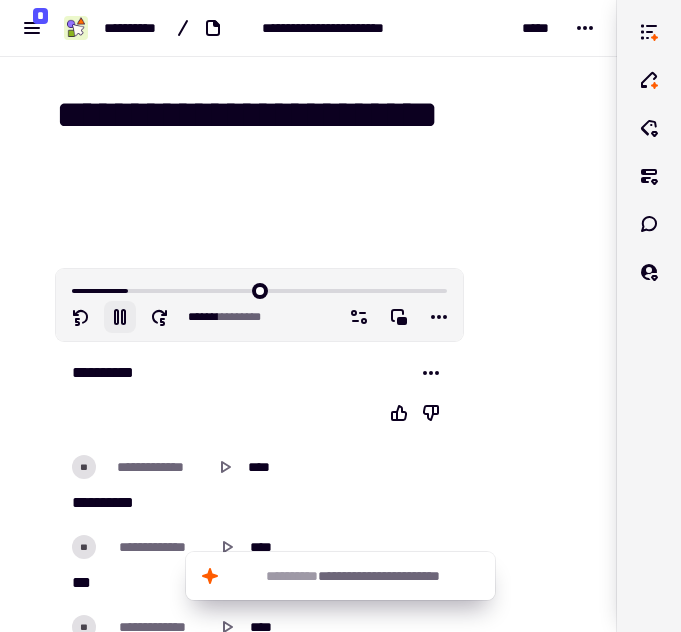click 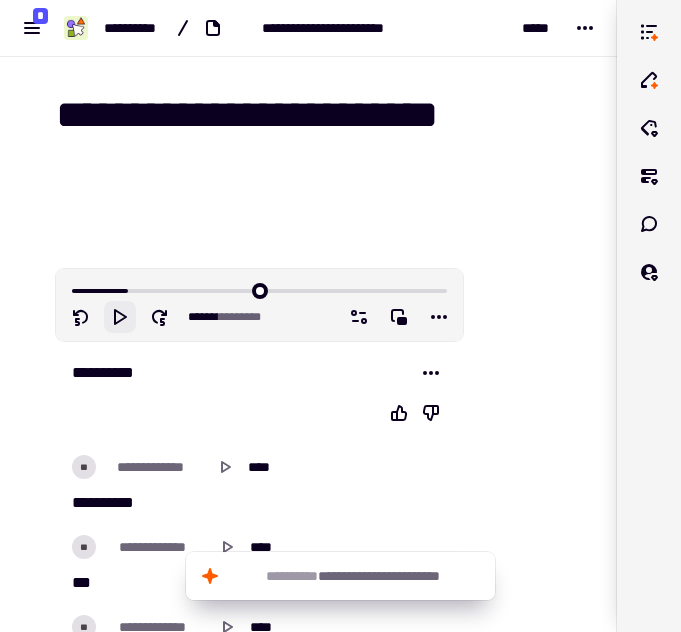click 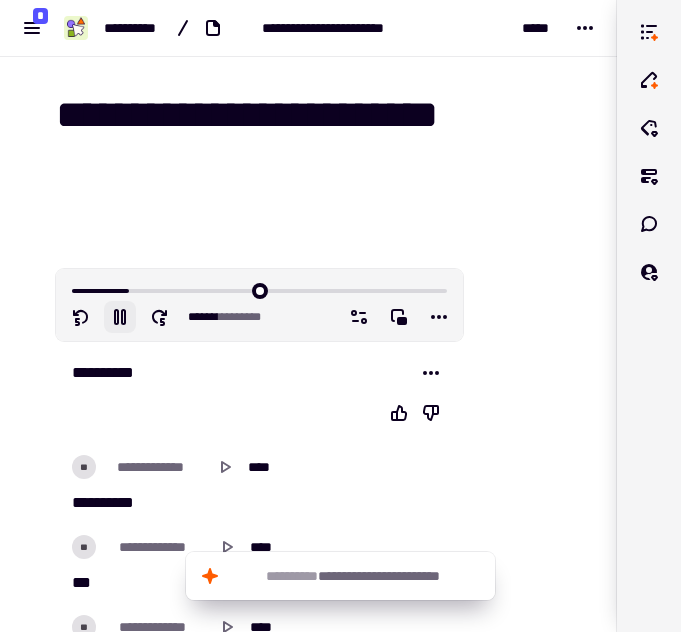 drag, startPoint x: 164, startPoint y: 315, endPoint x: 154, endPoint y: 344, distance: 30.675724 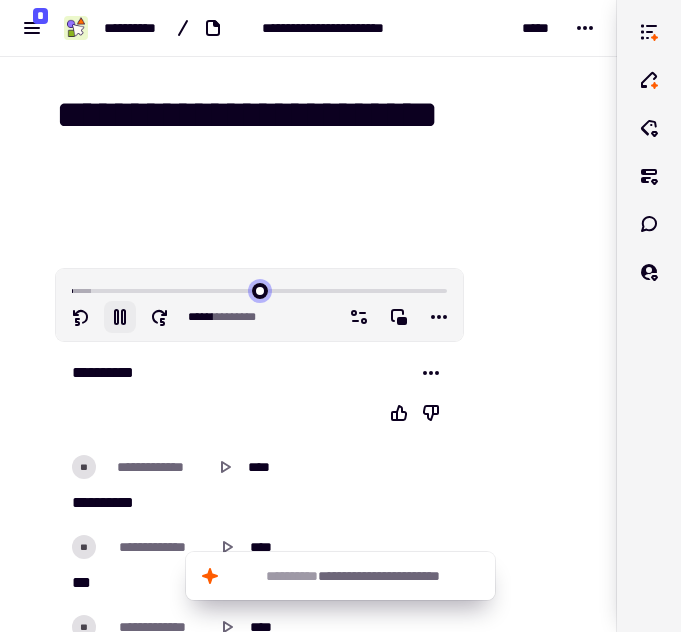 click at bounding box center [259, 289] 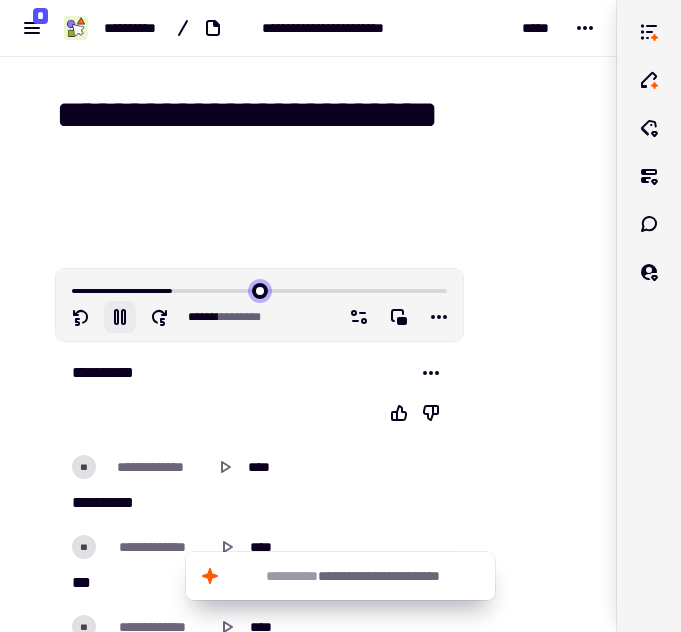 click at bounding box center (259, 289) 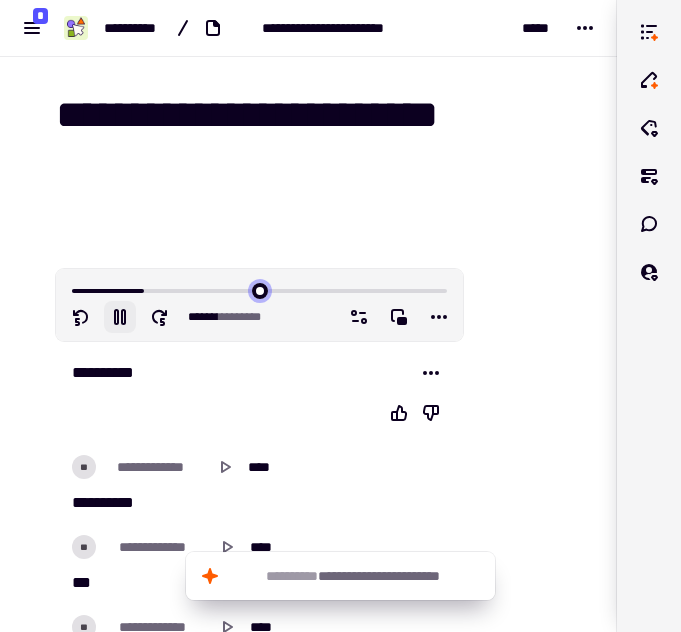 click at bounding box center (259, 289) 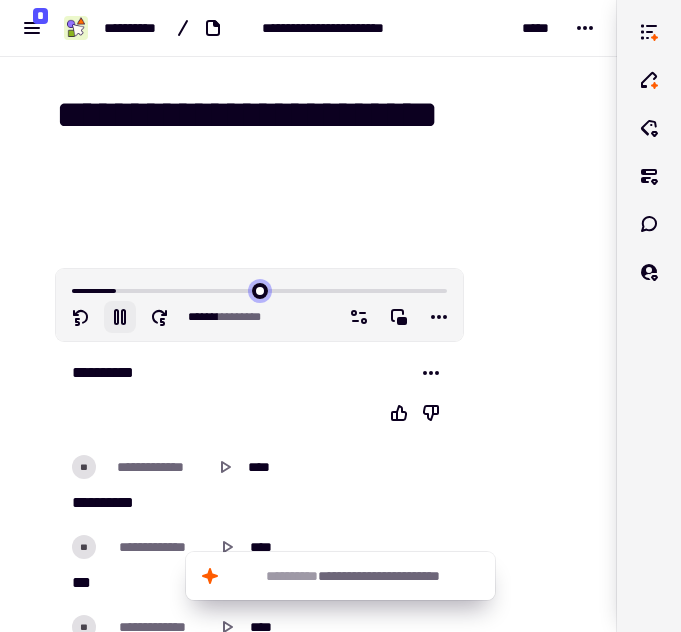 click at bounding box center [259, 289] 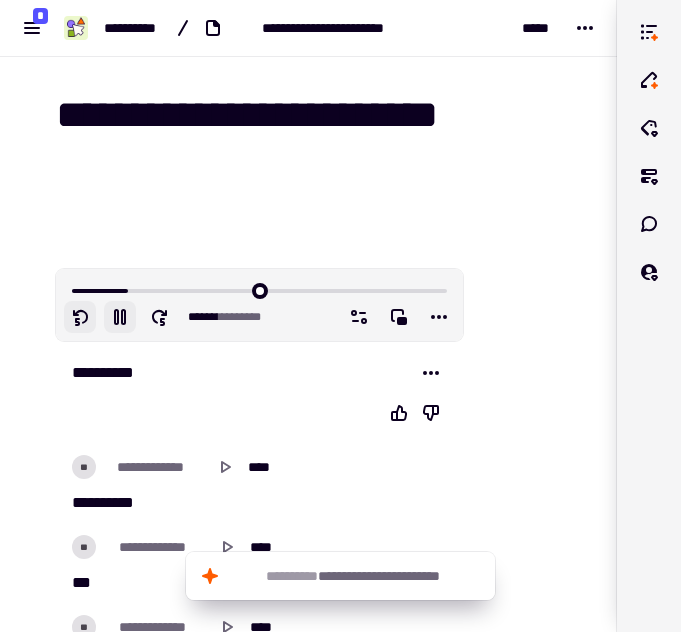 click 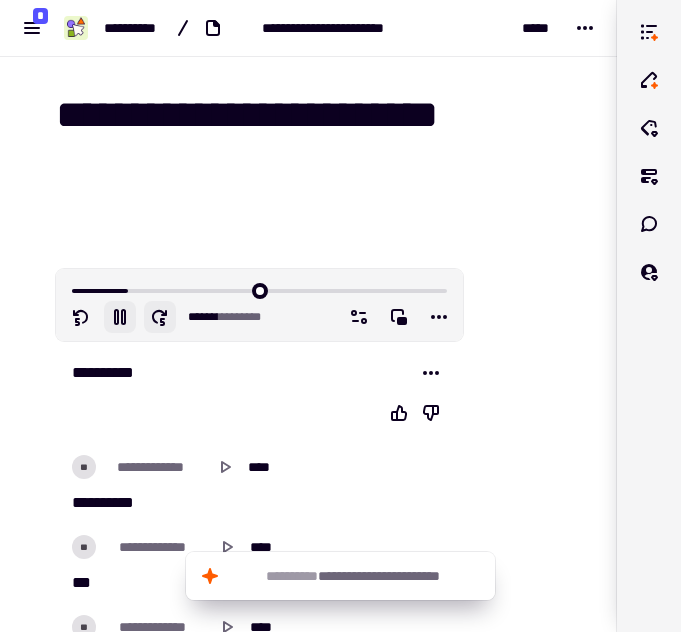 click 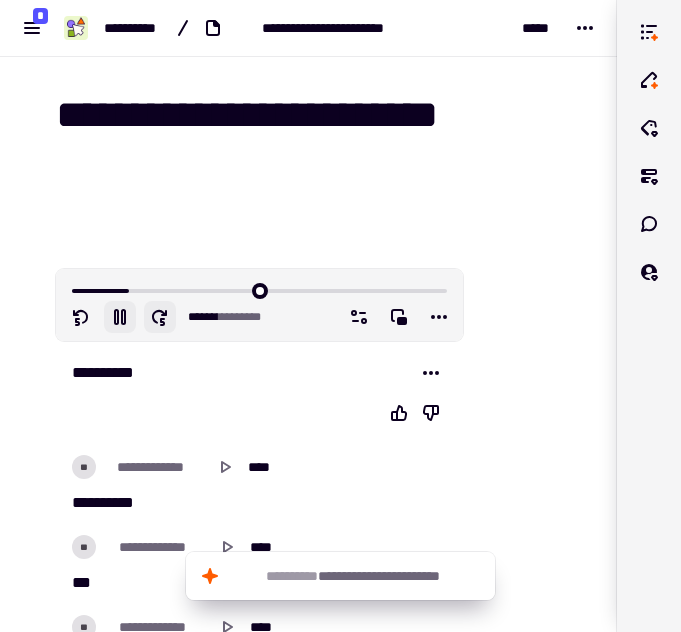 click 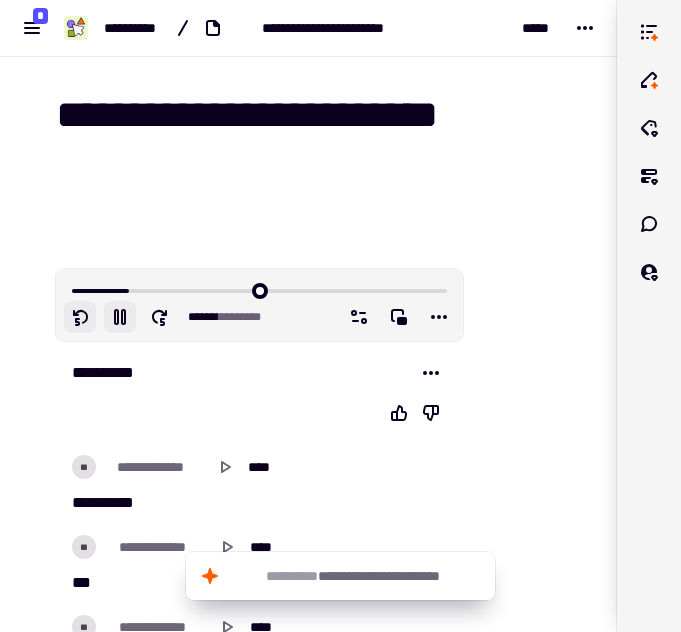click 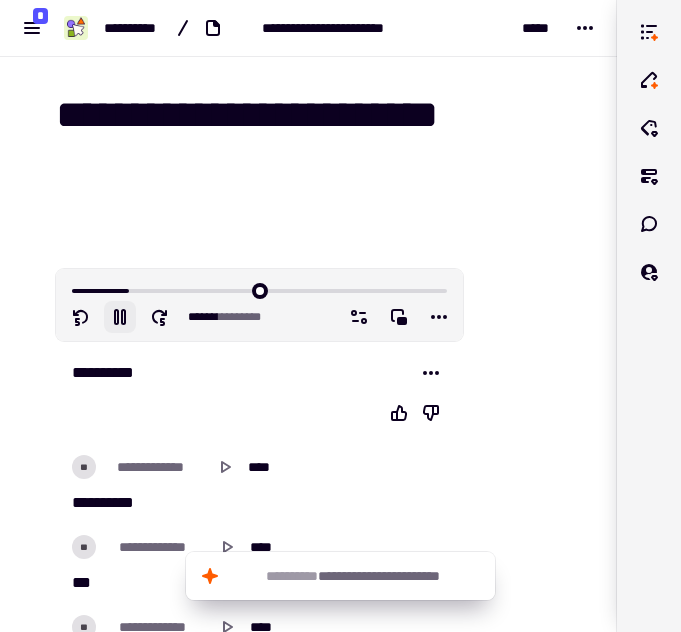 click 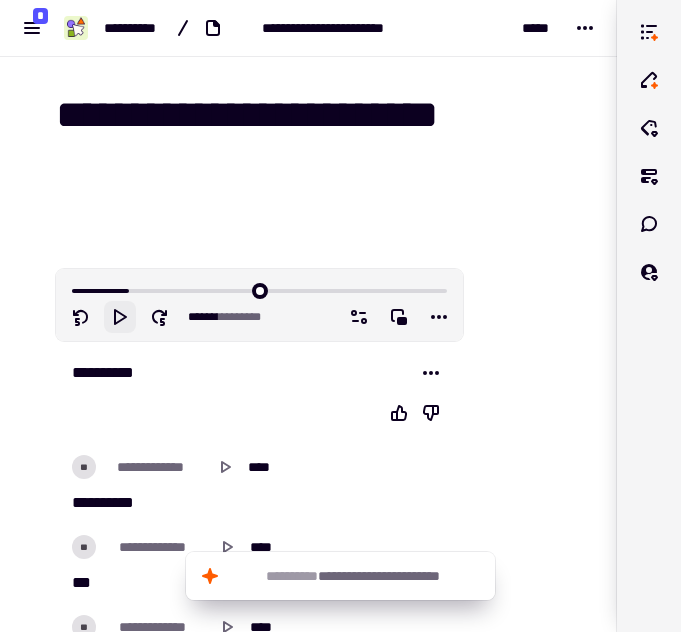 click at bounding box center (259, 245) 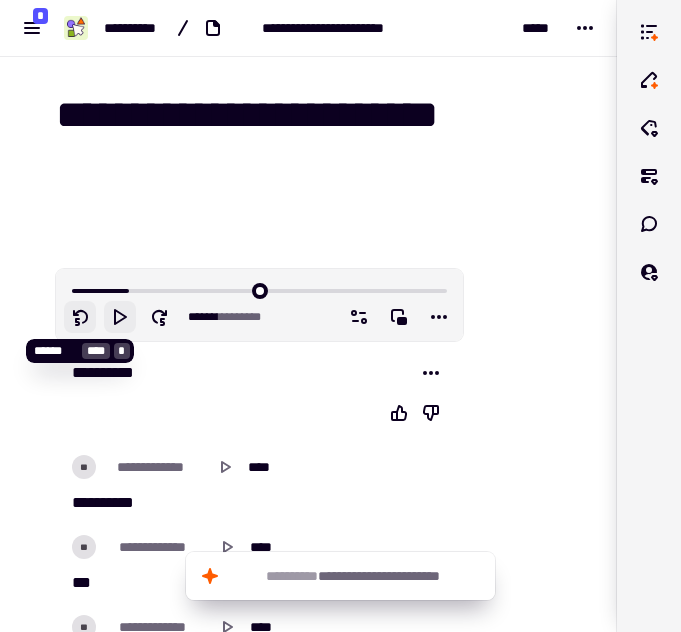 click 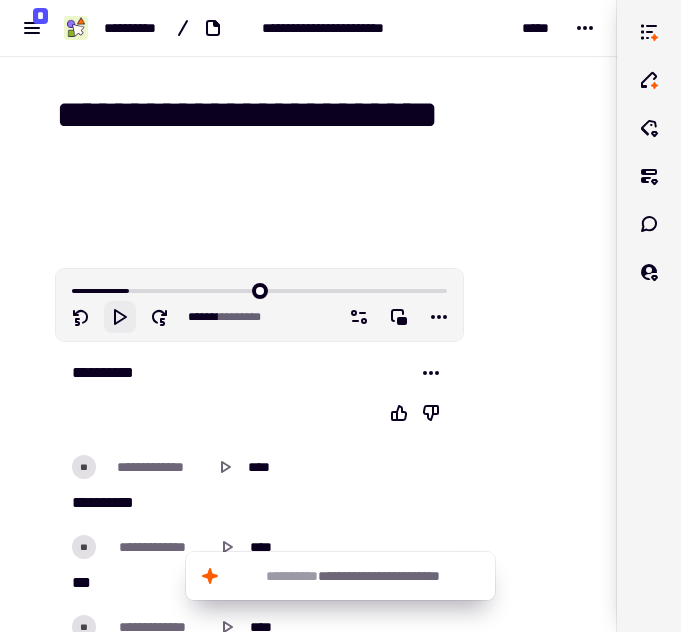 click 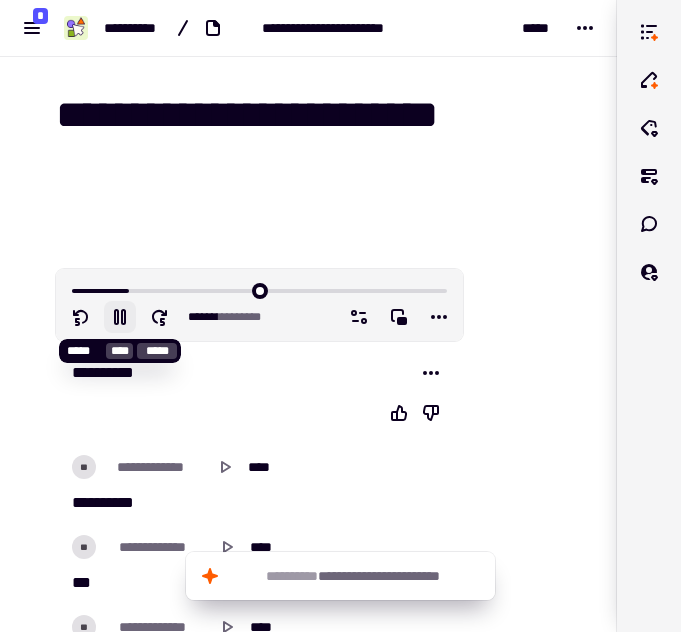 click 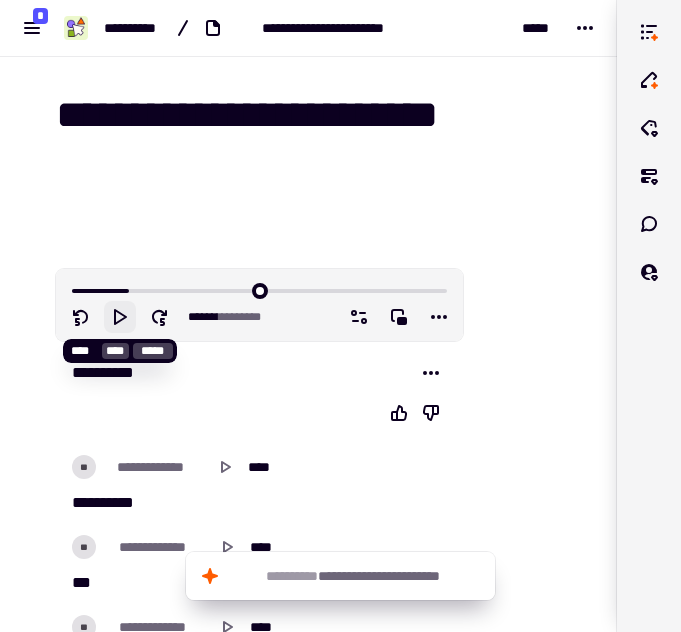 click 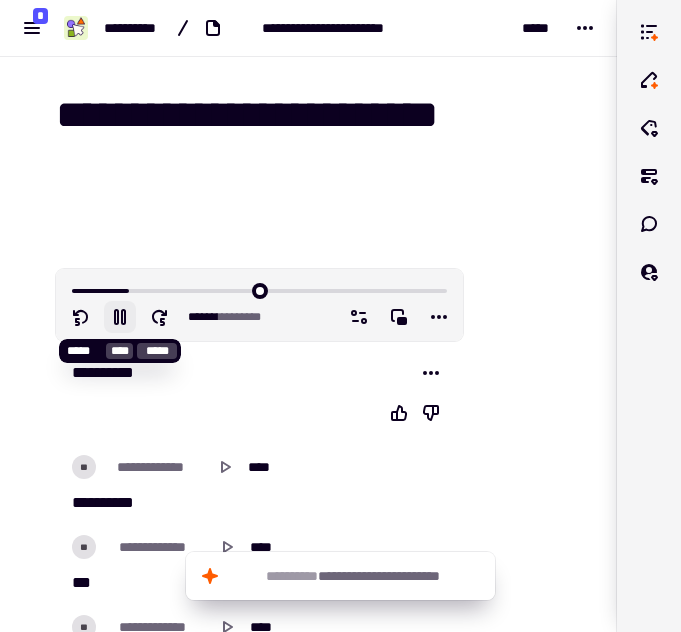 click 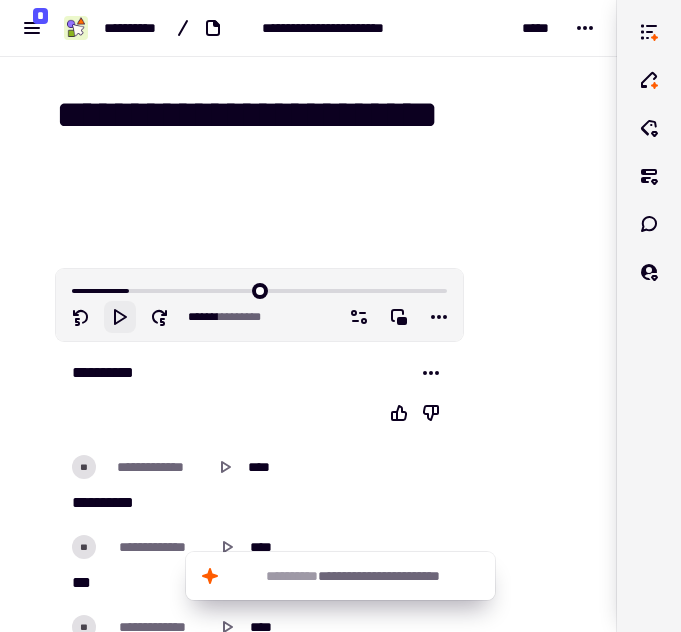click 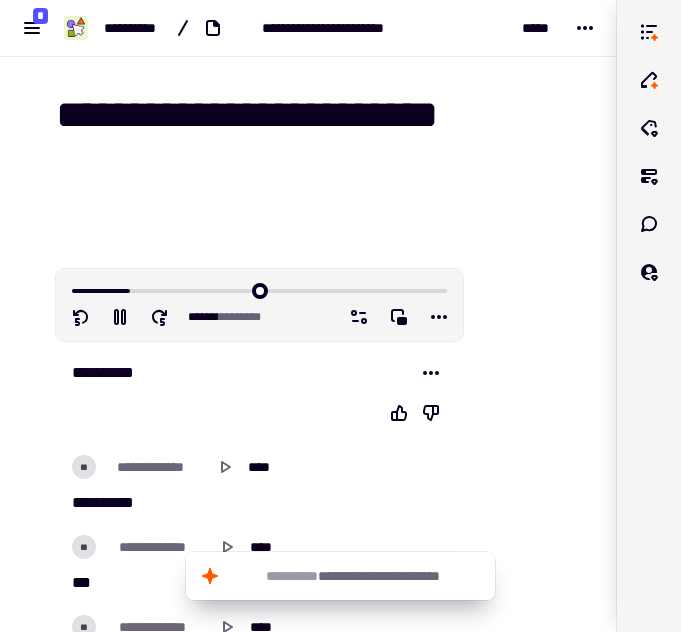 drag, startPoint x: 118, startPoint y: 313, endPoint x: 529, endPoint y: 389, distance: 417.9677 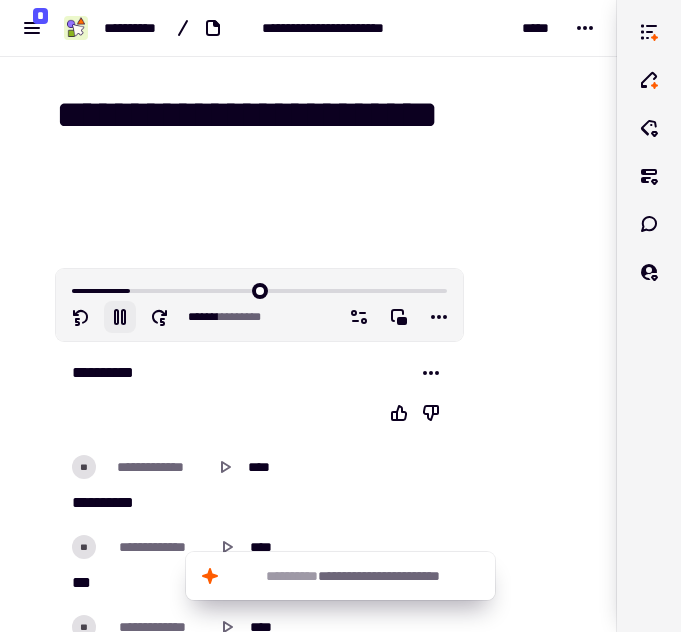 click 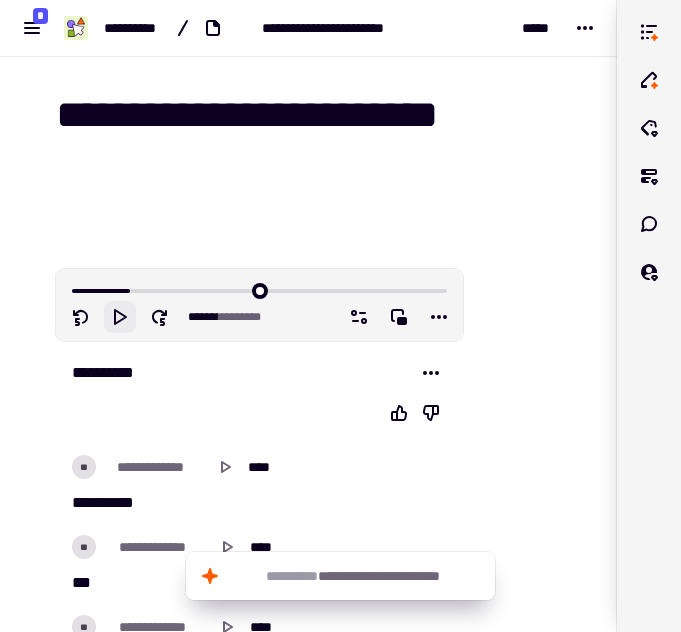 click 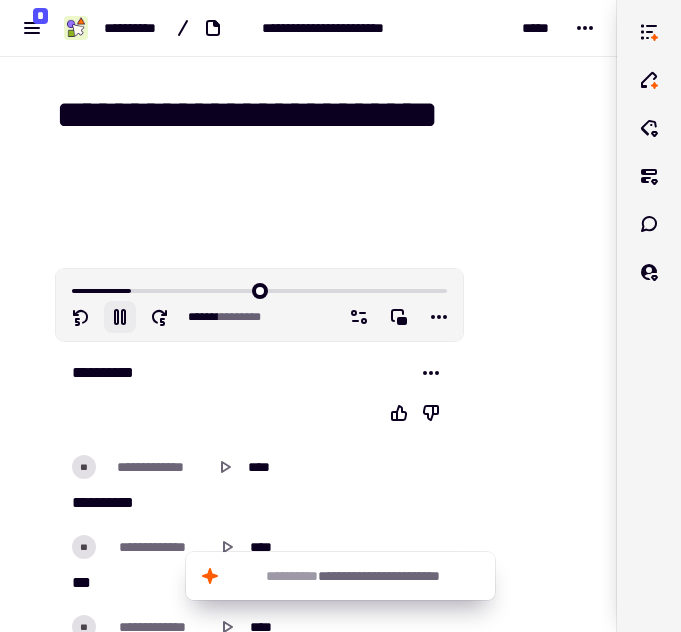 click 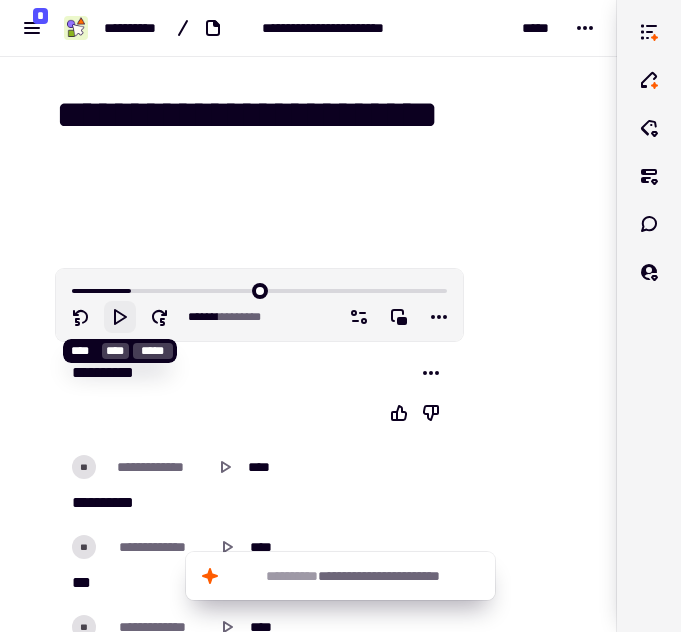 click 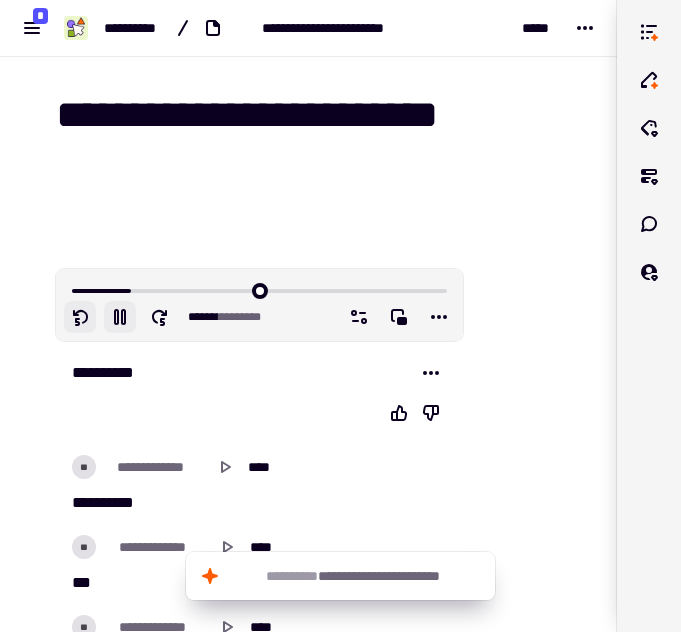 click 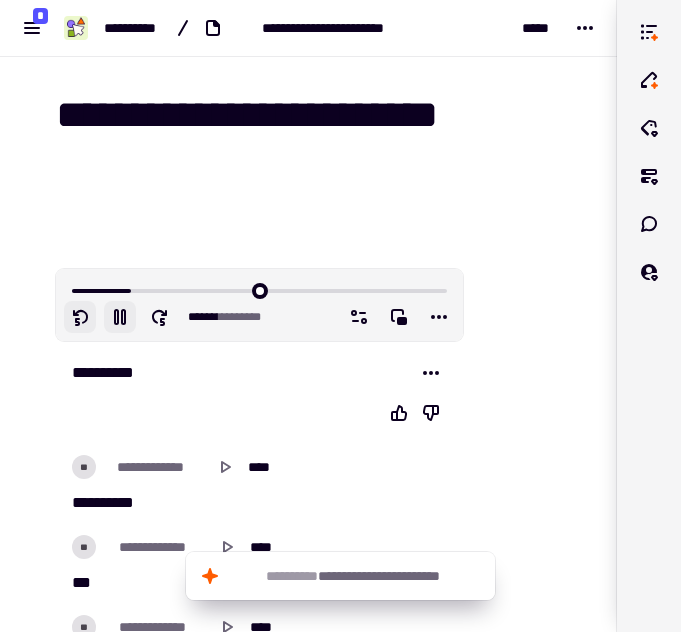 click 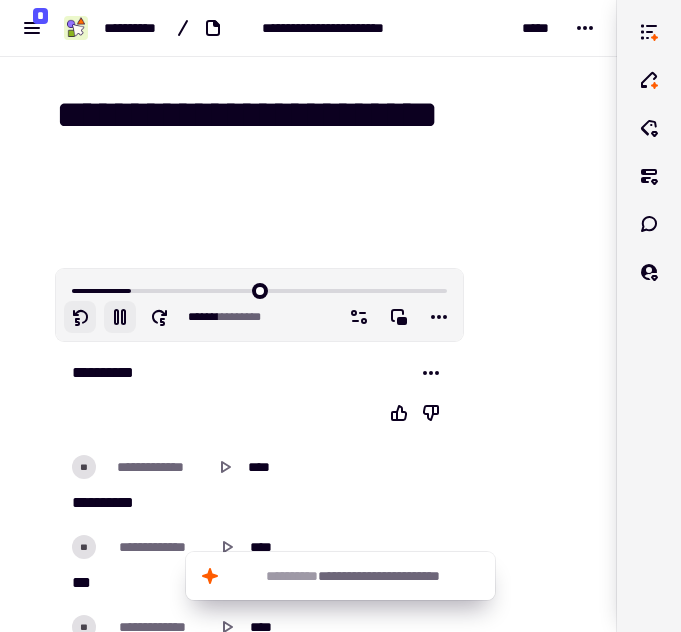 click 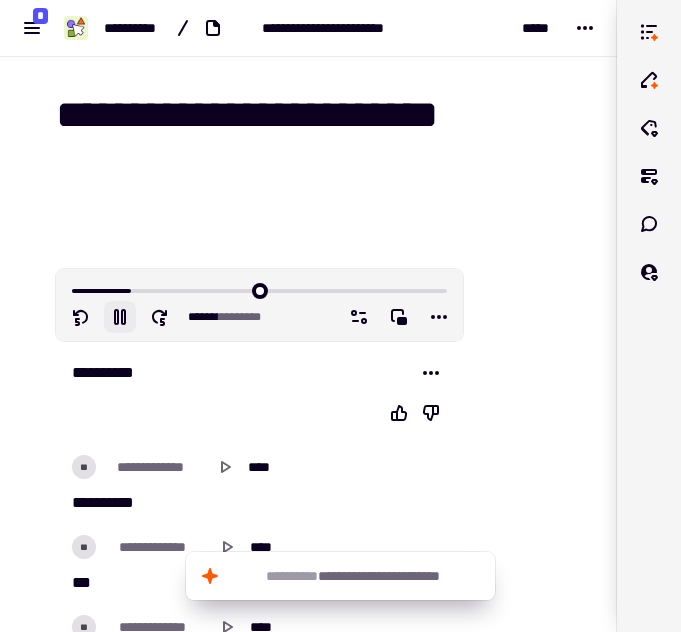 click 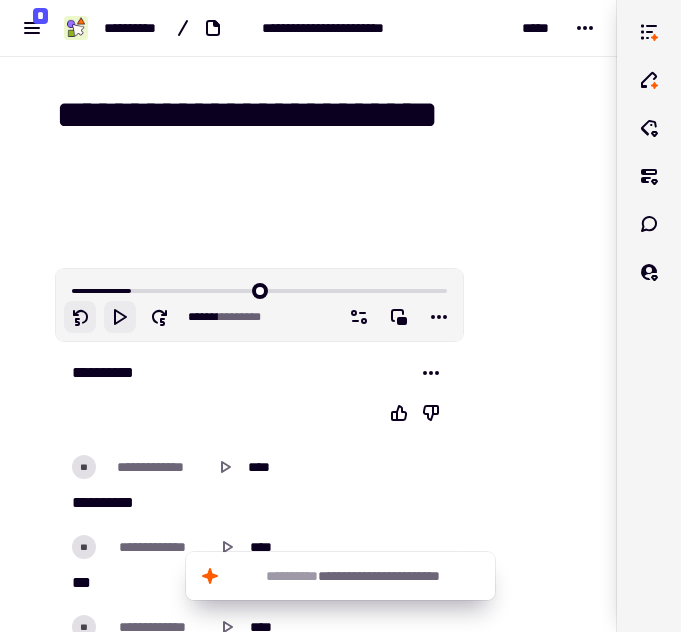 click 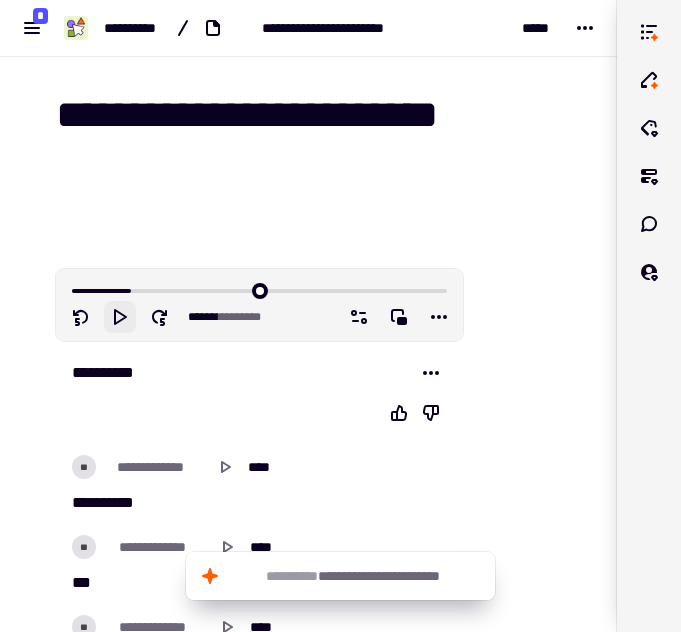 click at bounding box center (526, 36613) 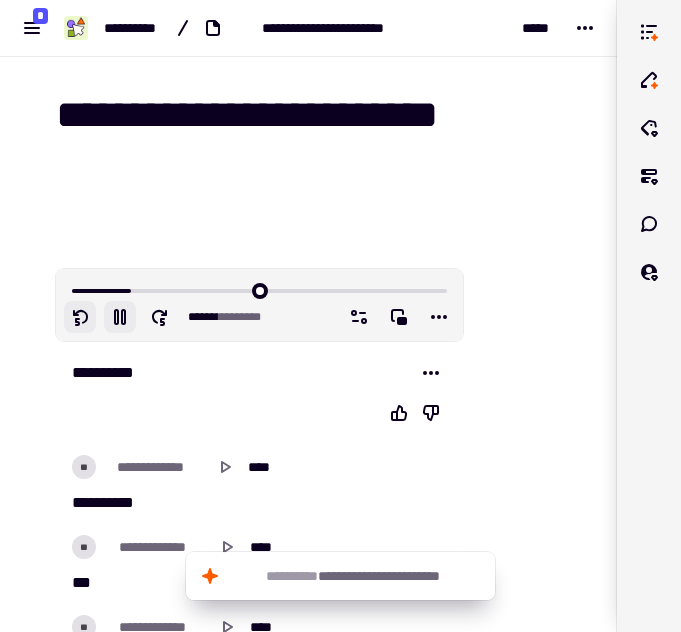 click 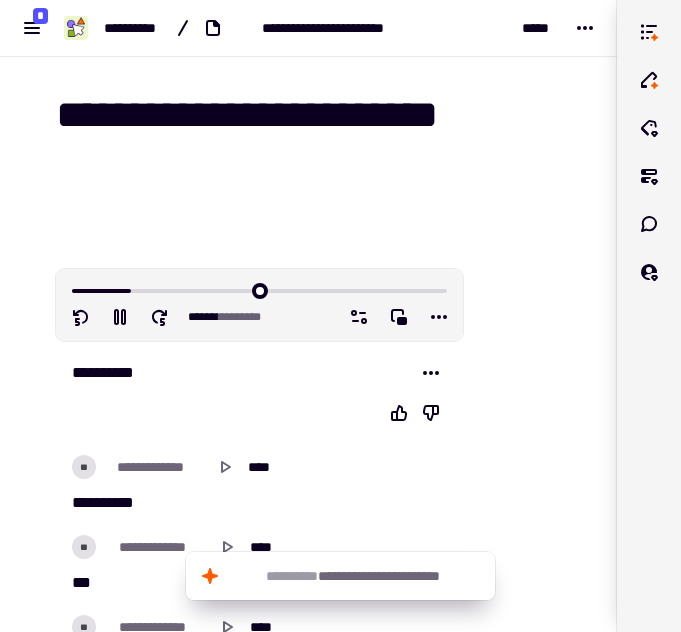 drag, startPoint x: 129, startPoint y: 316, endPoint x: 679, endPoint y: 355, distance: 551.381 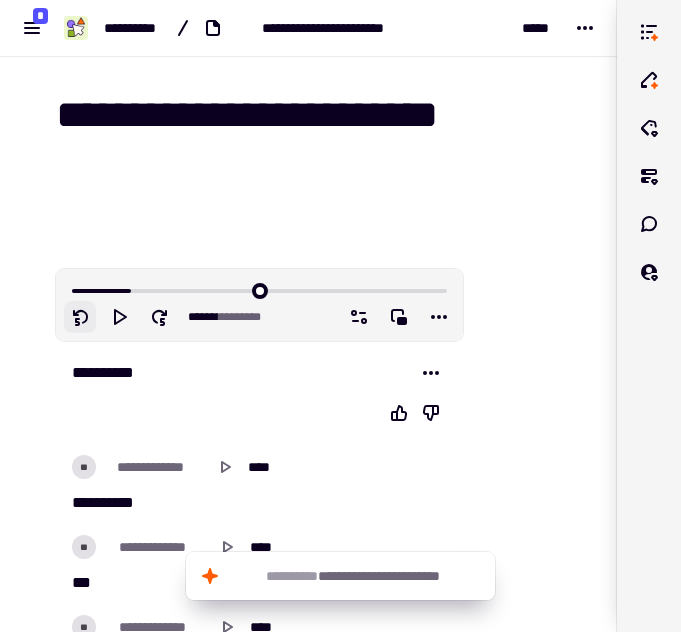 click 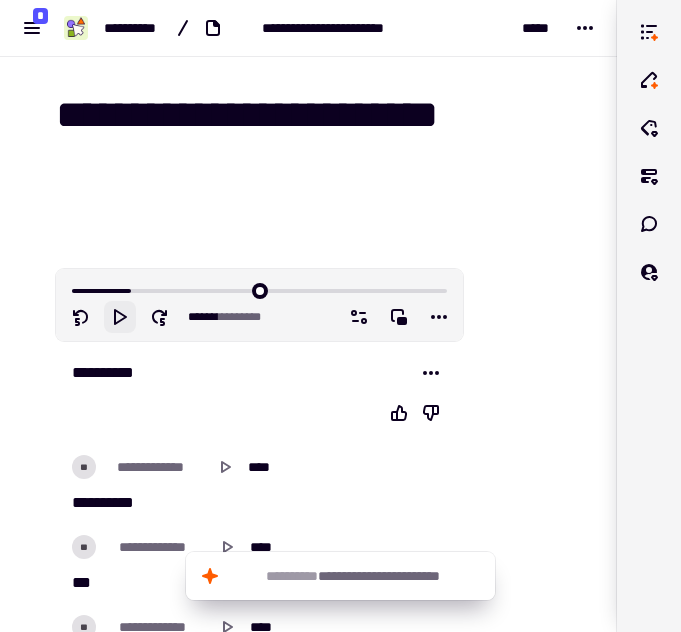 click 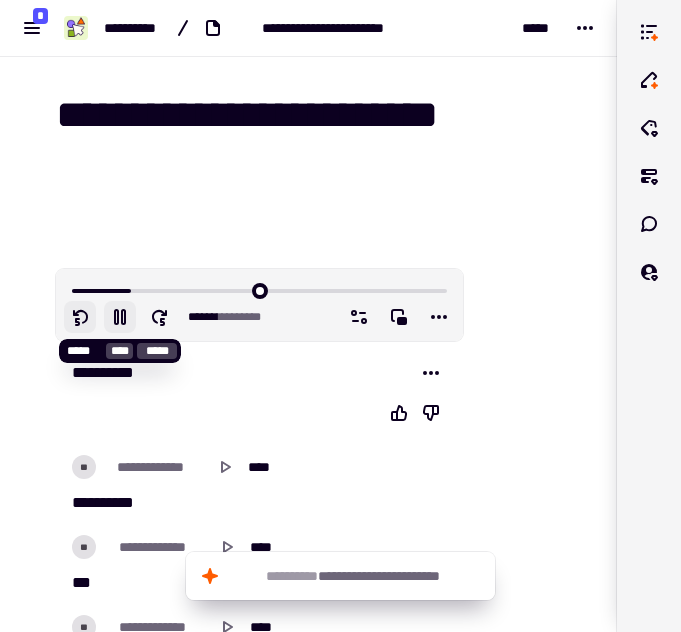 click 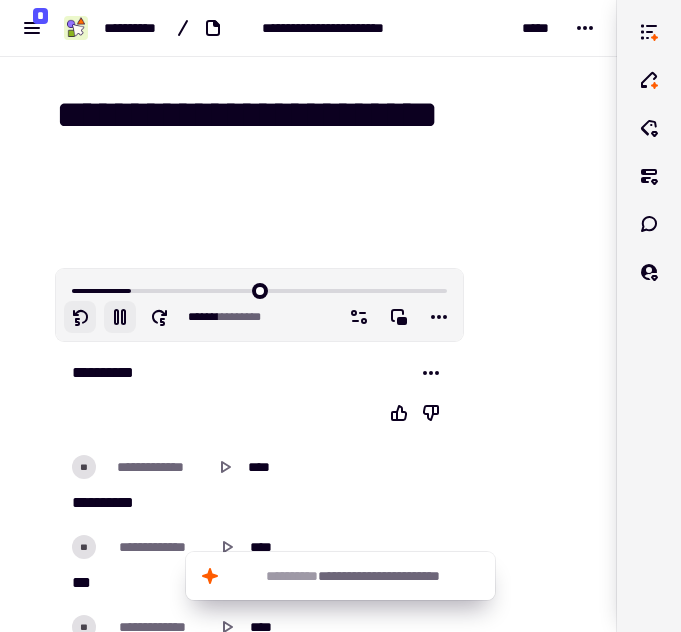 click 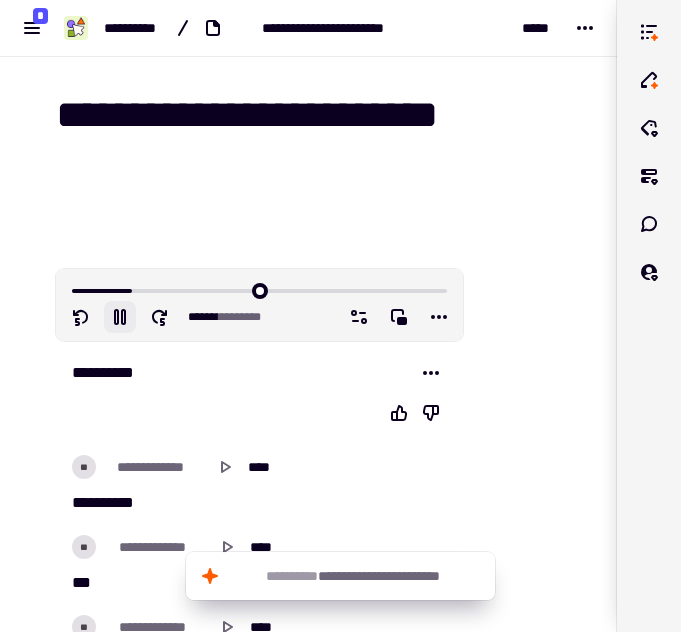 click 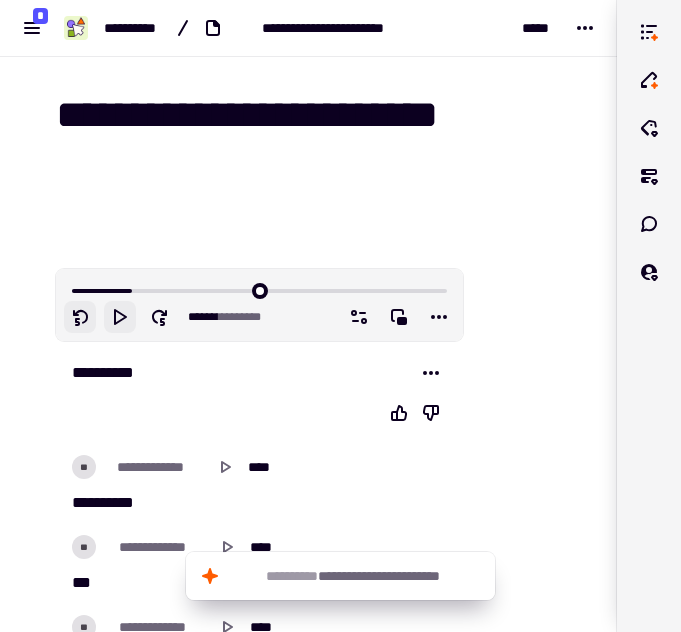 drag, startPoint x: 94, startPoint y: 319, endPoint x: 83, endPoint y: 317, distance: 11.18034 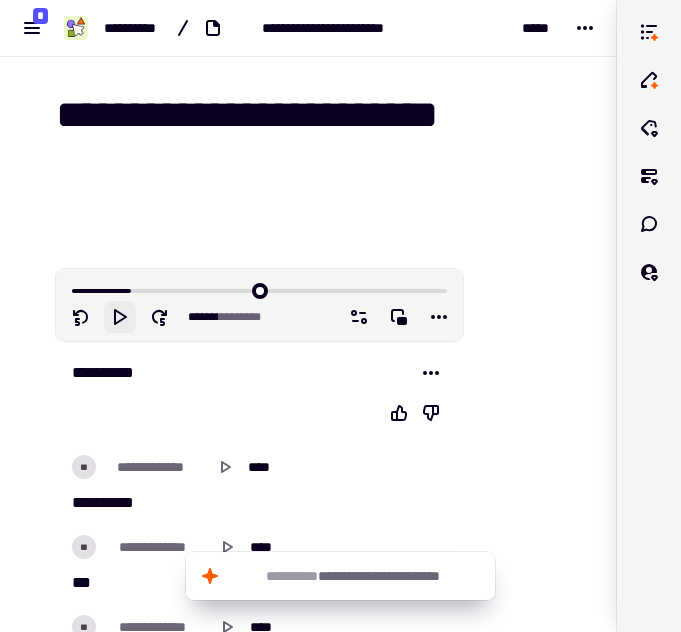click 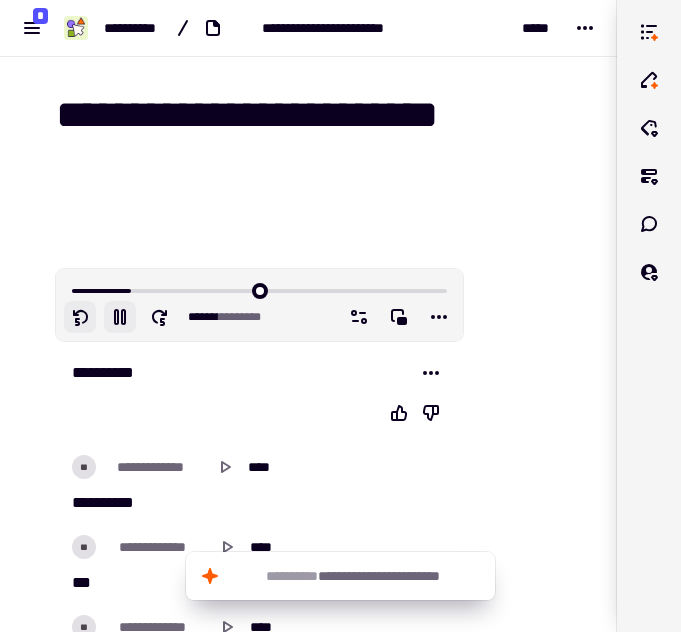 click 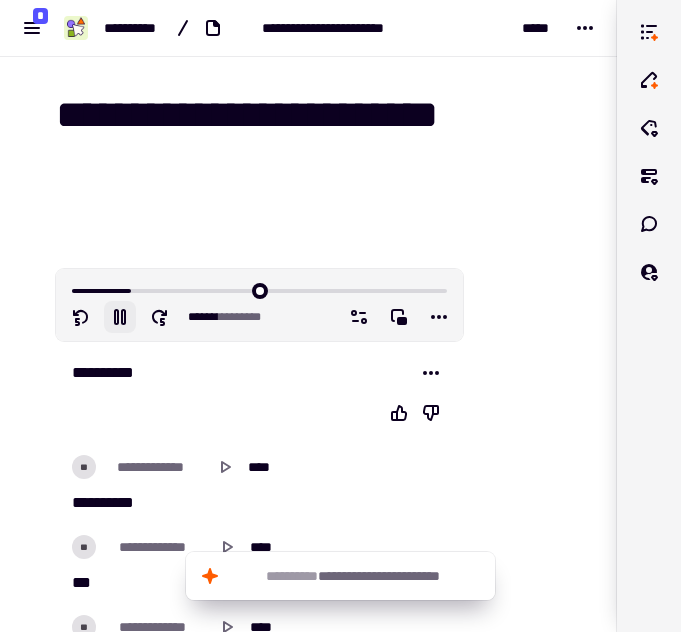 click 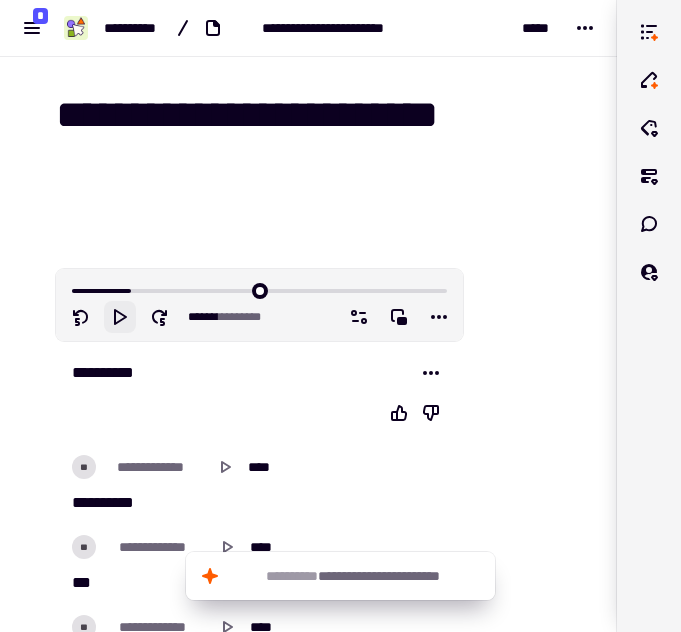 click 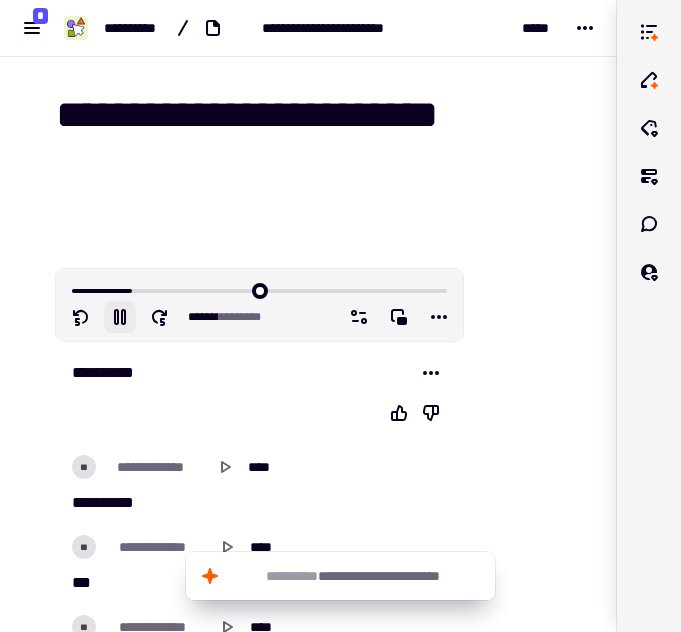 scroll, scrollTop: 86, scrollLeft: 0, axis: vertical 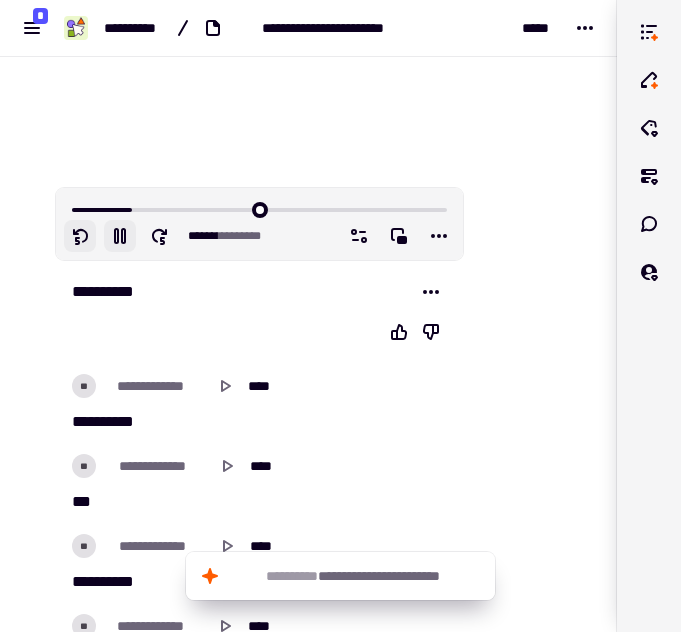 click 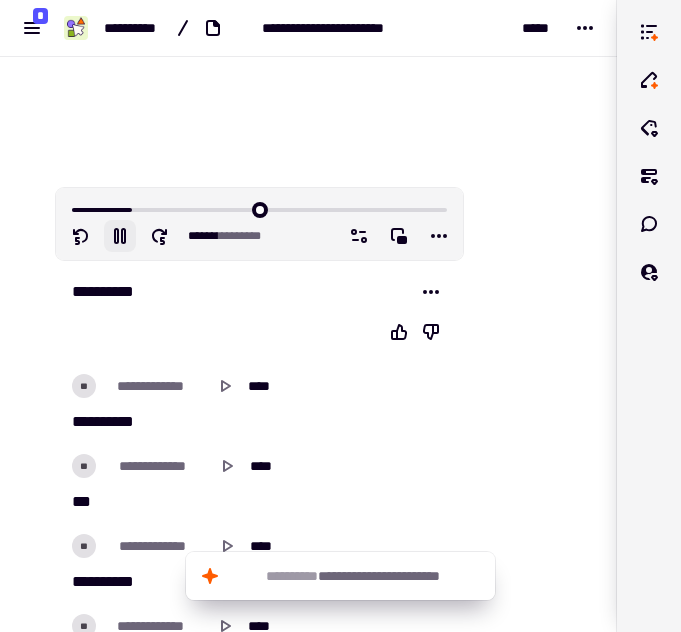 click 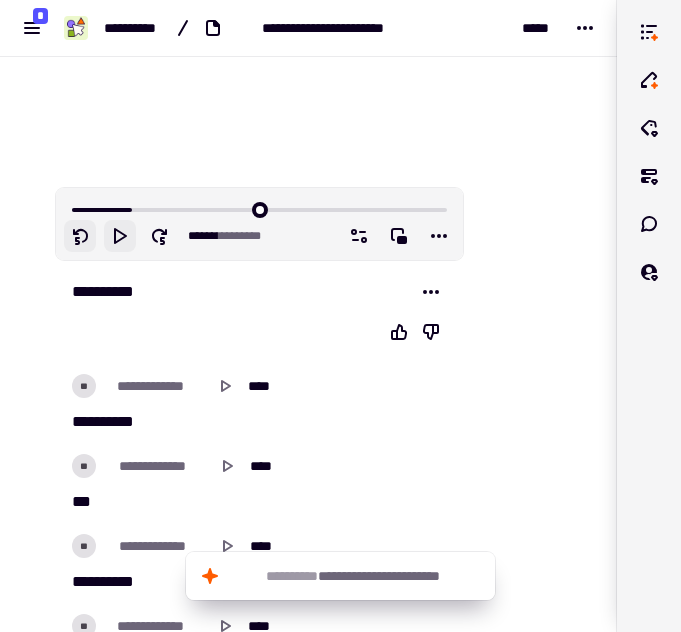 click 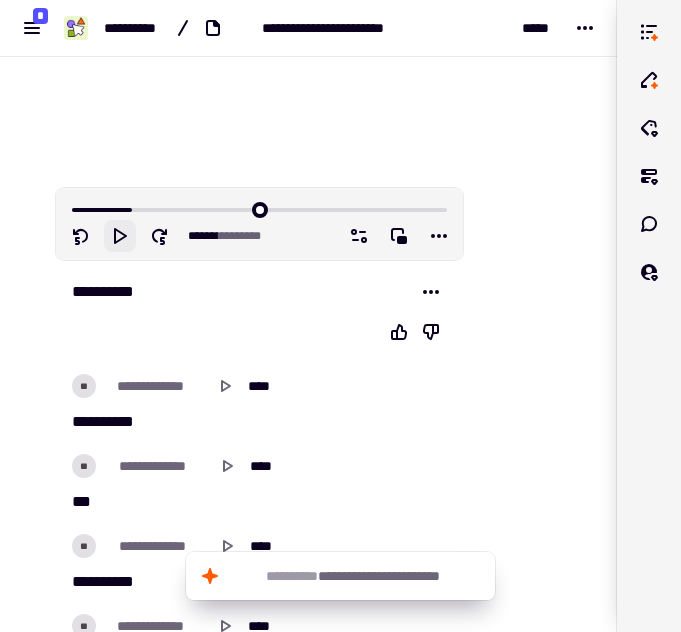 click 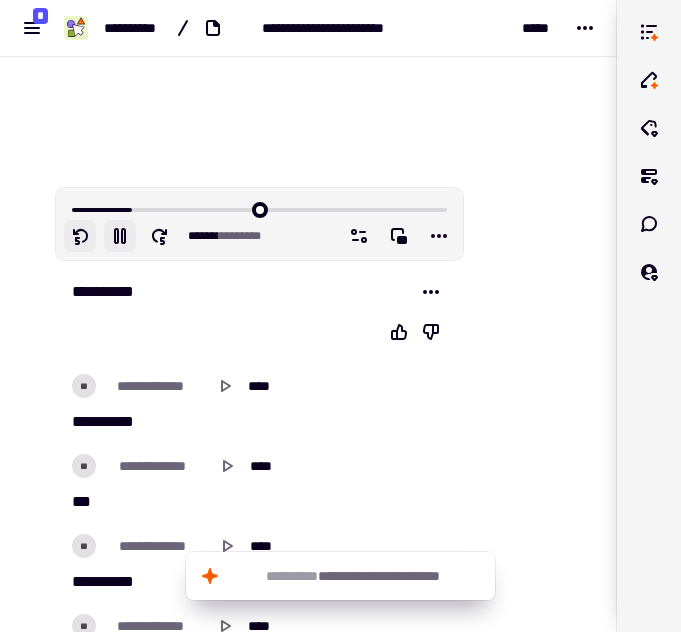 click 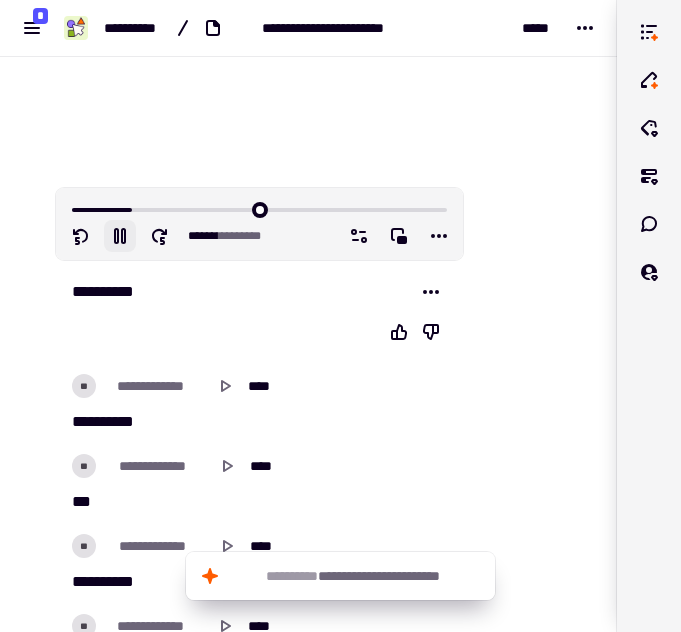 scroll, scrollTop: 133, scrollLeft: 0, axis: vertical 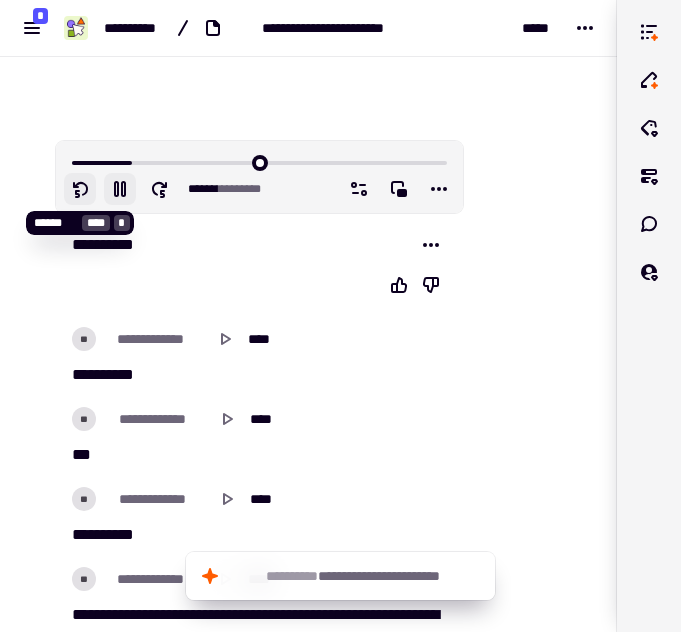click 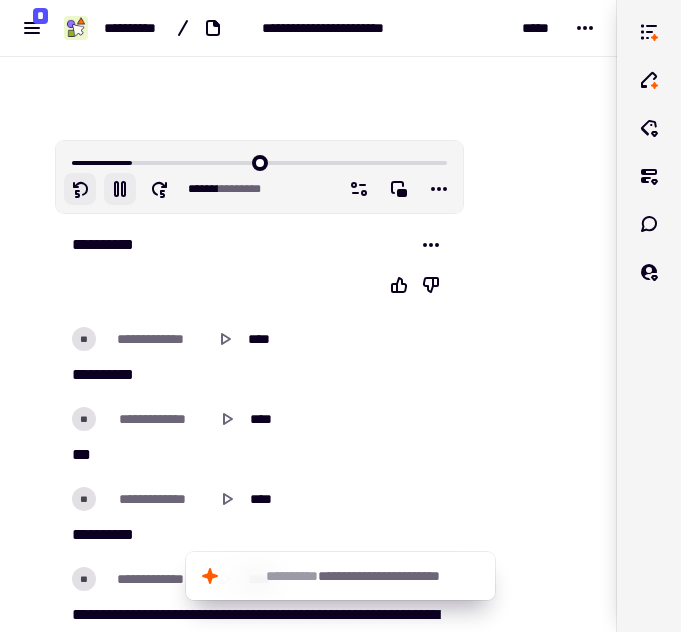 click 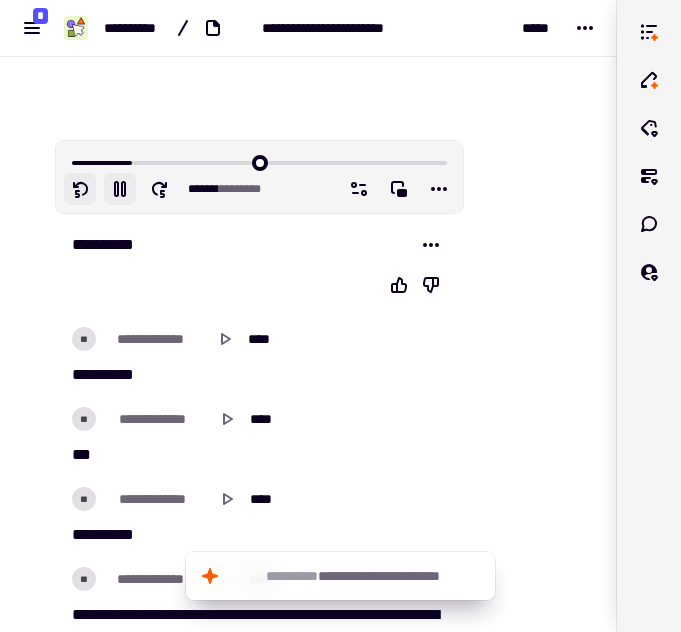 click 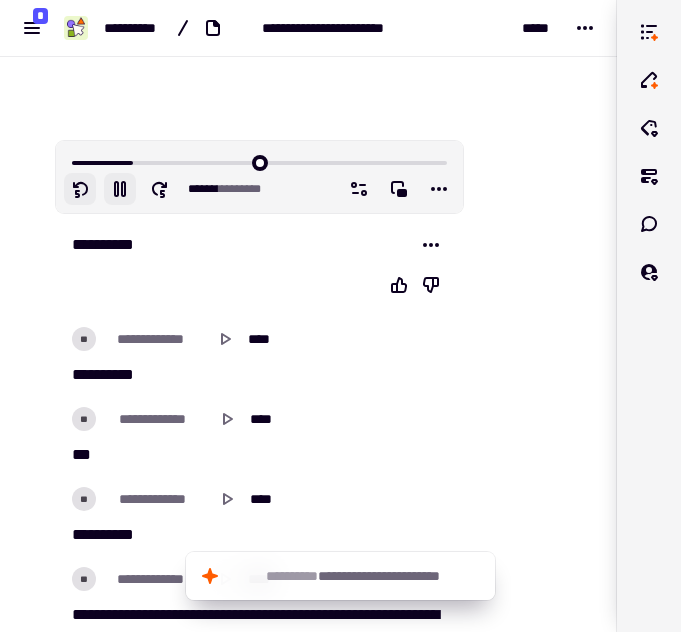 click 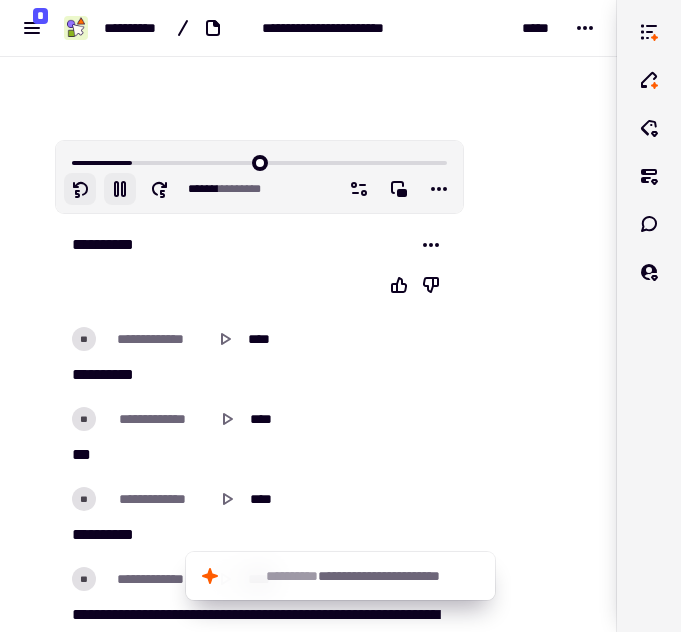 click 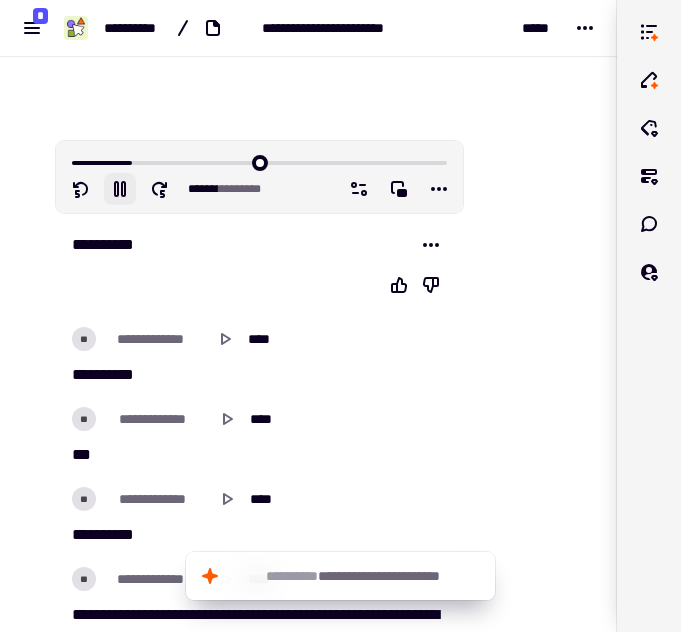 click 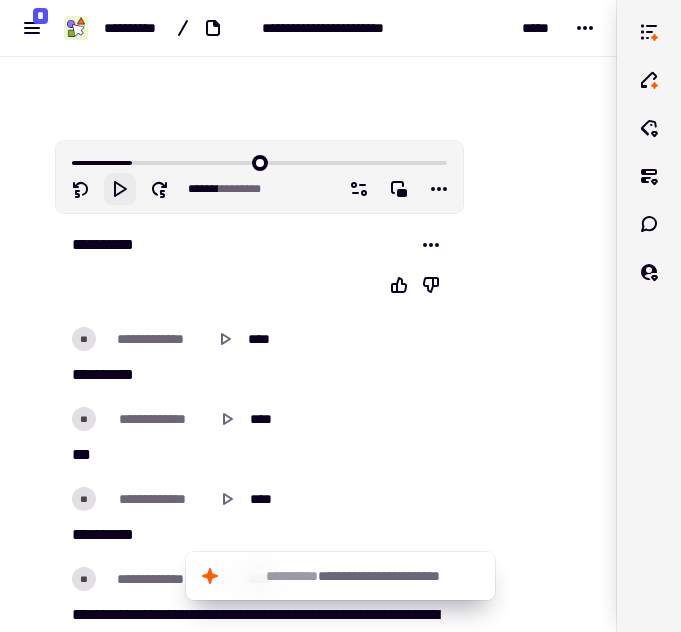 click 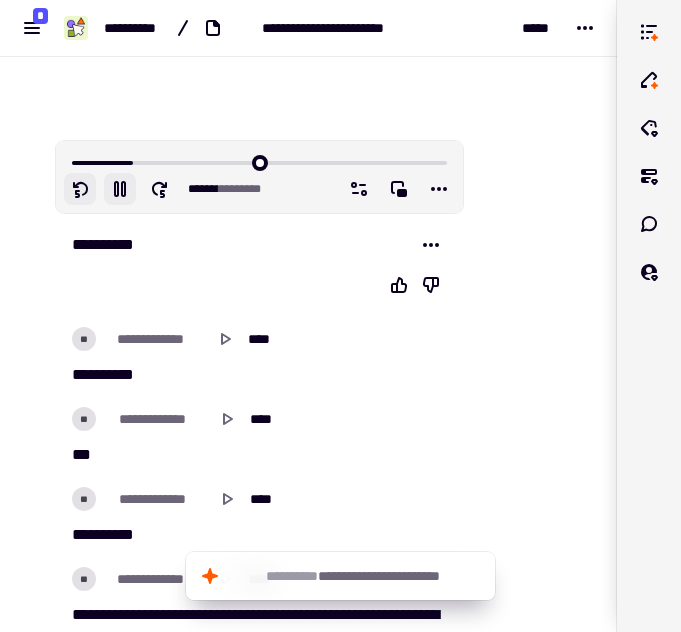 click 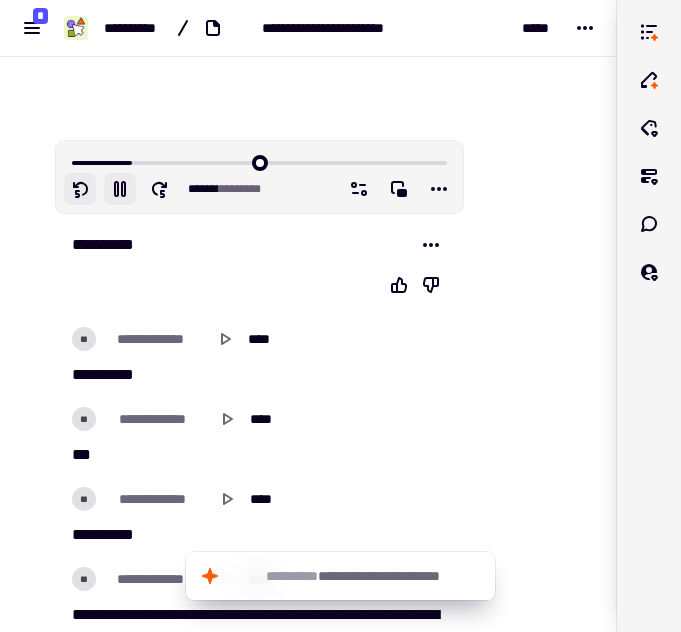 click 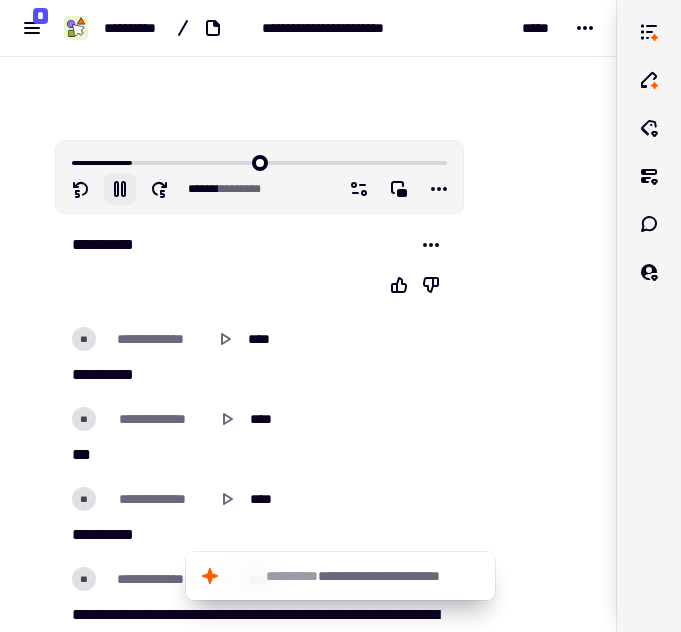 click 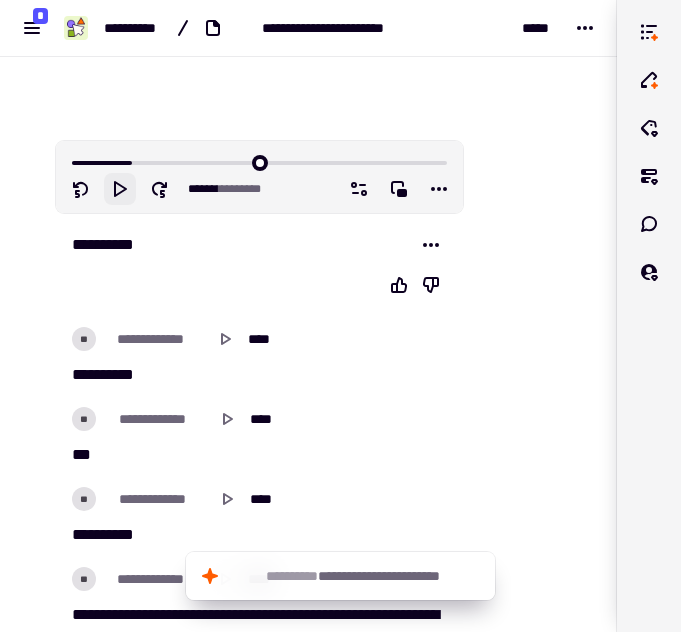 click 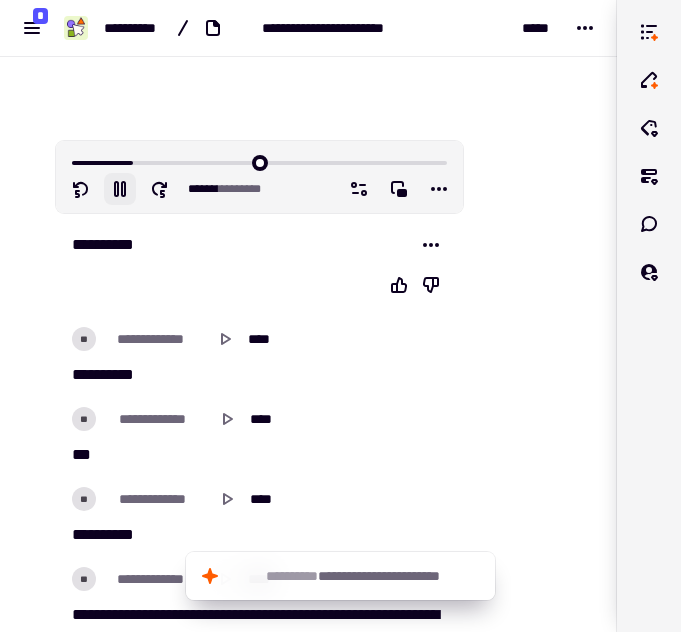 click 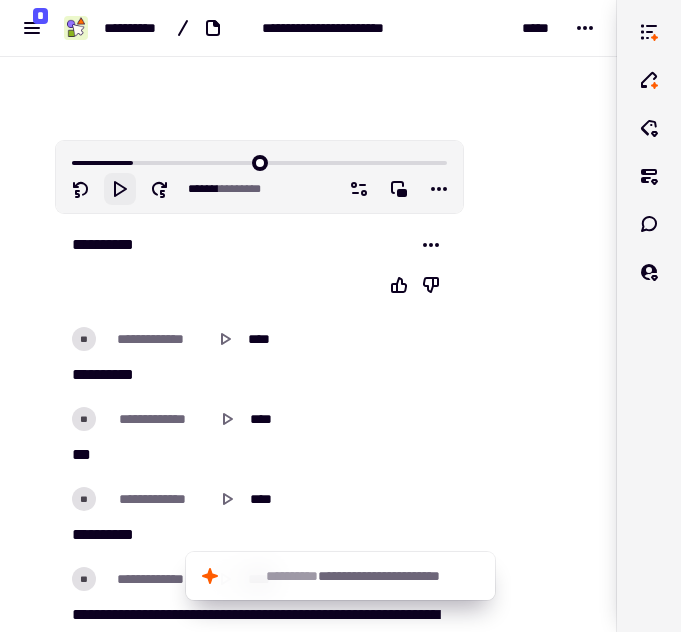 click 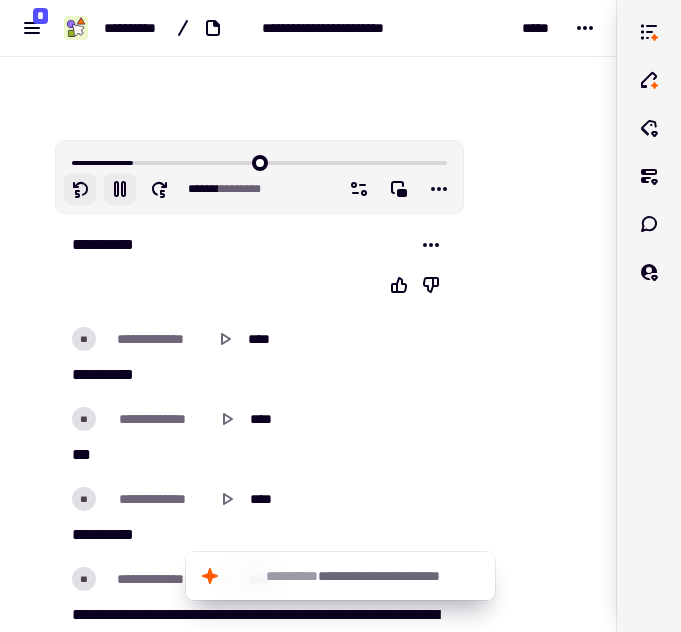 click 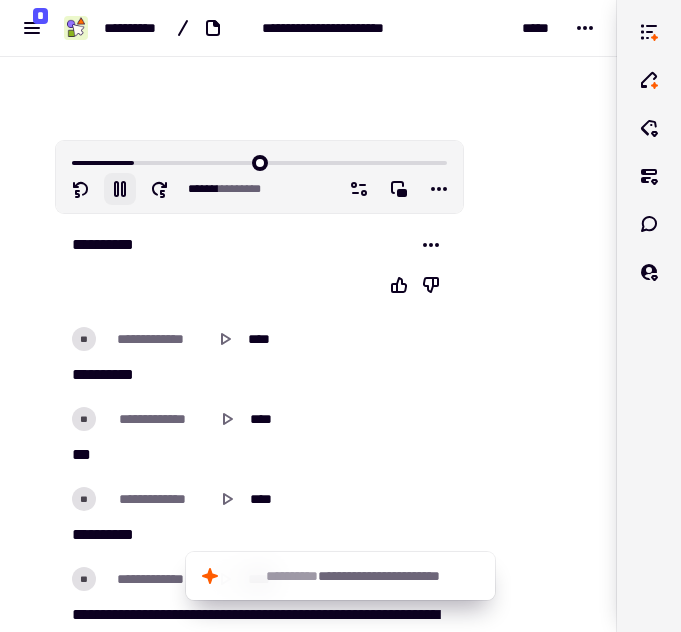 click 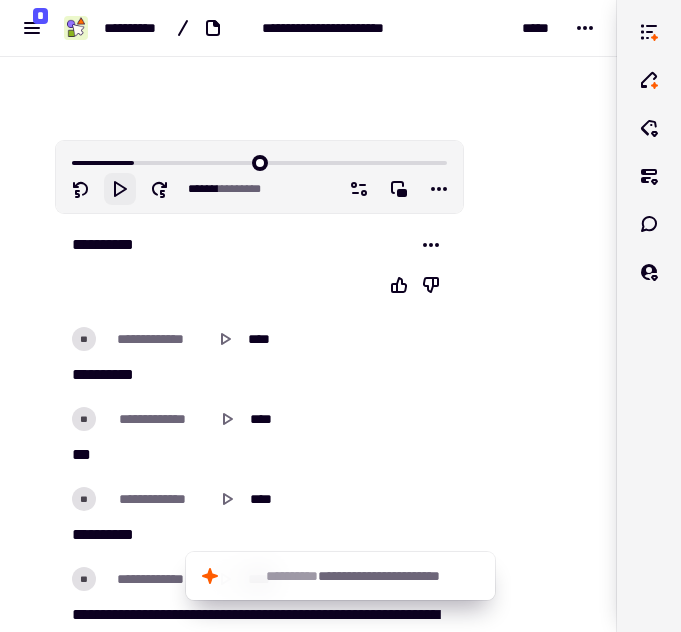 click 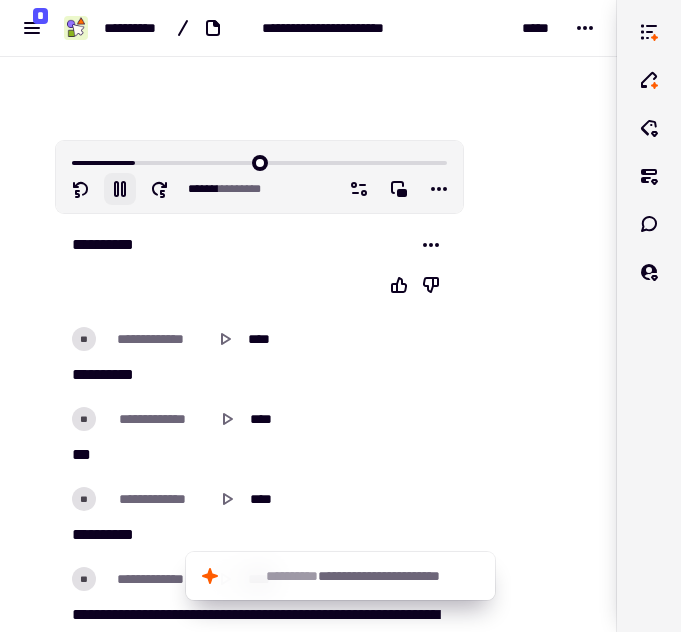 click 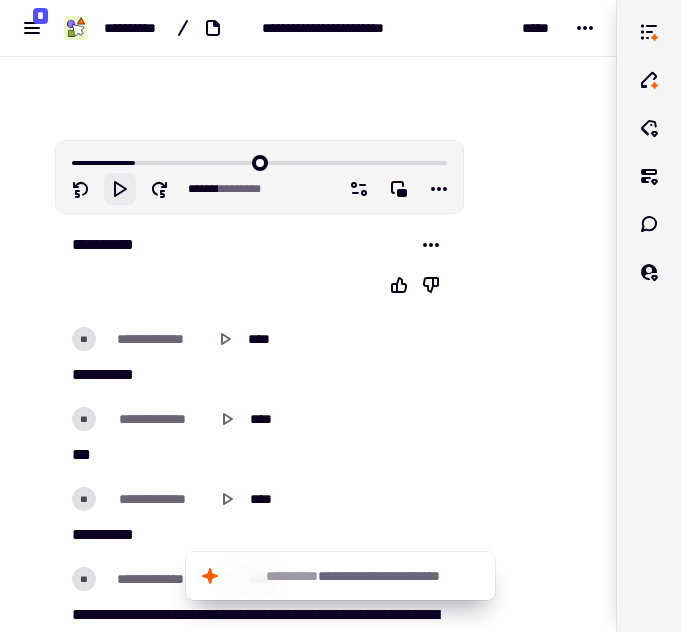 click 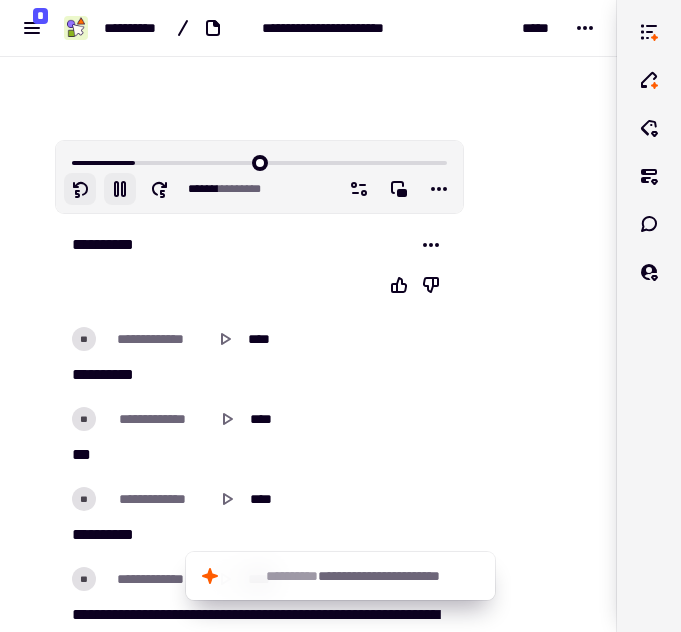 click 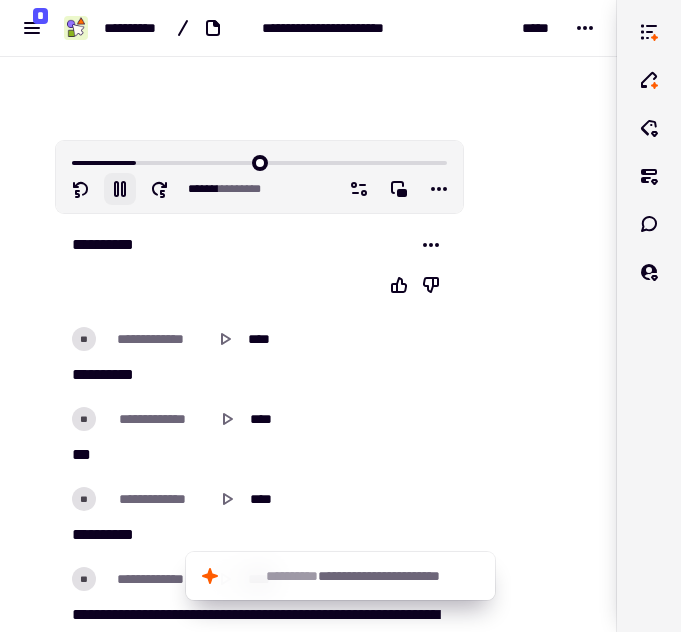 click 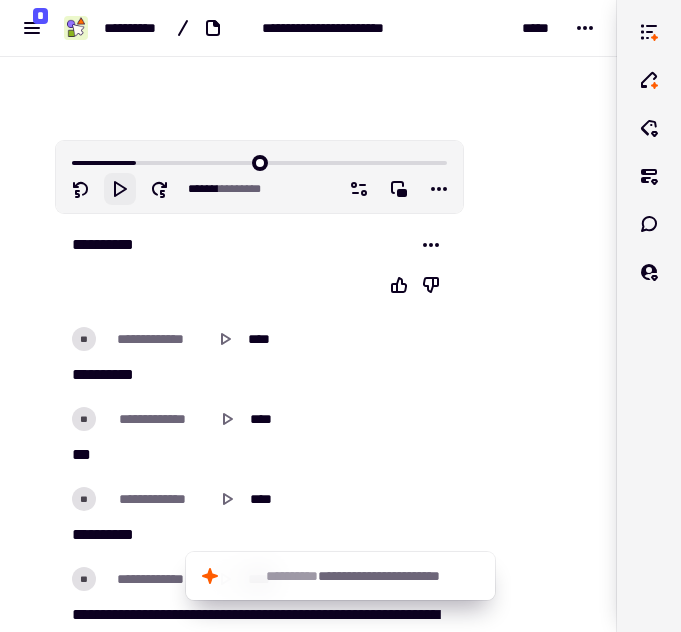 click 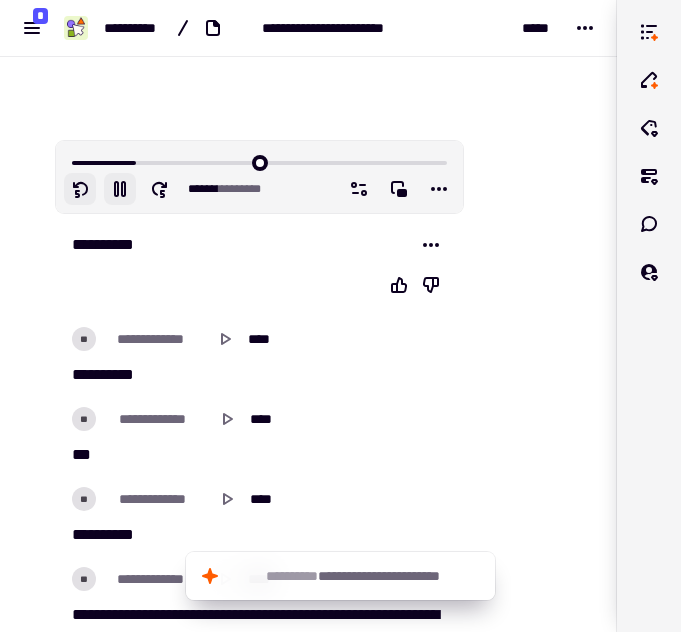 click 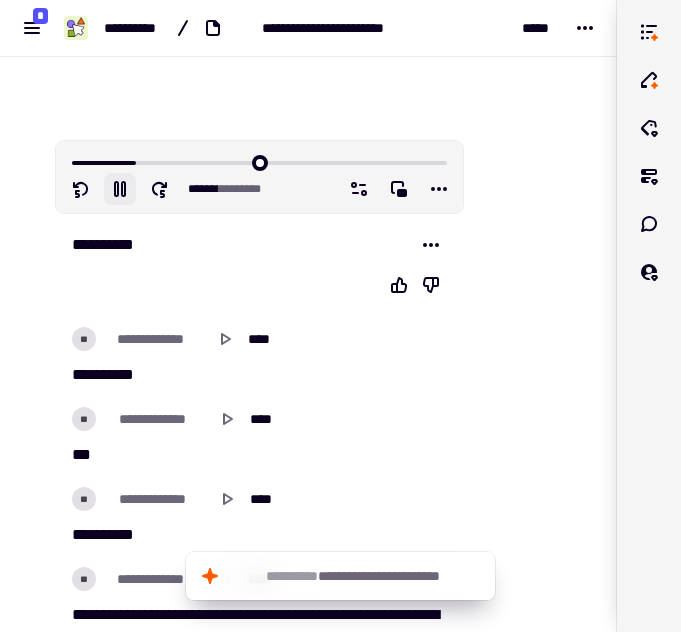 click 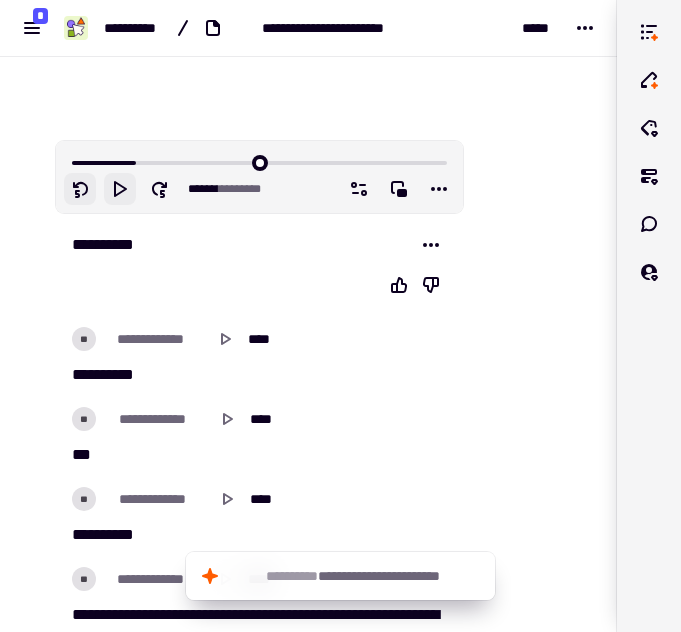 click 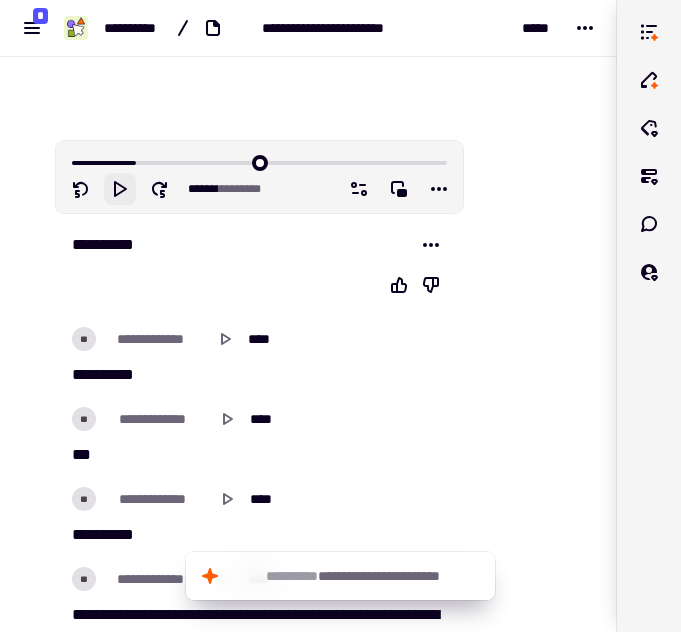 click 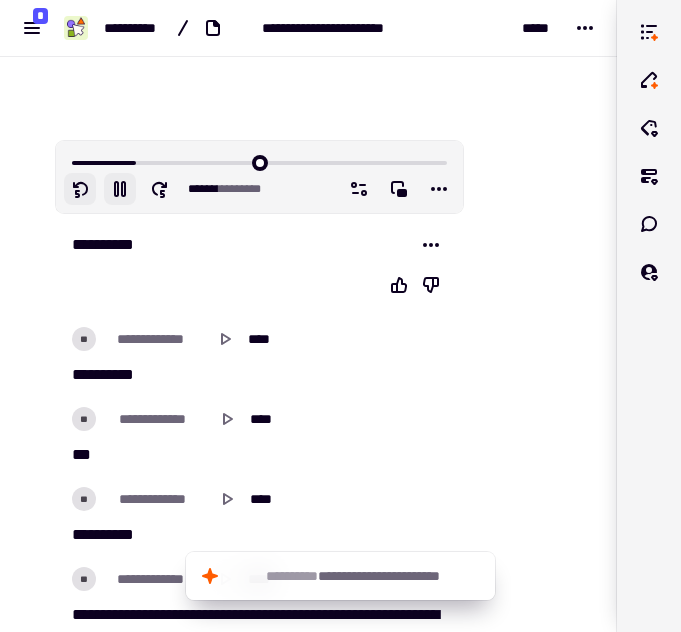 click 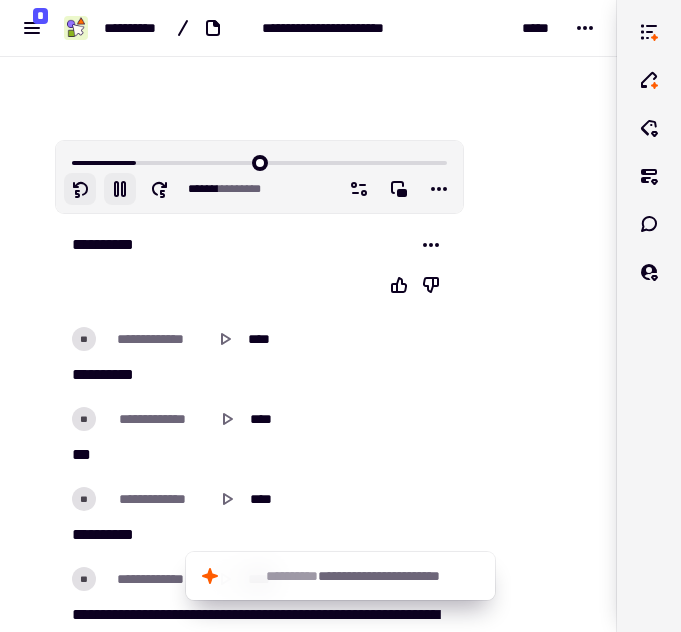 click 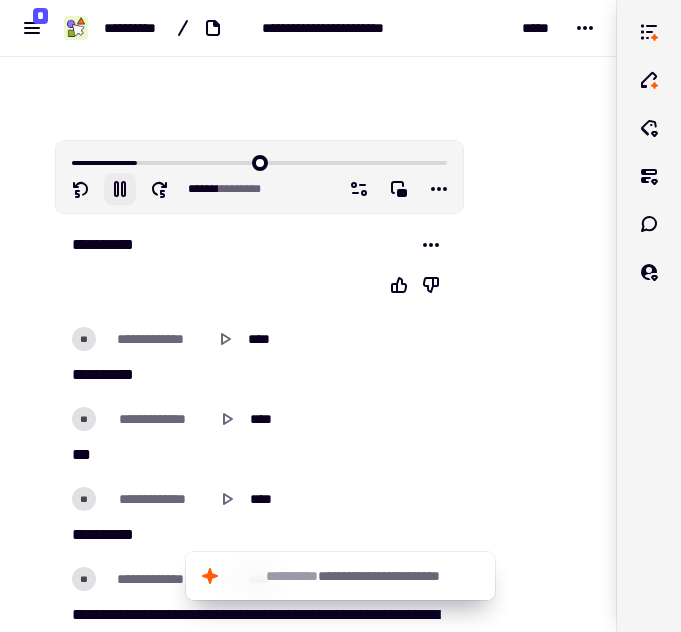click 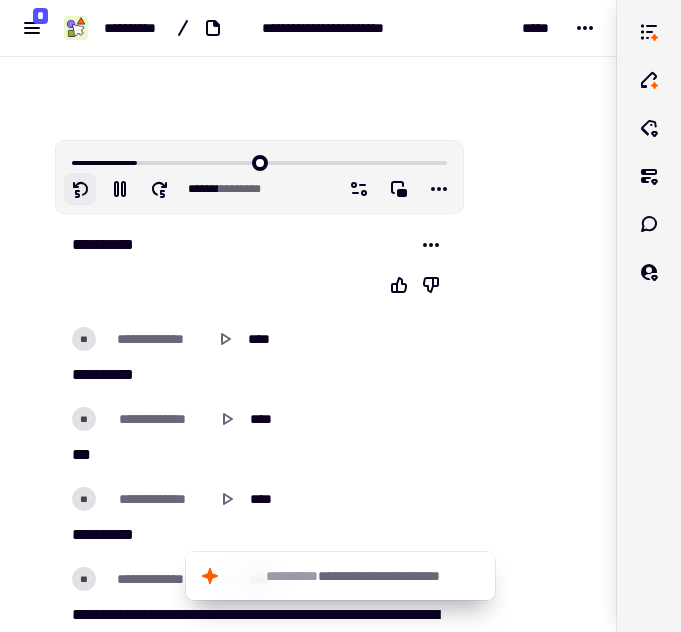 click 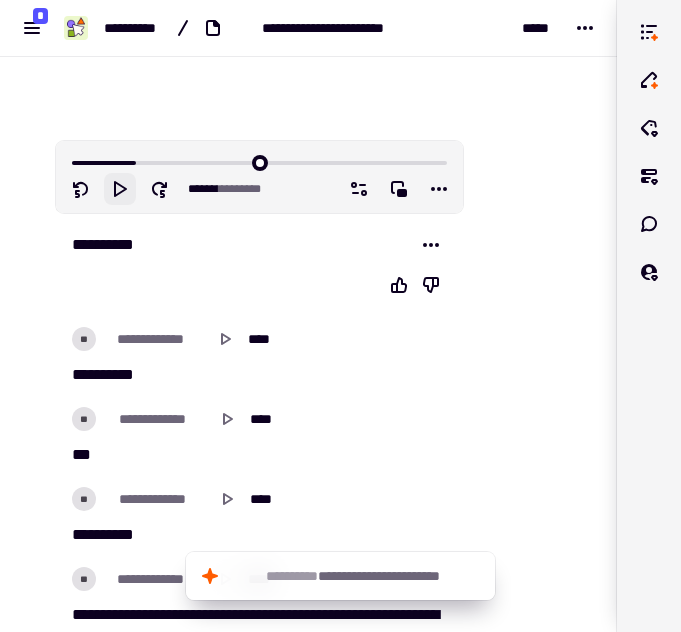 click 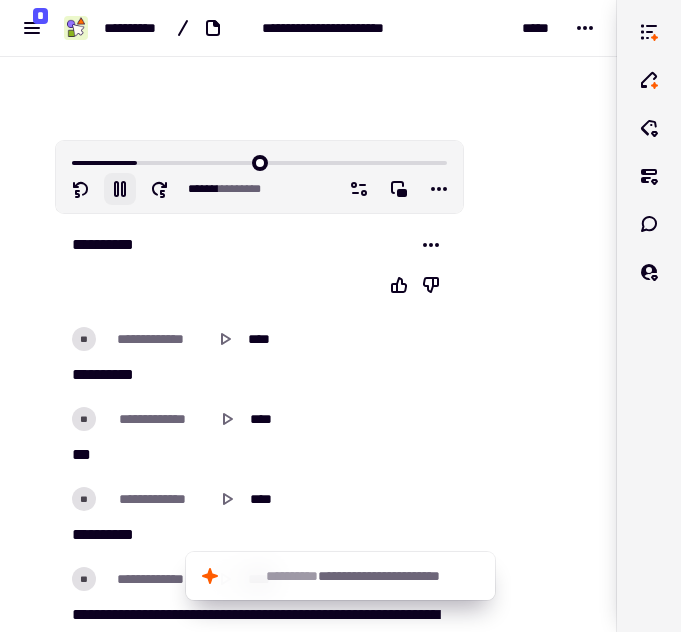 click 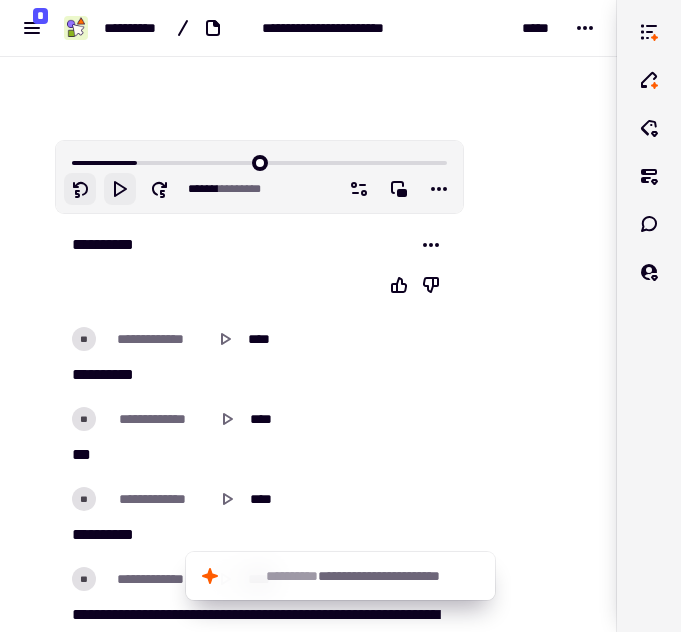 click 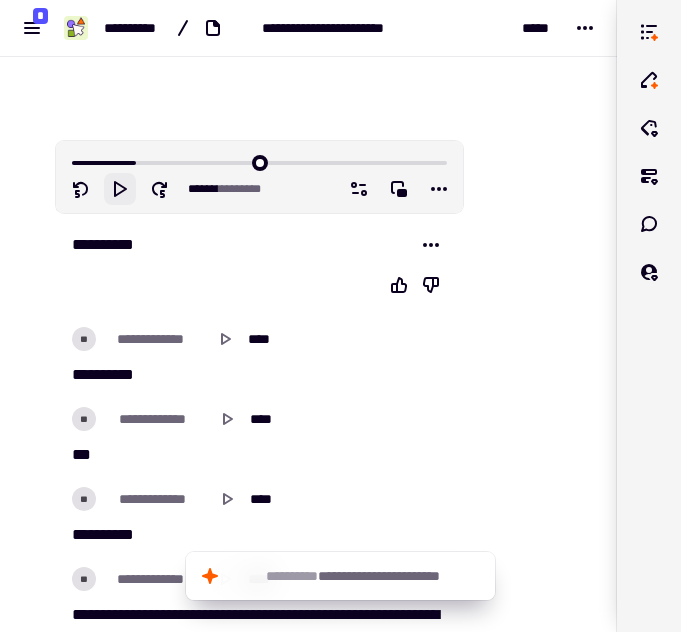 click 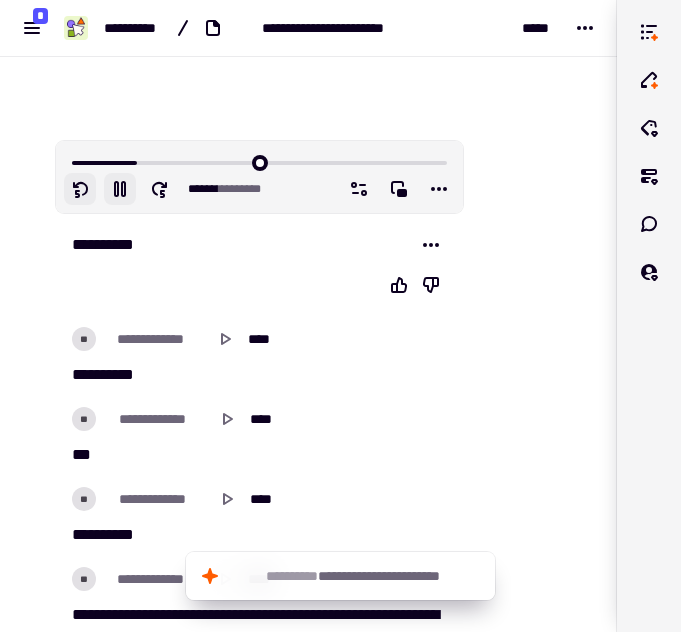 click 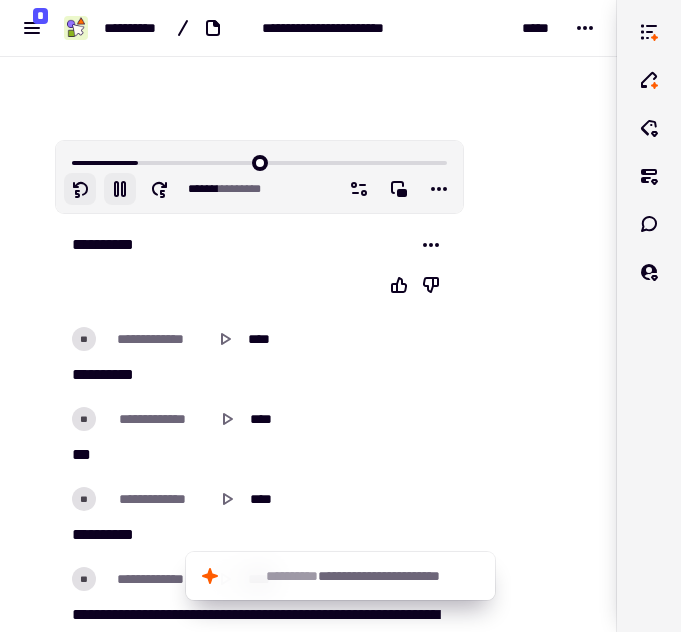 click 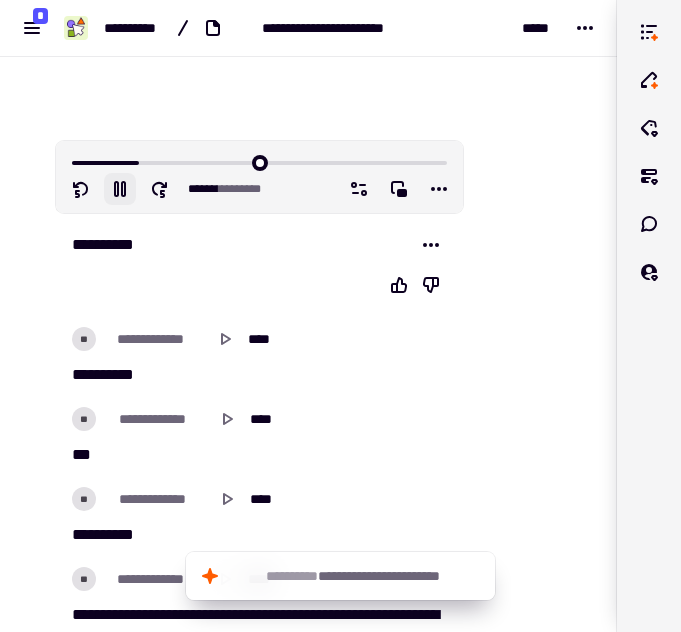 click at bounding box center [649, 316] 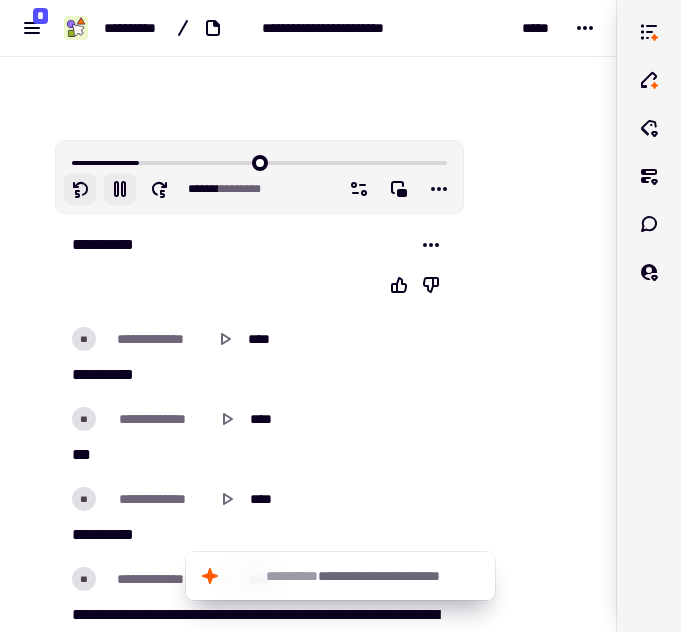 click 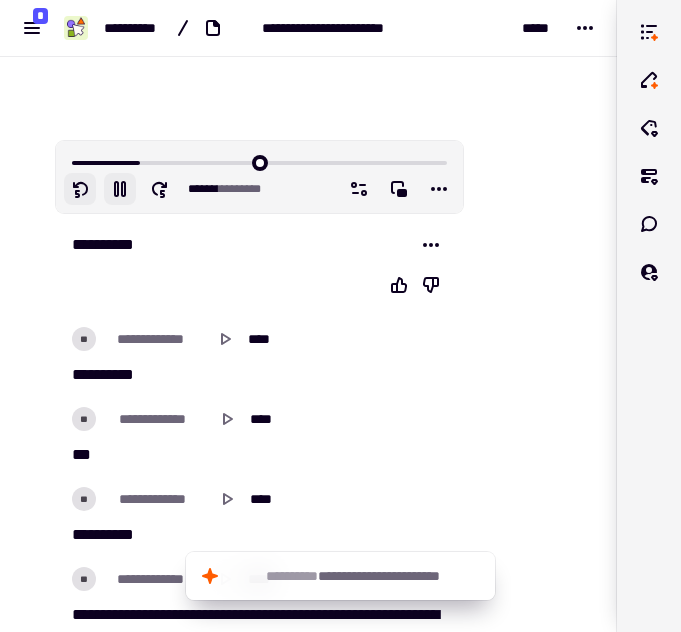 click 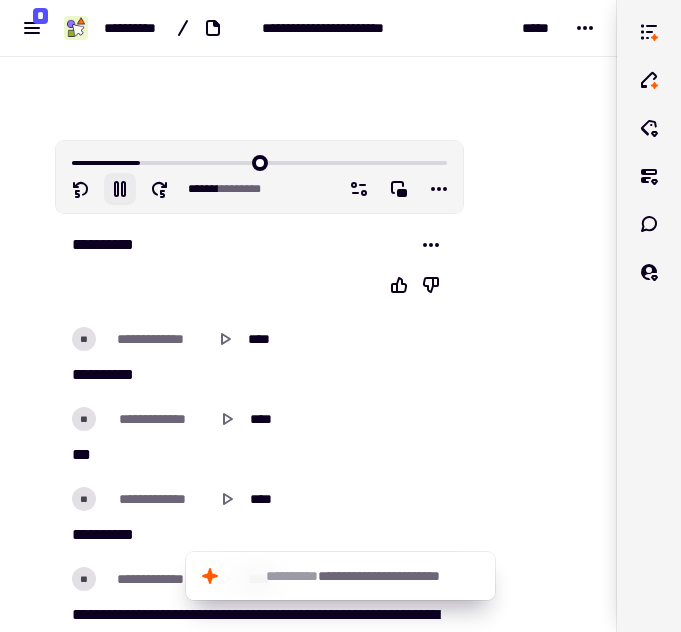 click 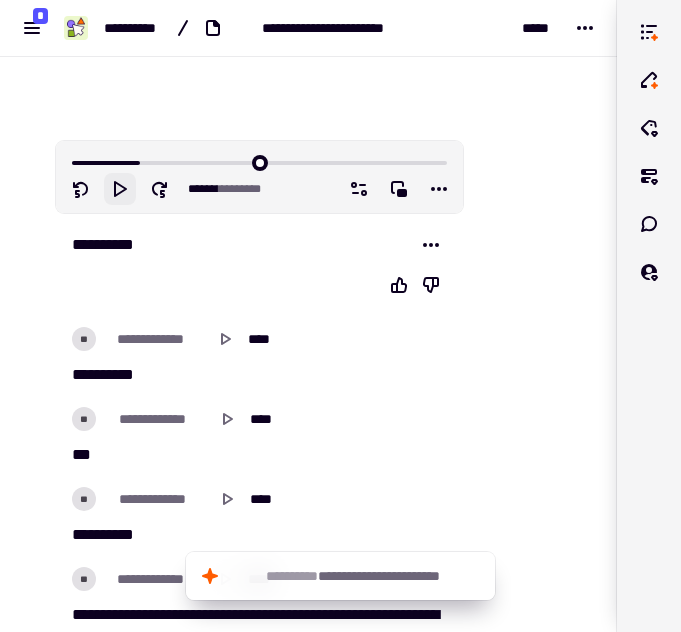 click 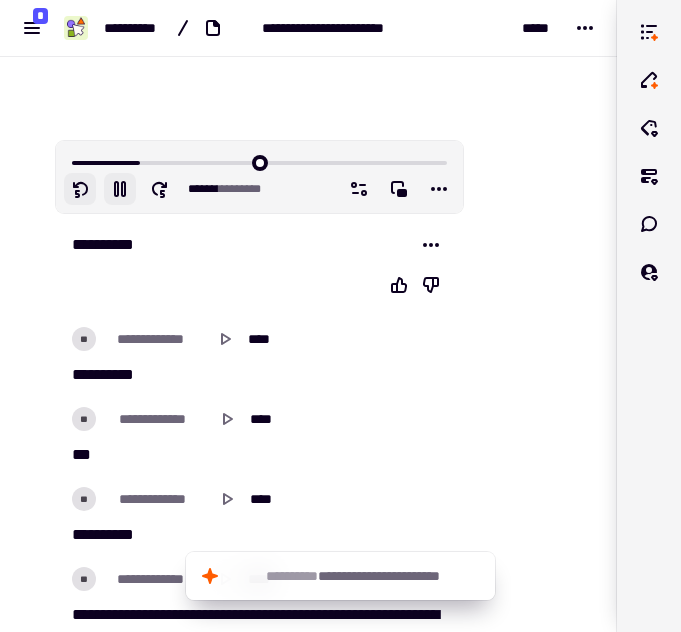 click 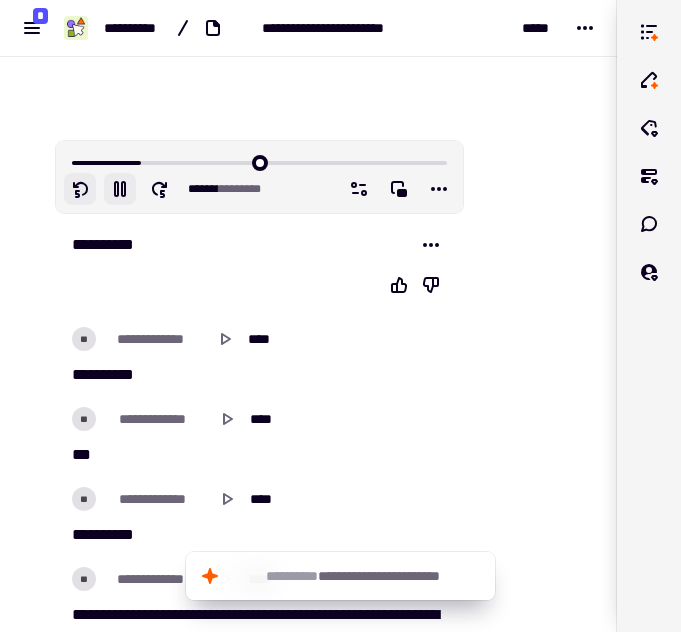 click 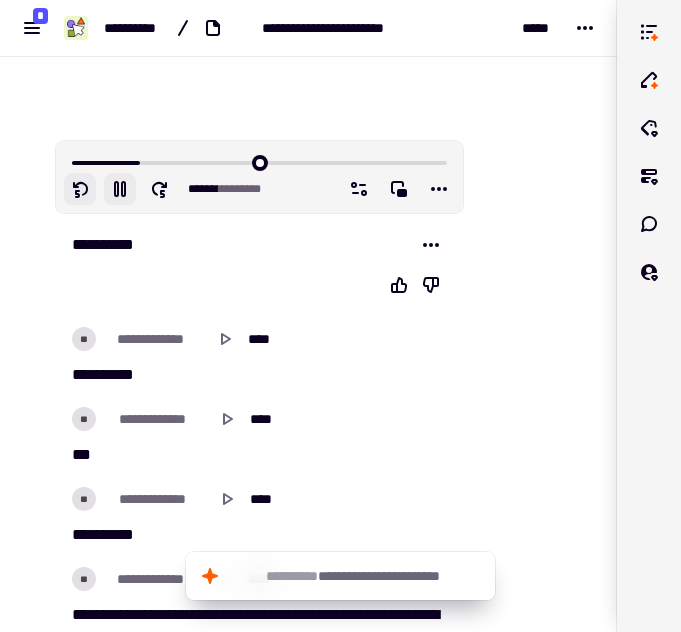 click 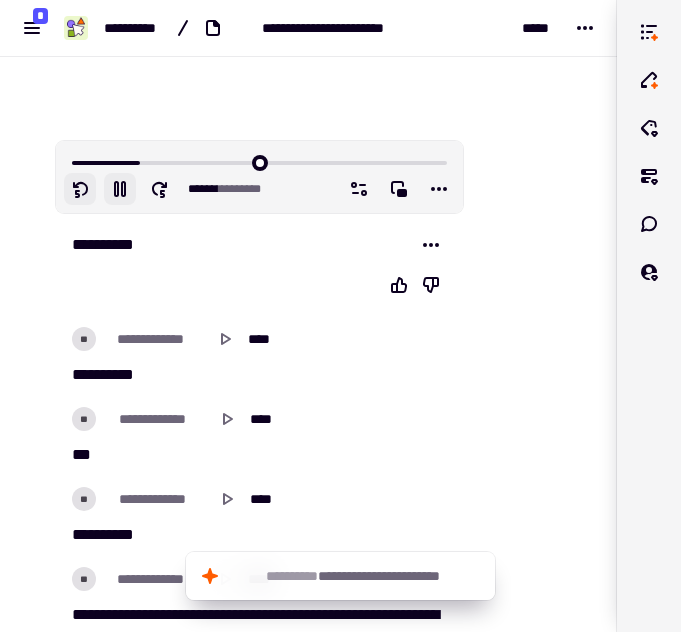 click 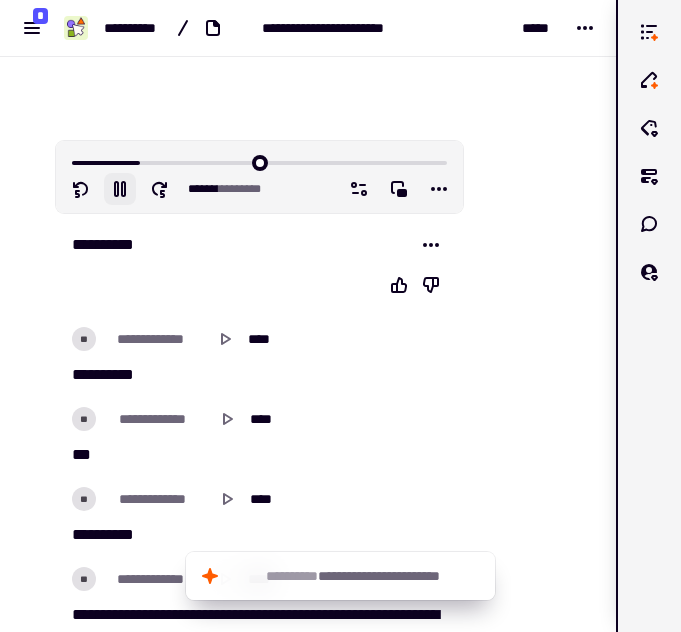 click 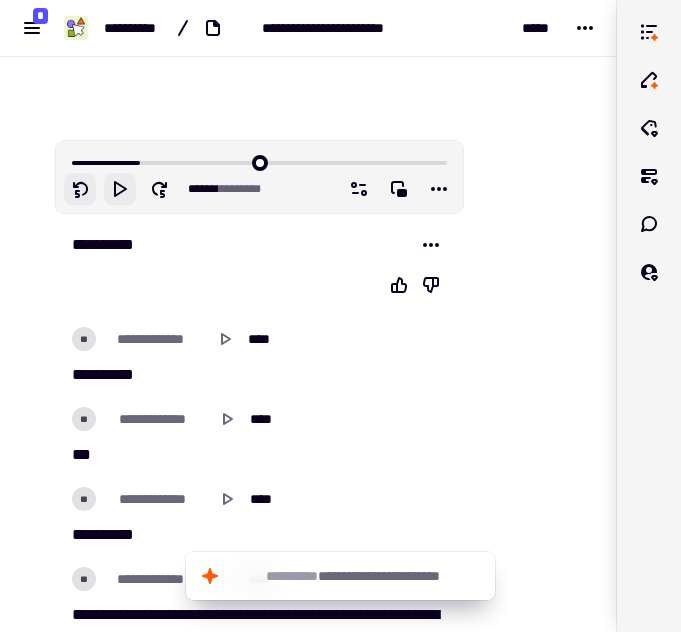 click 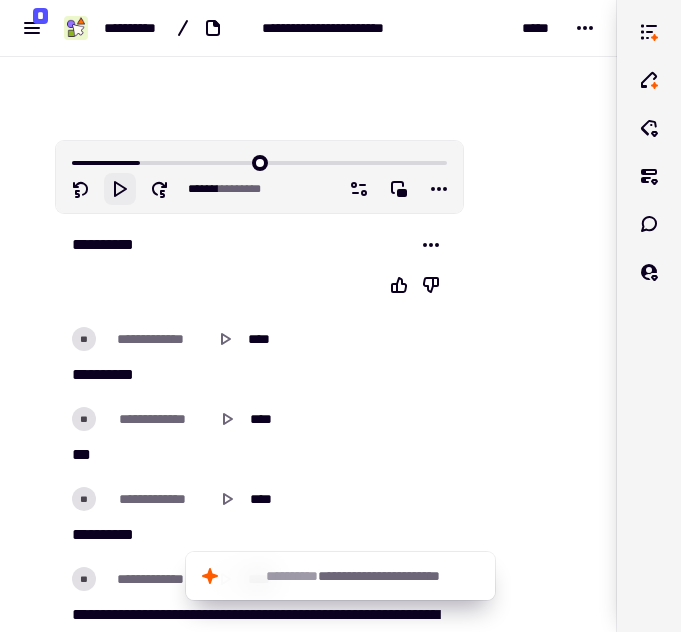 click 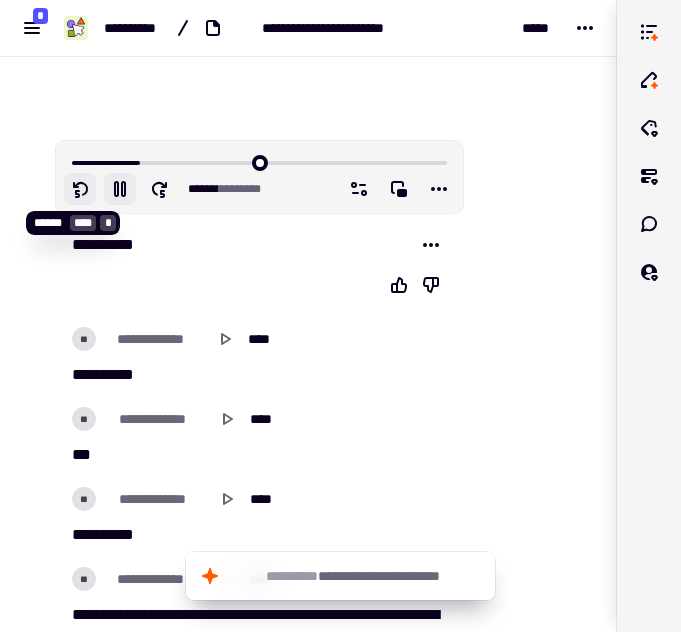click 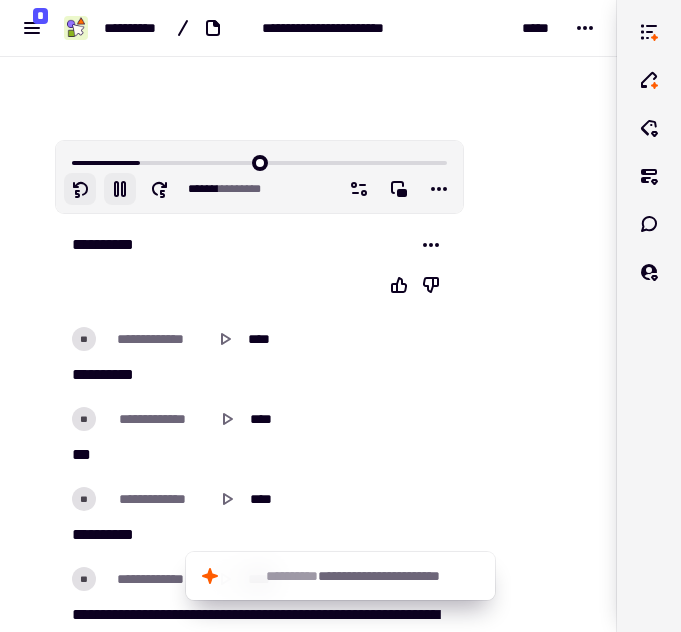 click 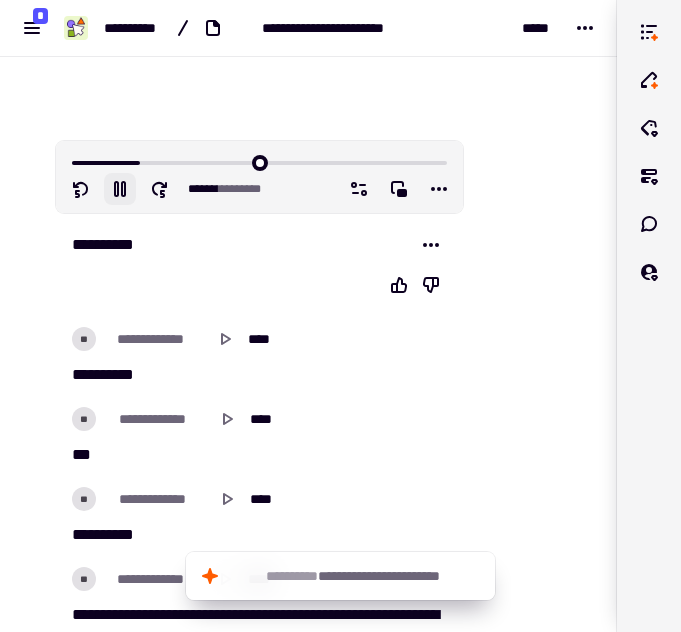 click 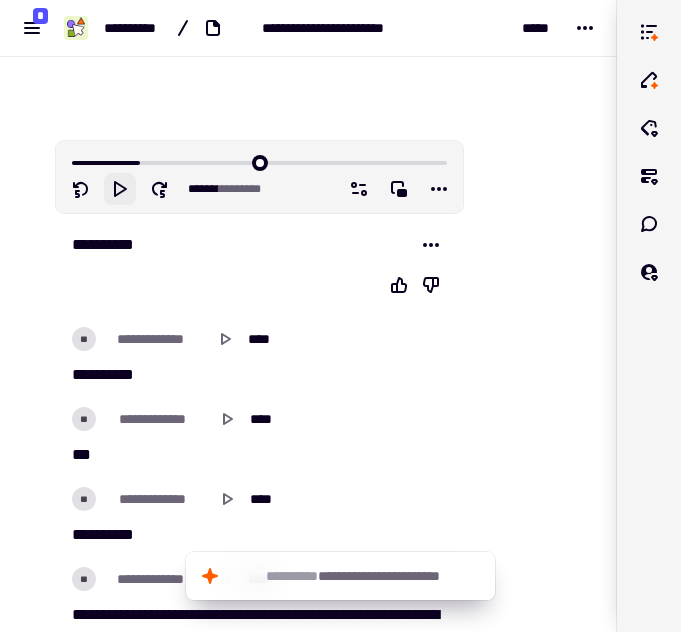 click 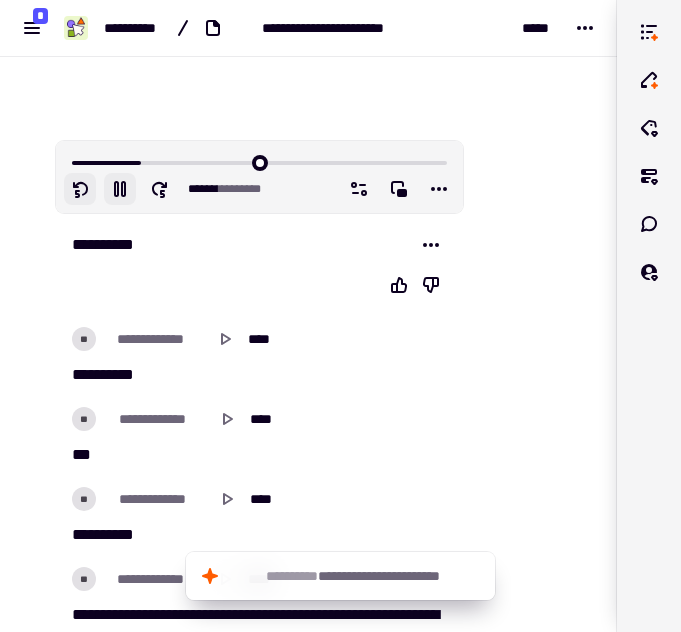 click 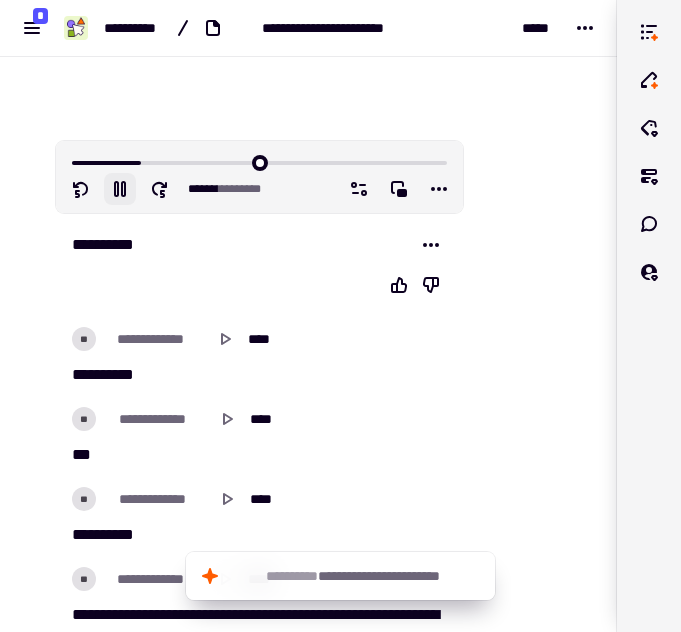 click 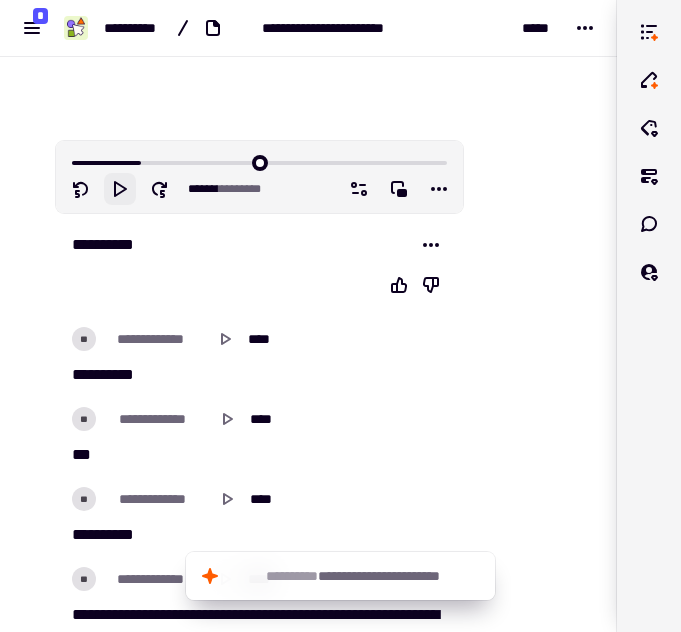 click 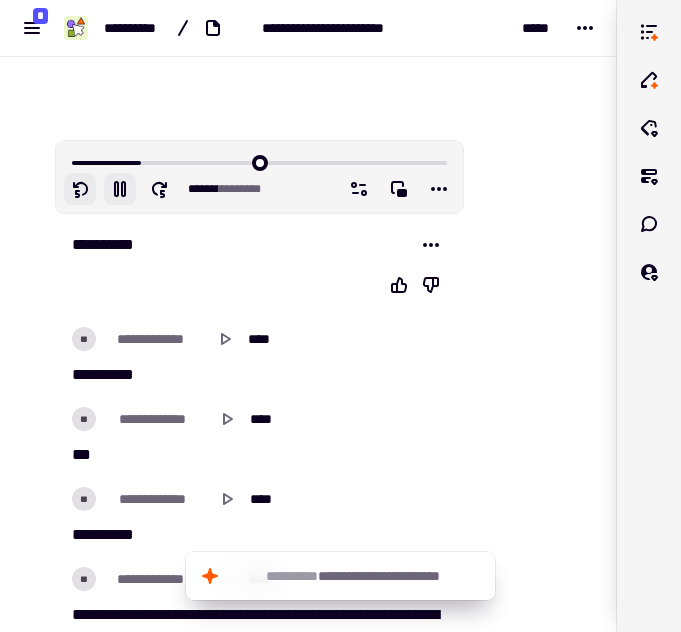 click 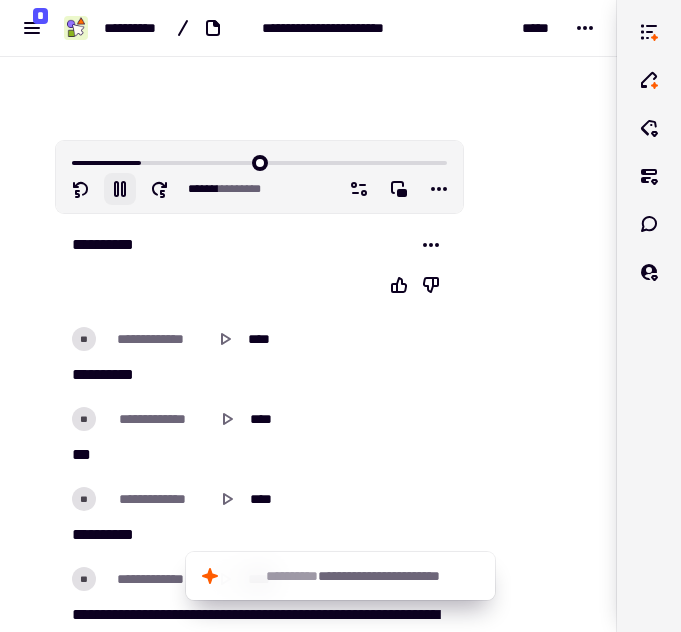 click 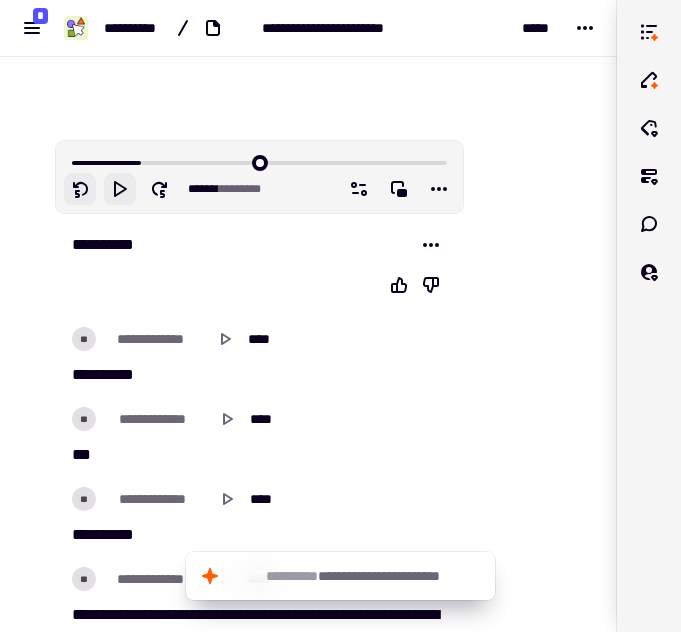 click 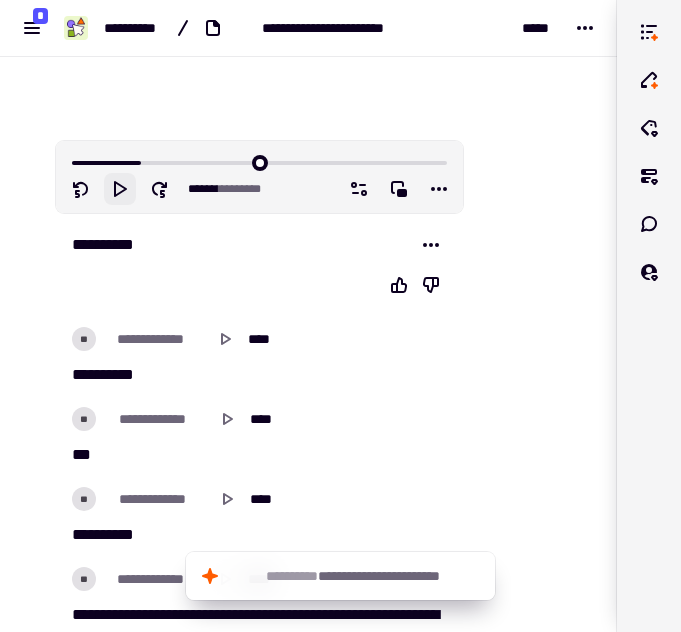 click 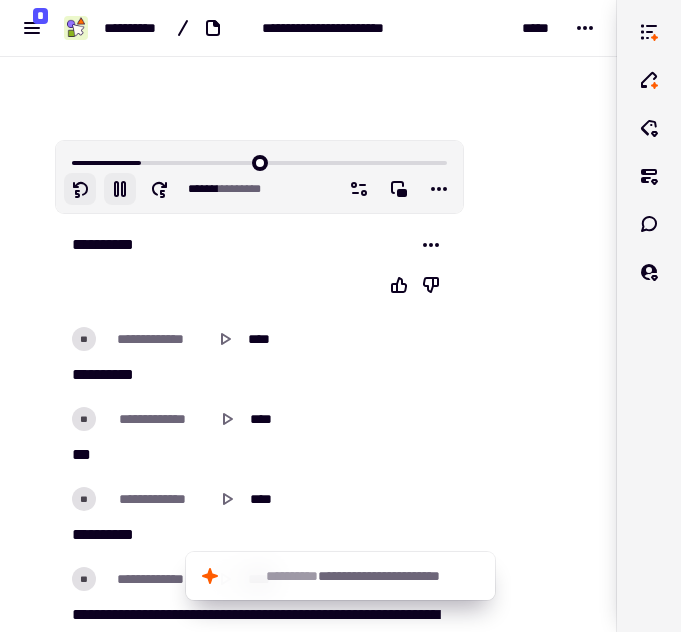 click 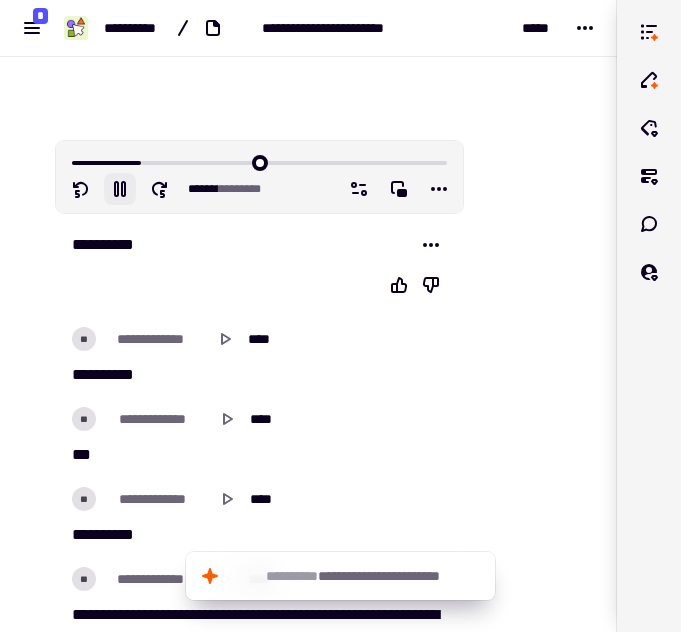 click 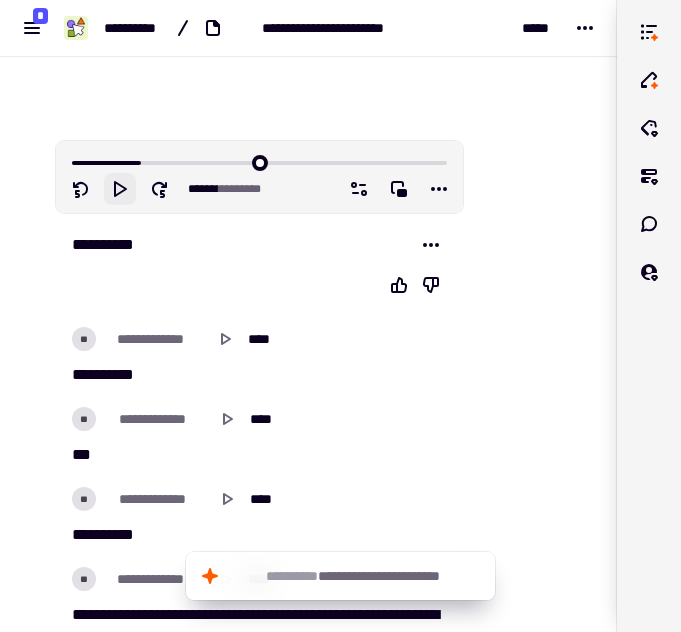 click 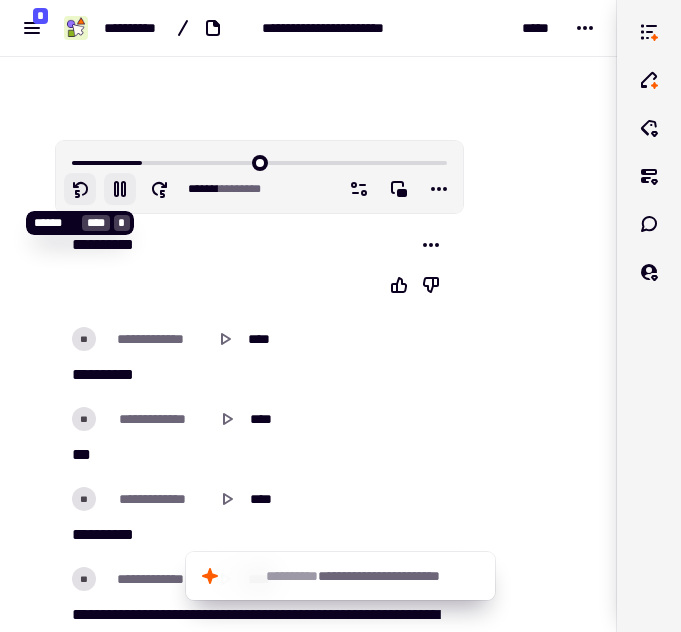 click 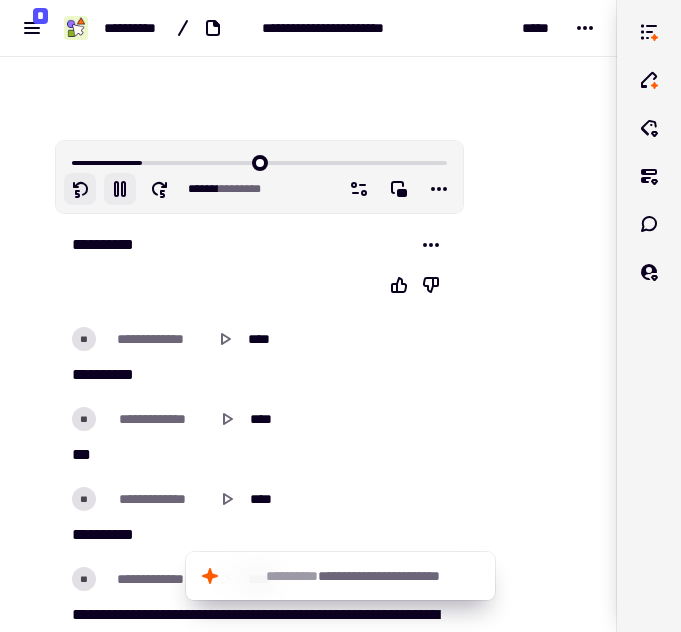 click 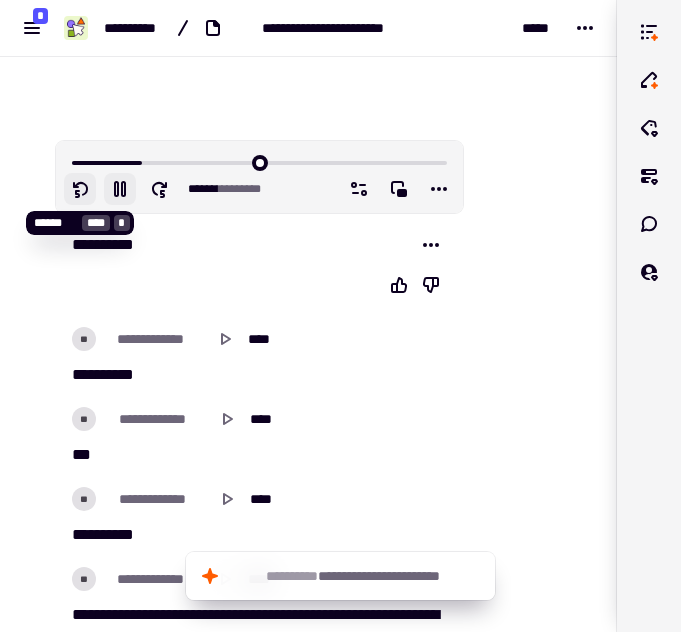 click 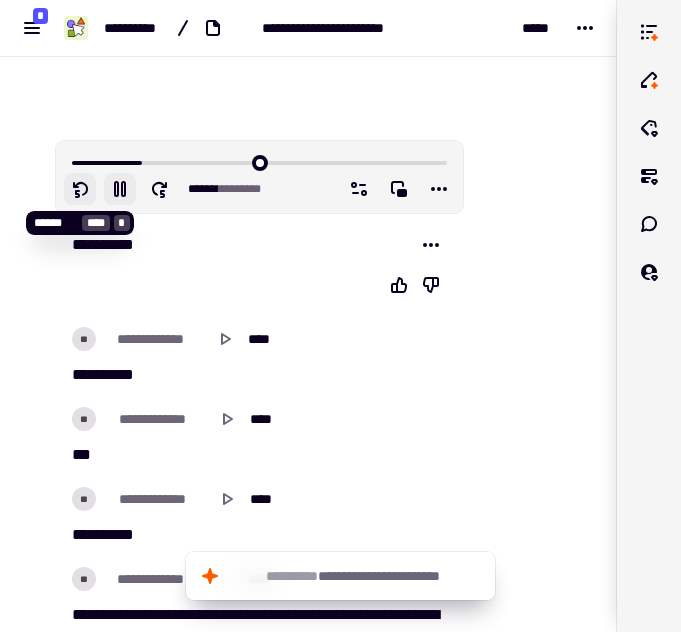 click 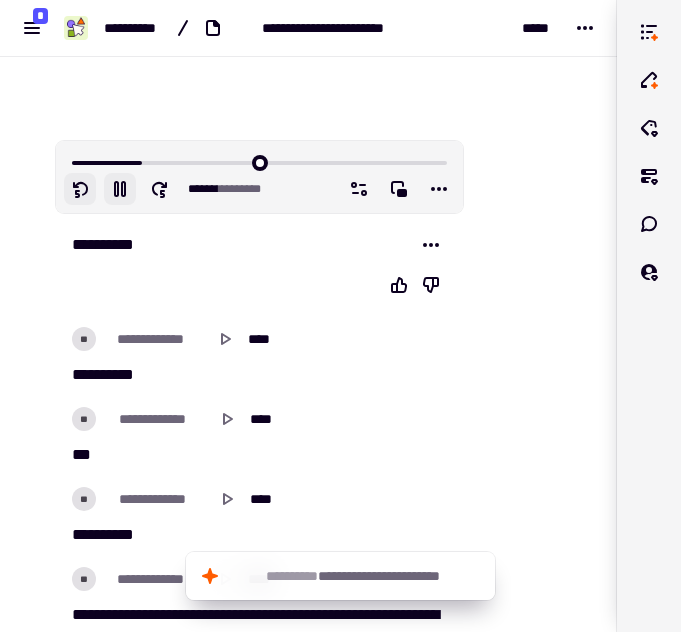 click 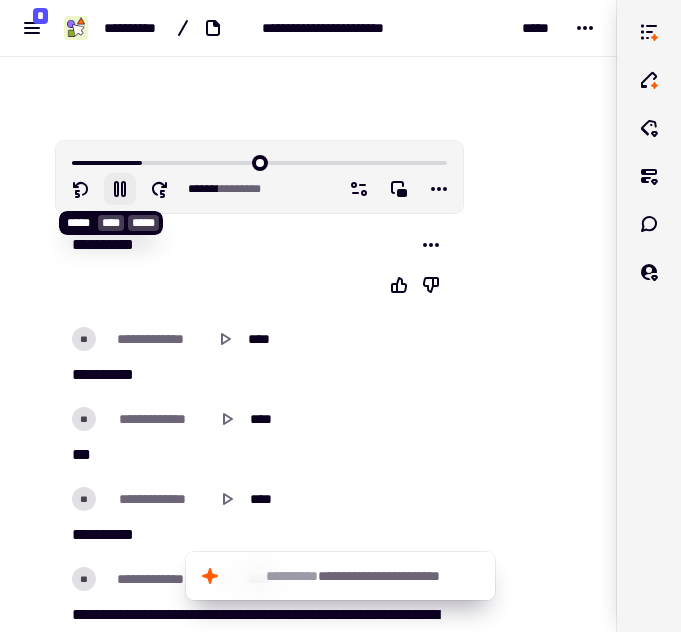 click 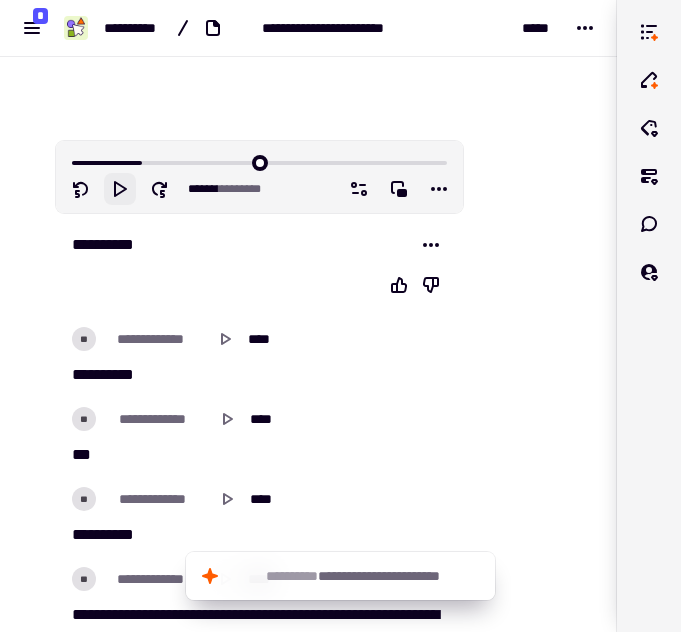 click 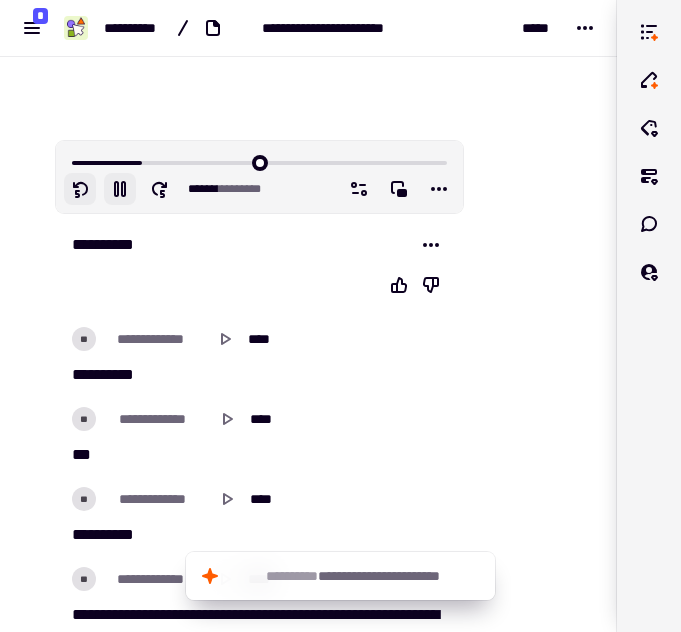 click 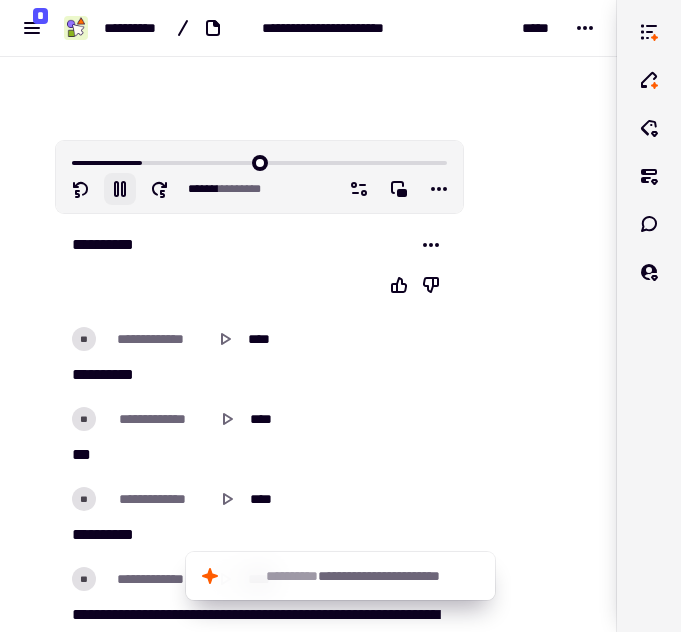 click 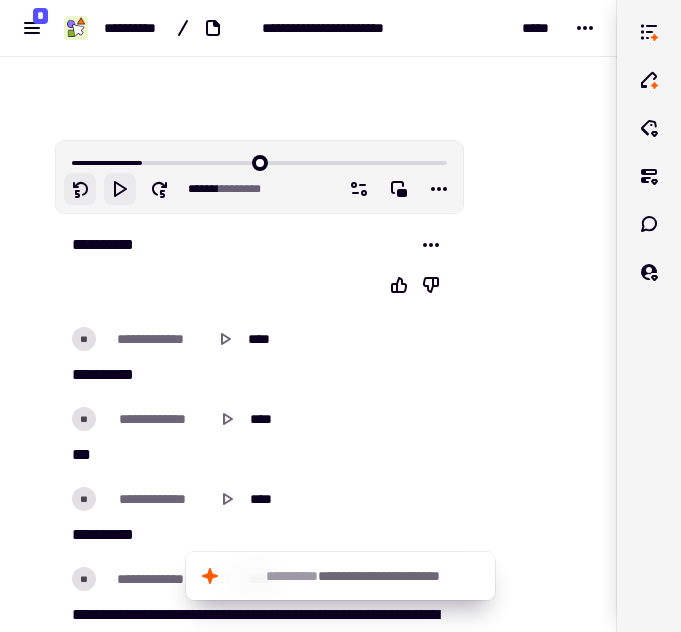 click 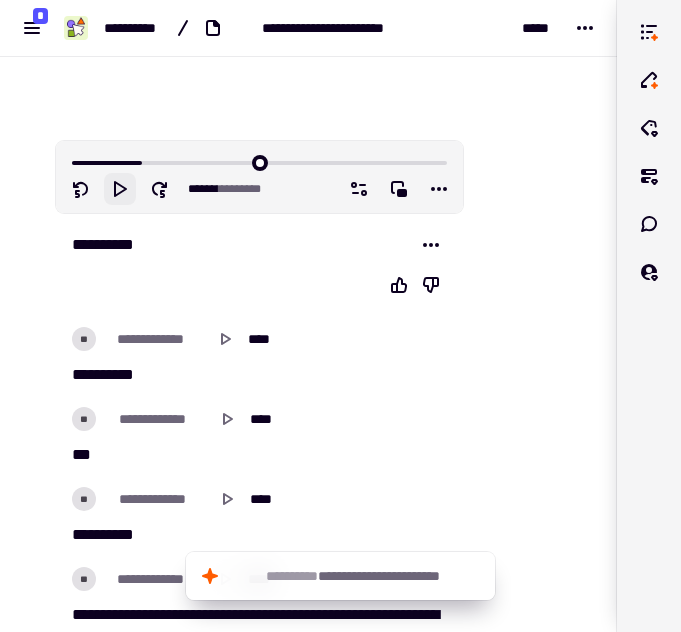 click 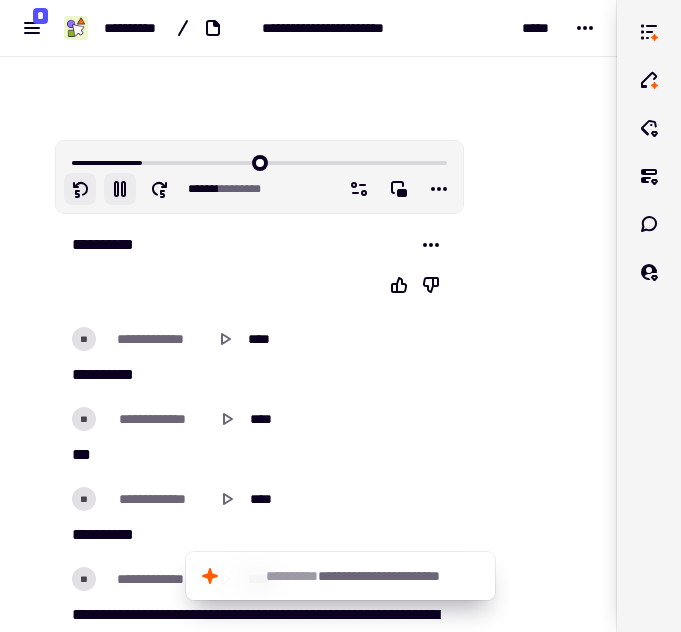 click 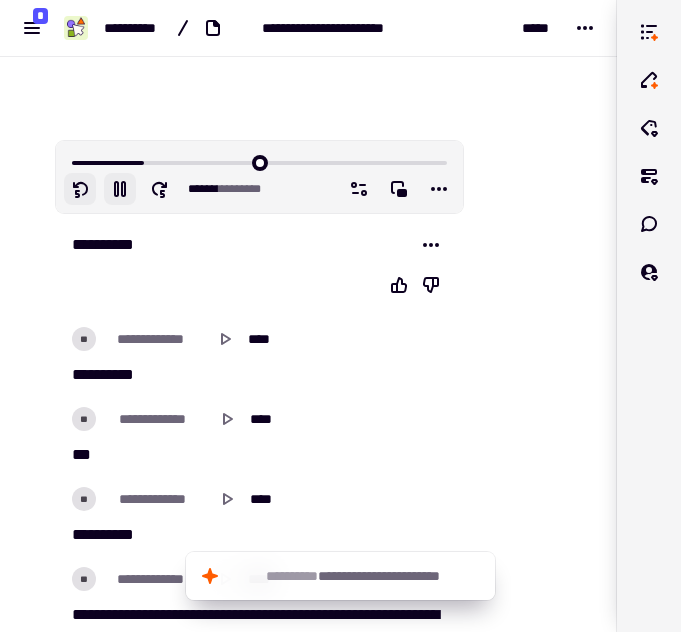 click 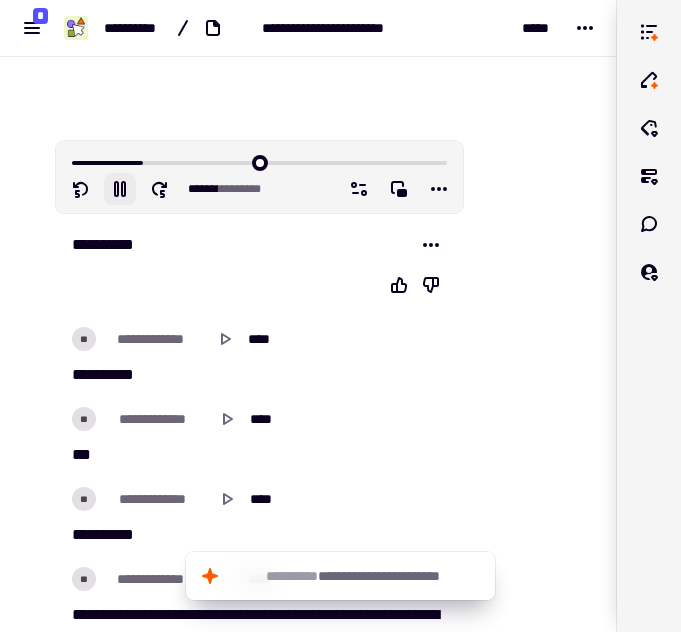 click 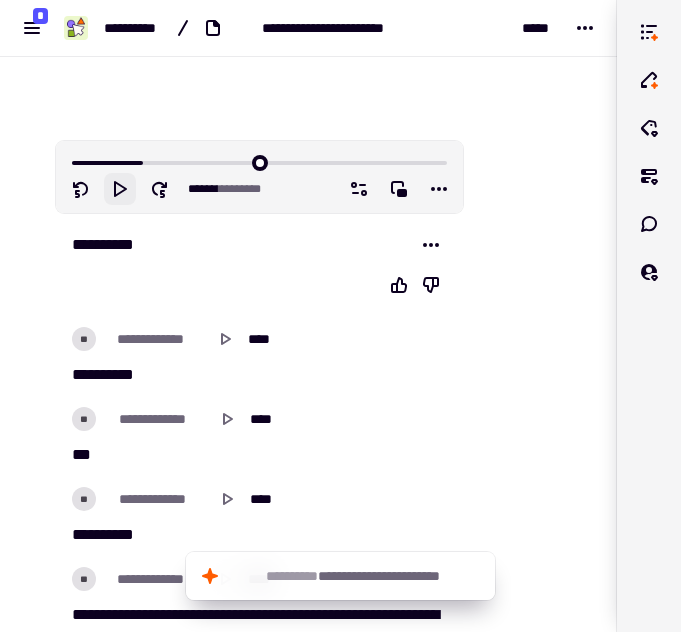 click 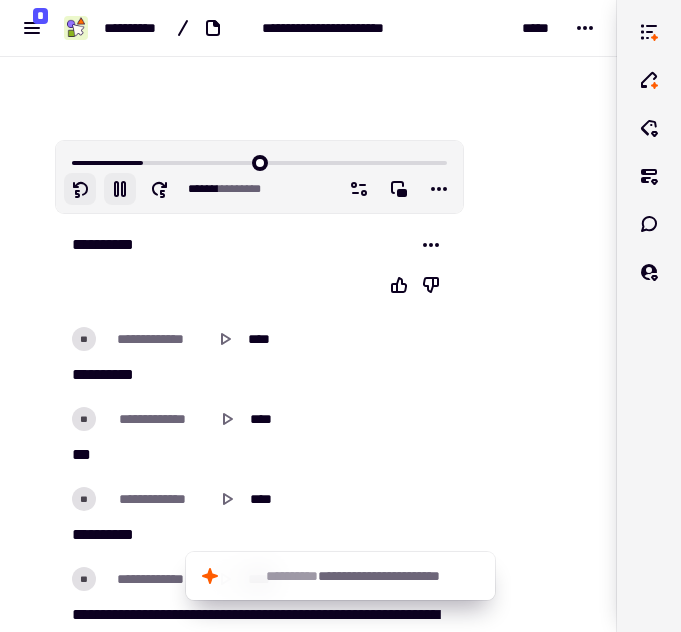 click 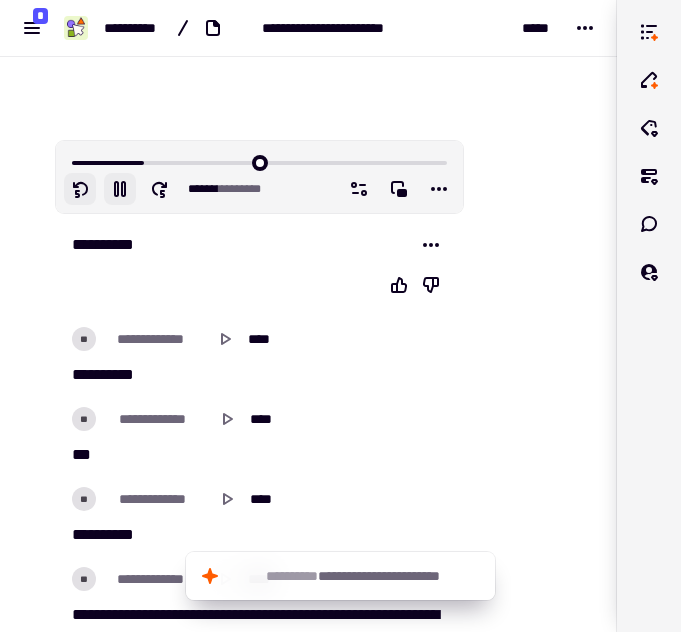 click 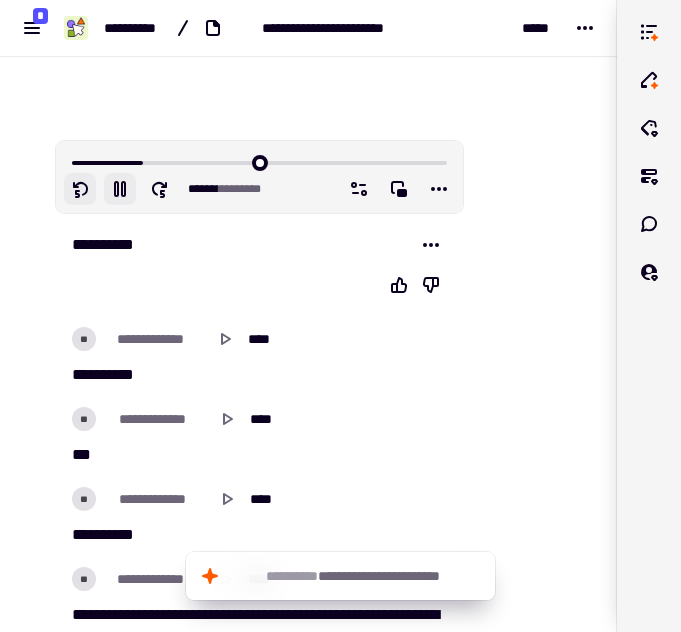 click 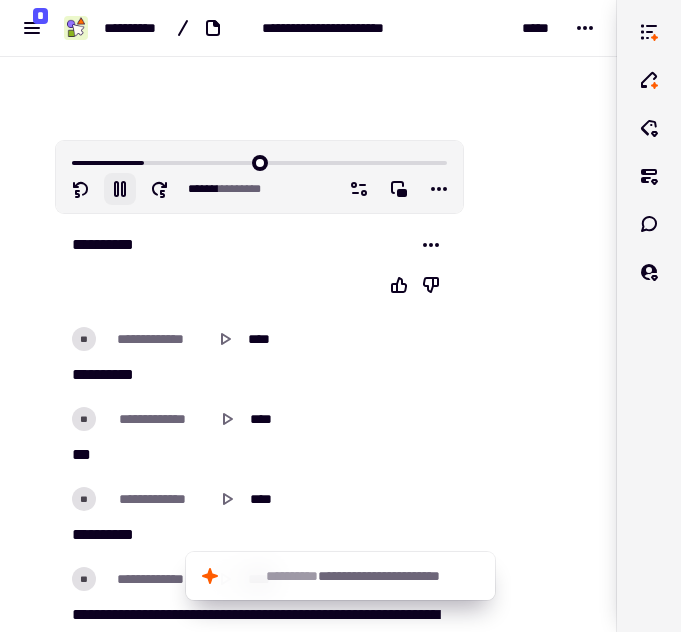 click 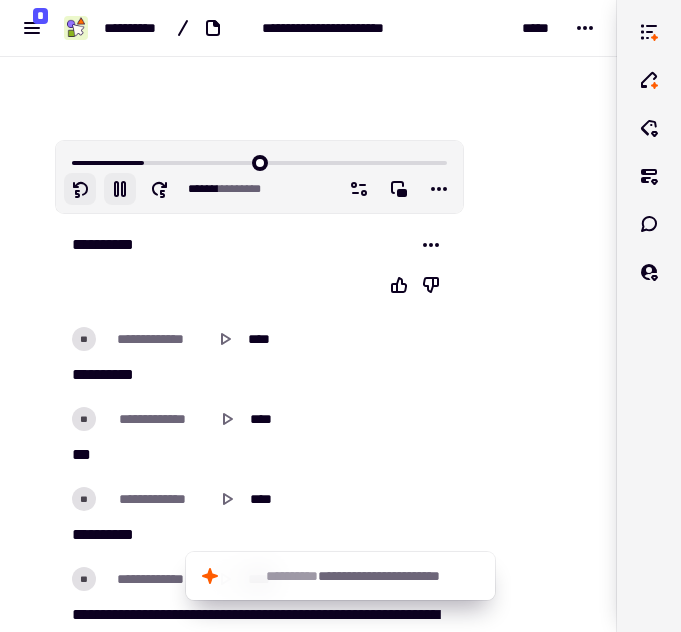 click 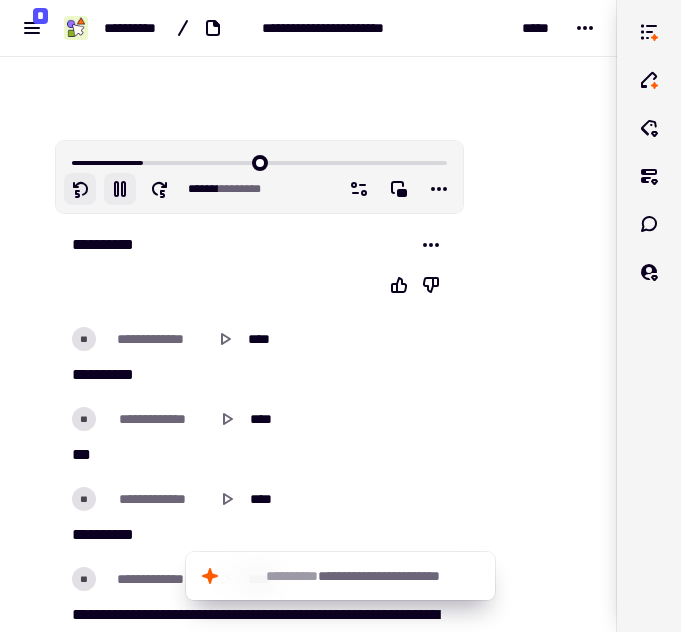 click 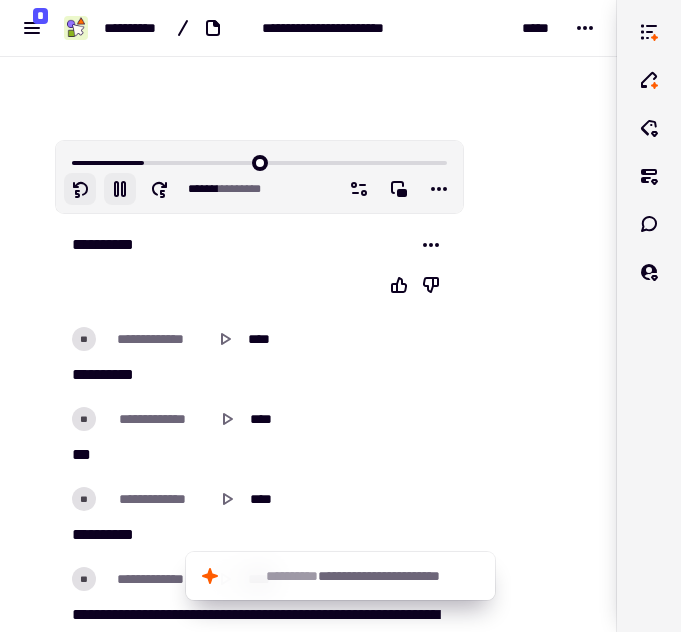 click 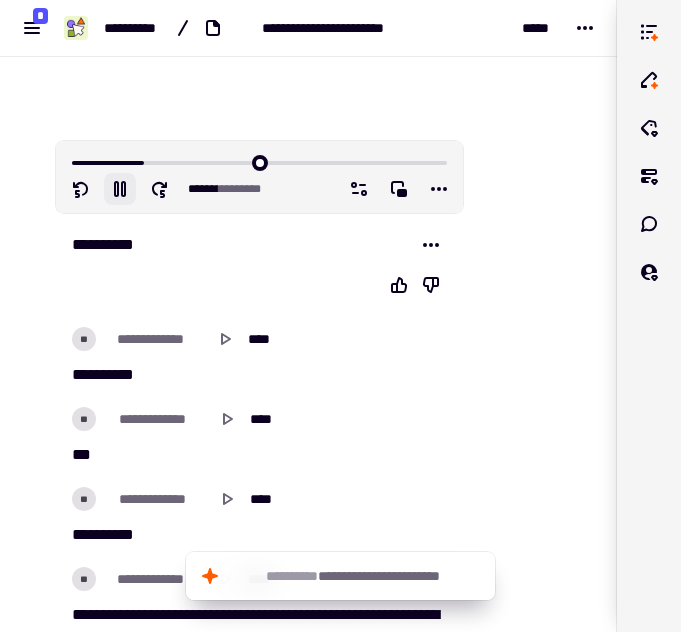 click 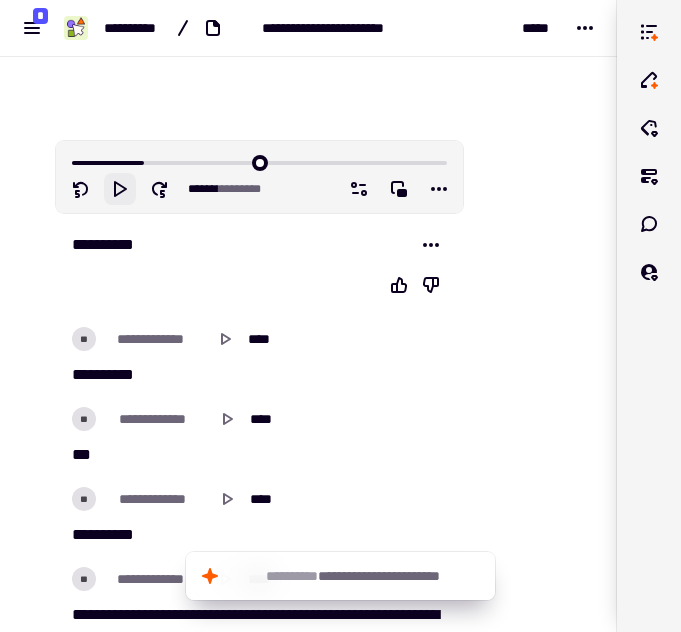 type on "*******" 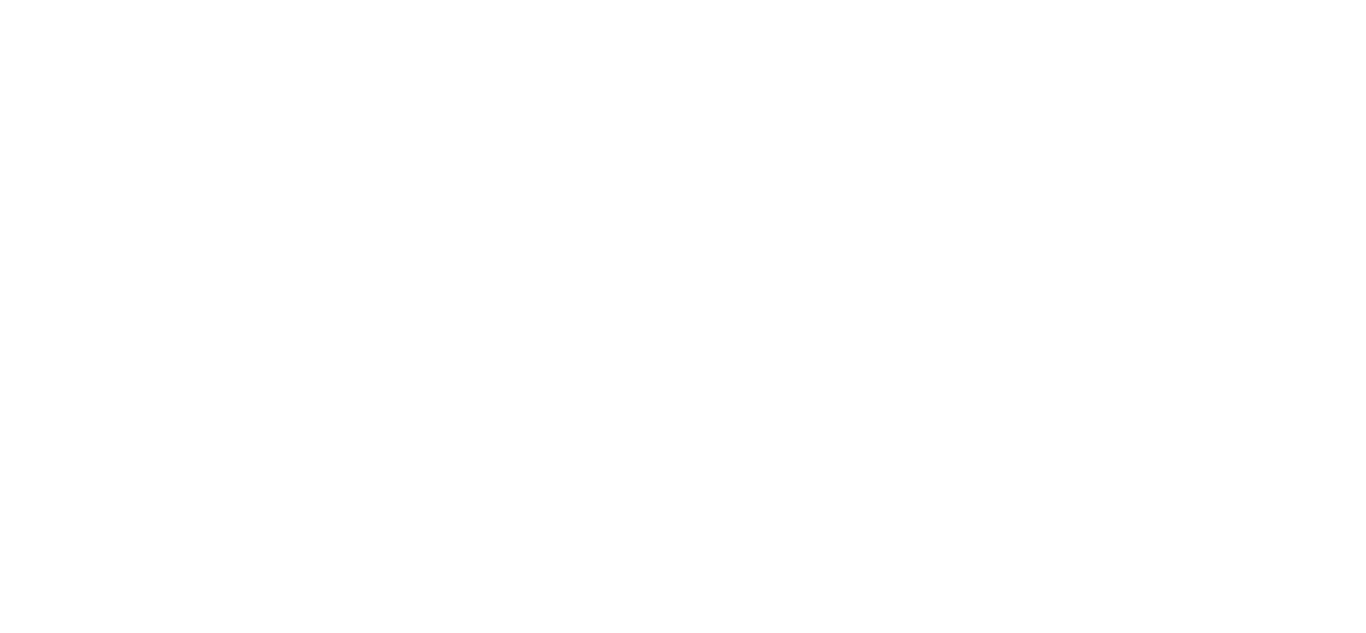 scroll, scrollTop: 0, scrollLeft: 0, axis: both 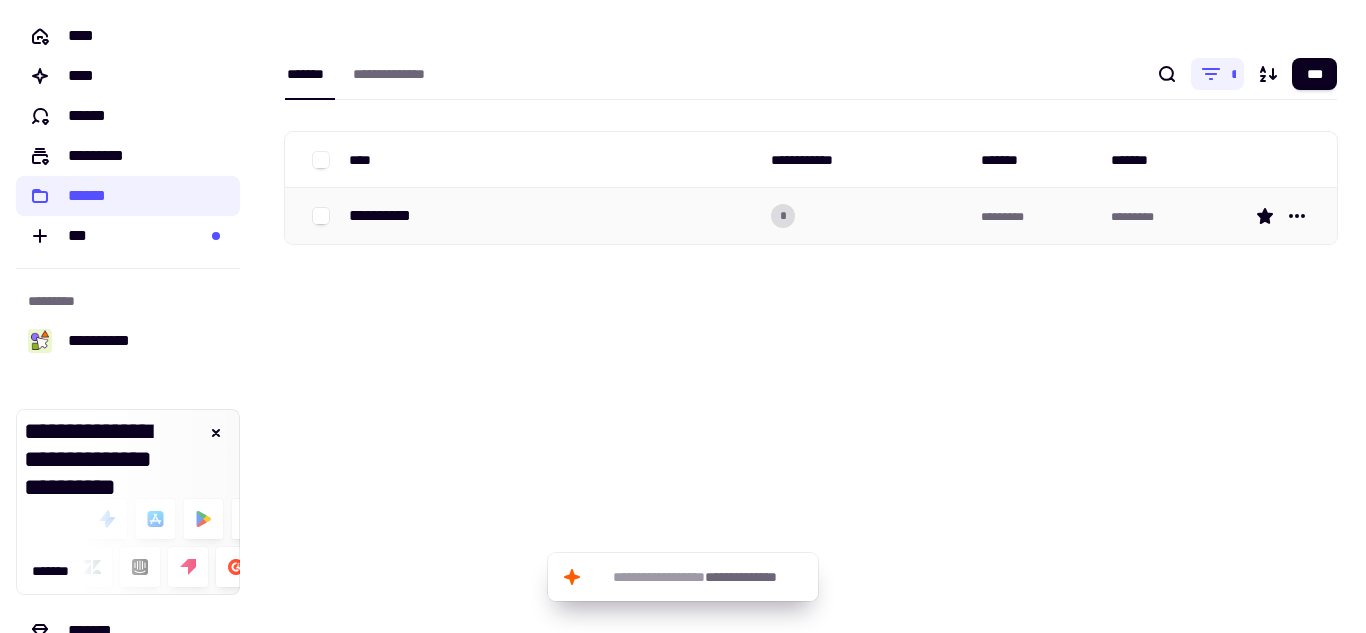 click on "**********" at bounding box center [552, 216] 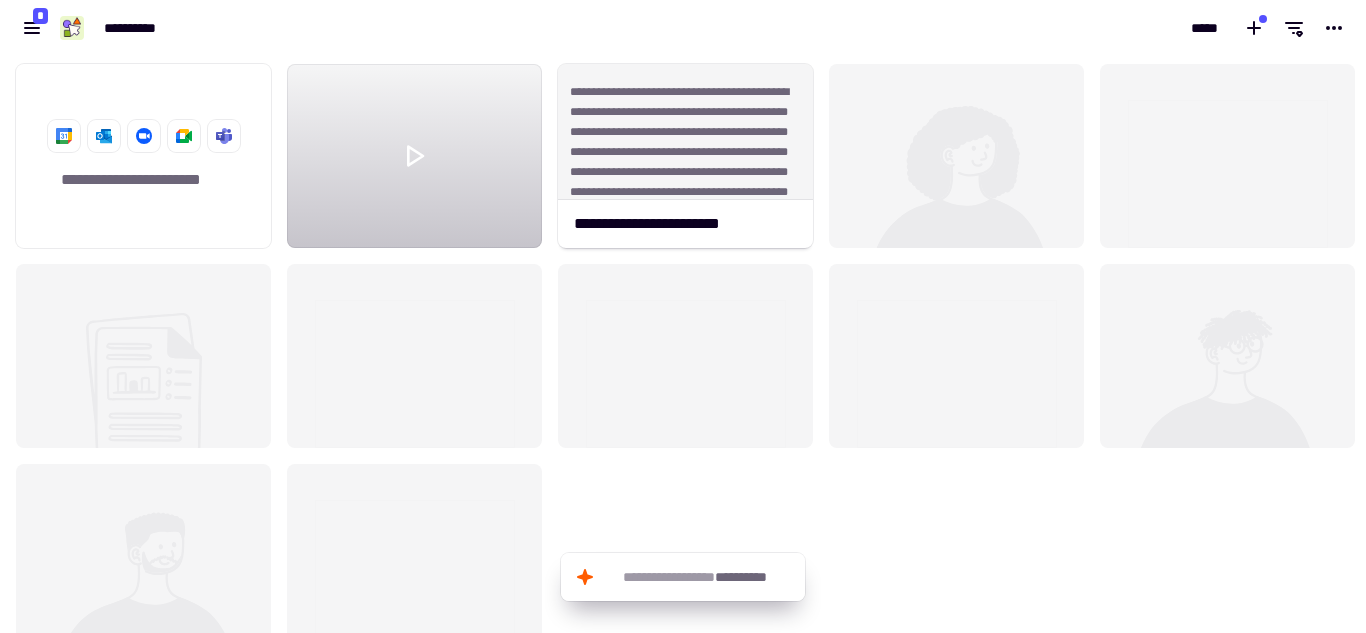 scroll, scrollTop: 16, scrollLeft: 16, axis: both 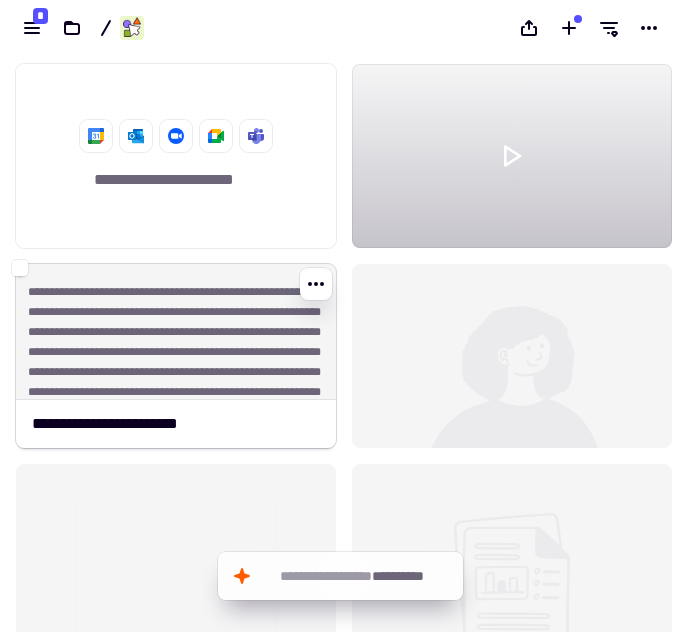click on "**********" 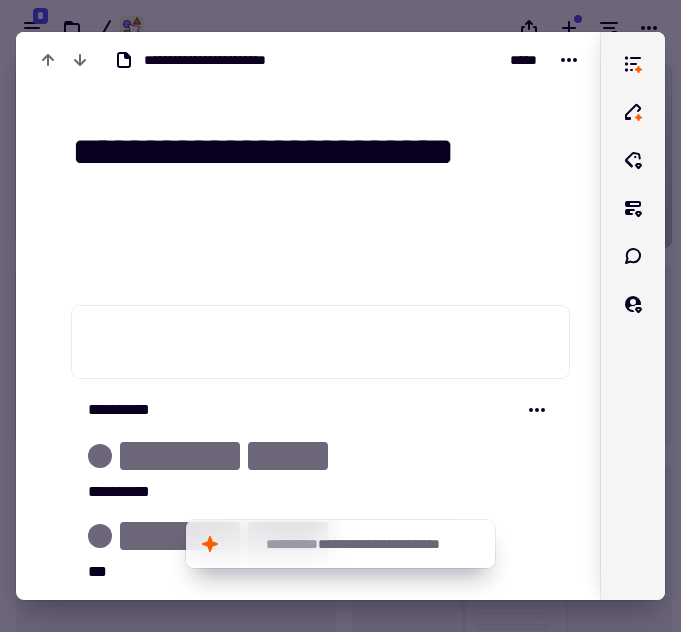 click 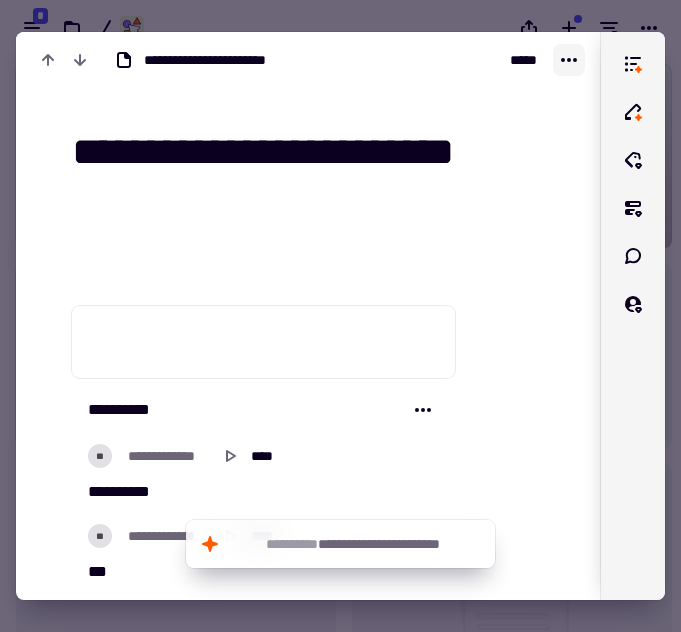 click 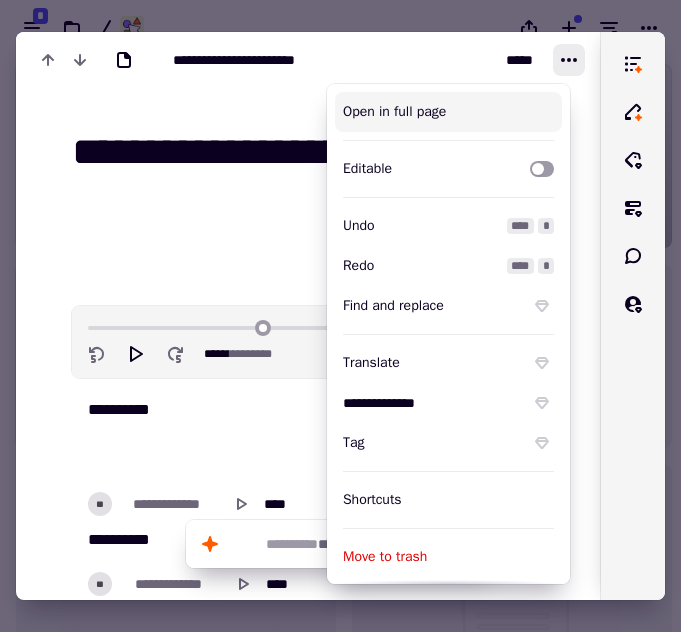 click on "Open in full page" at bounding box center (448, 112) 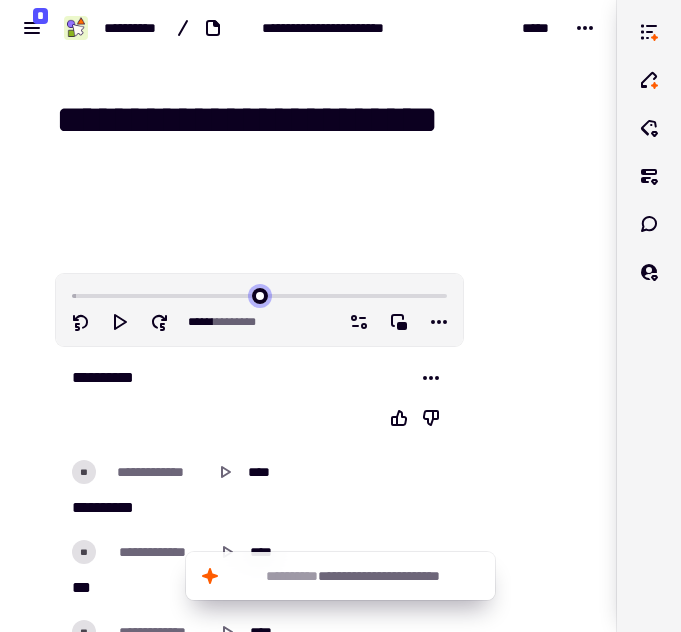 click at bounding box center (259, 294) 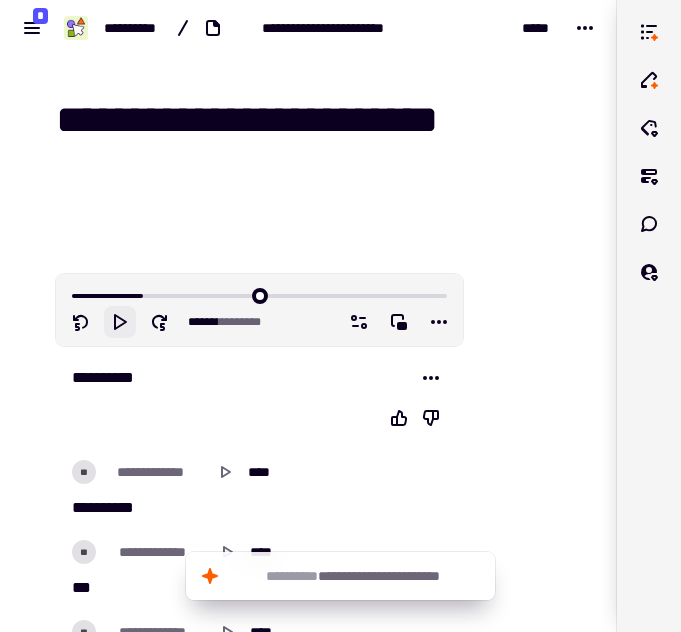click 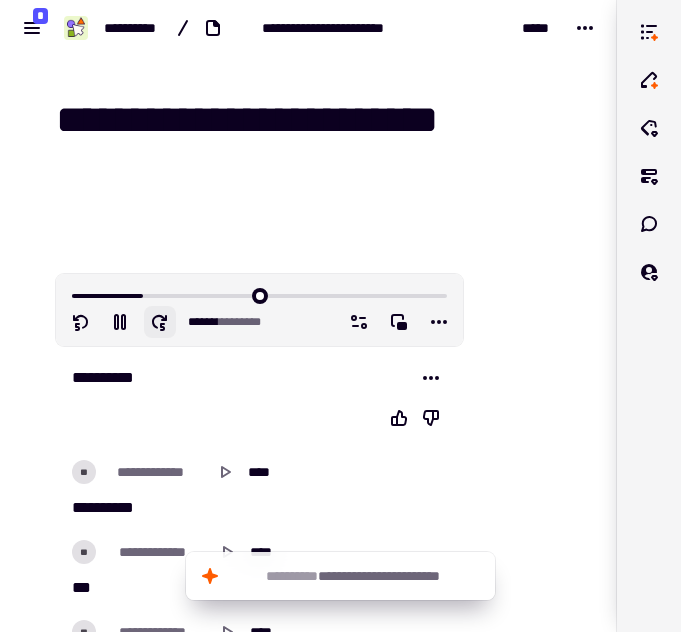 click 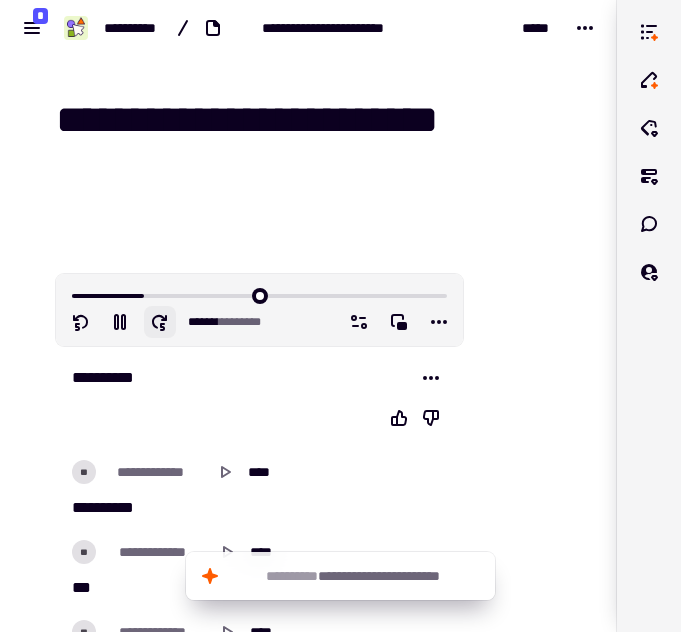 click 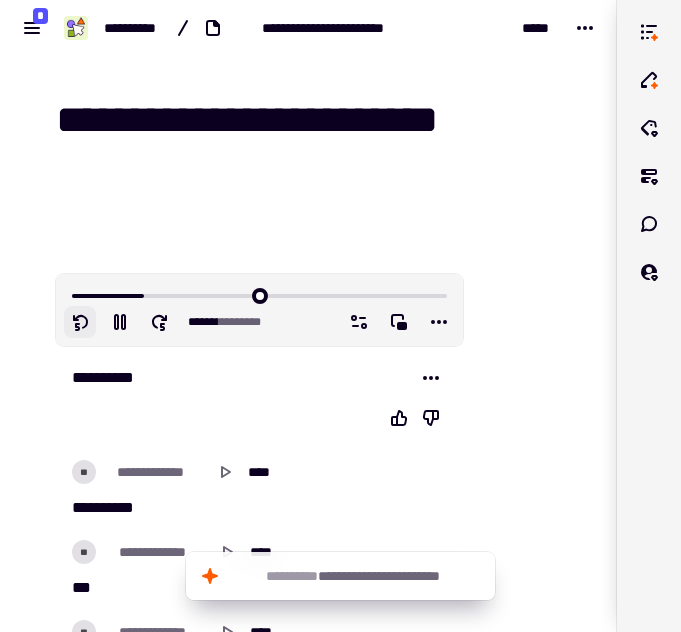click 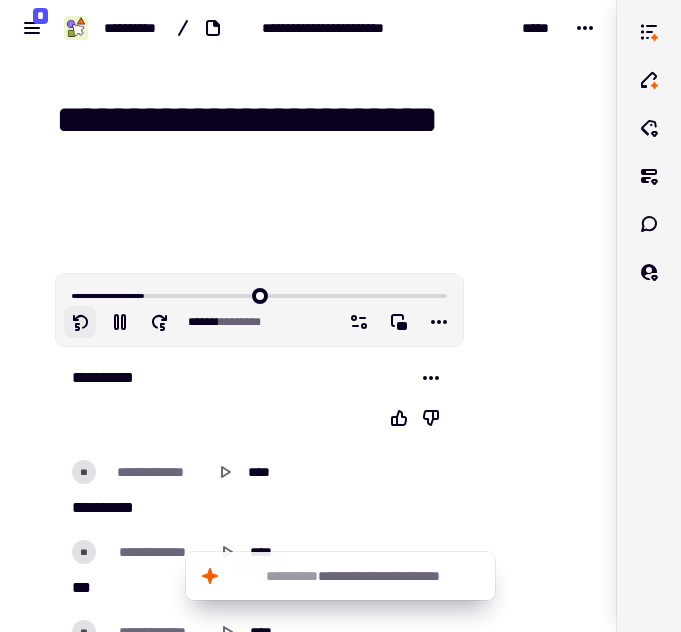 click 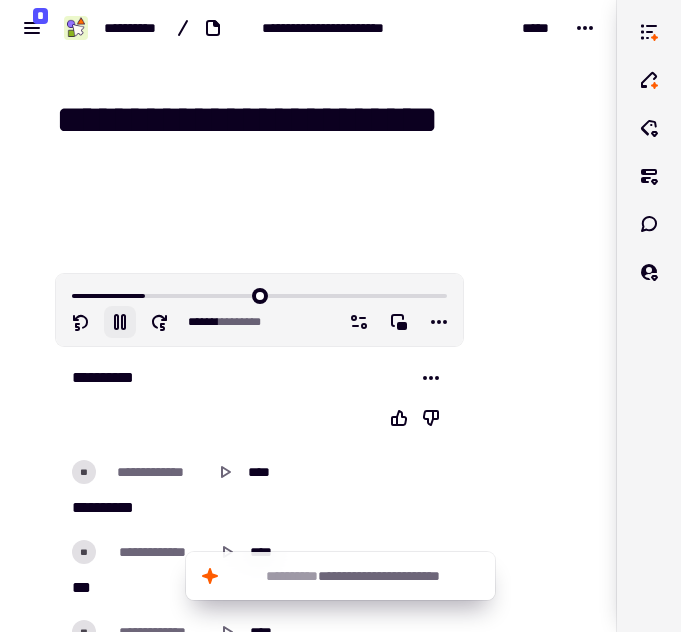 click 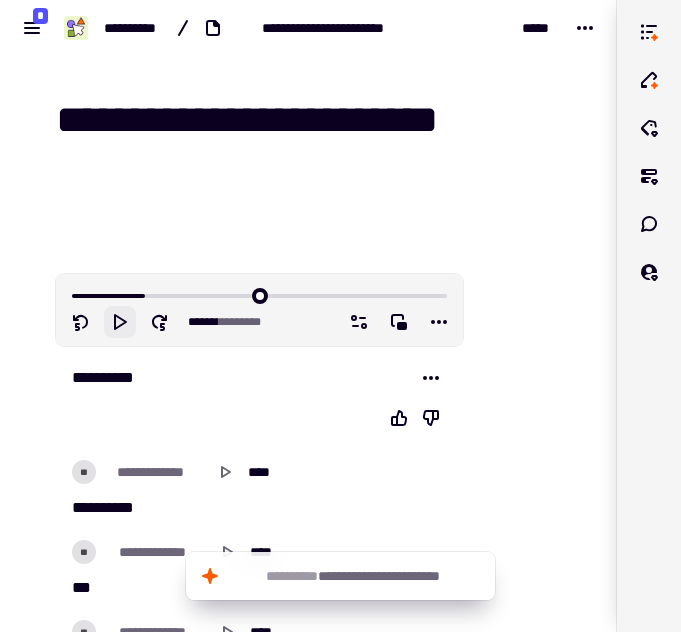 click 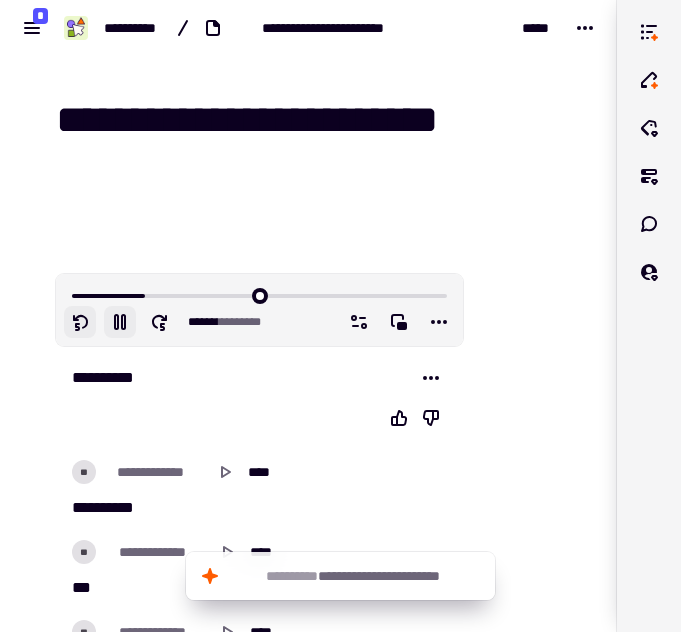click 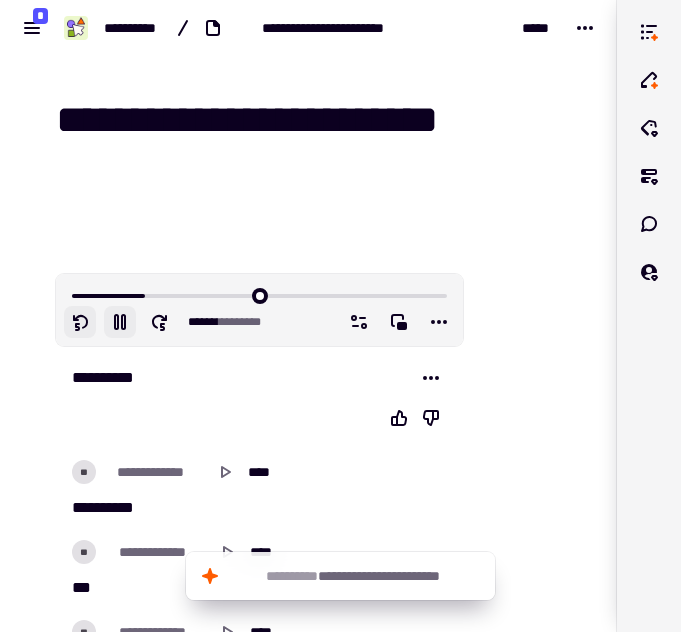 click 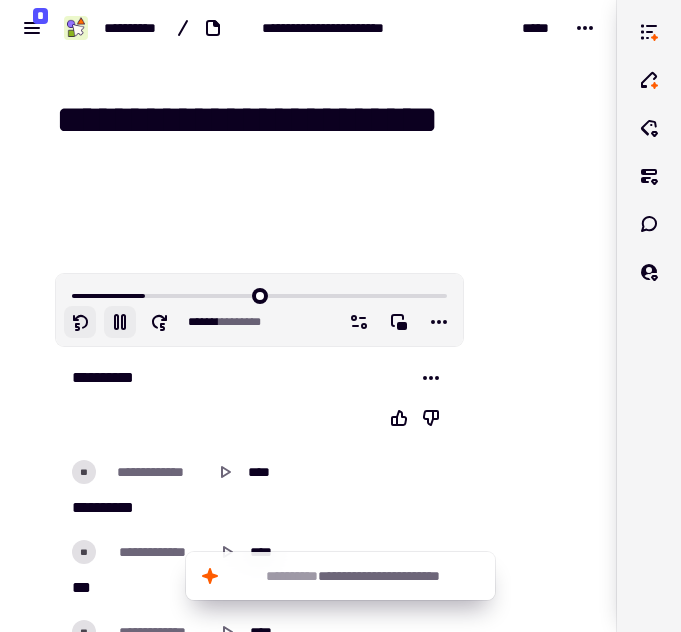 click 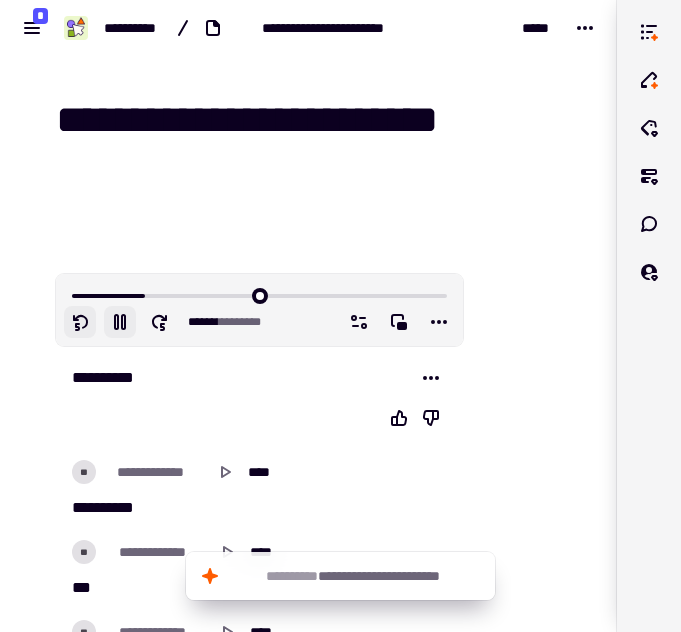 click 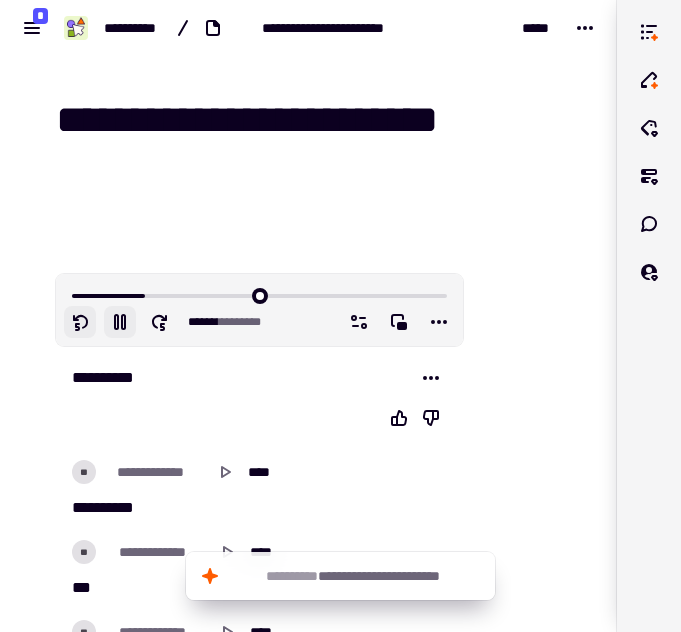 click 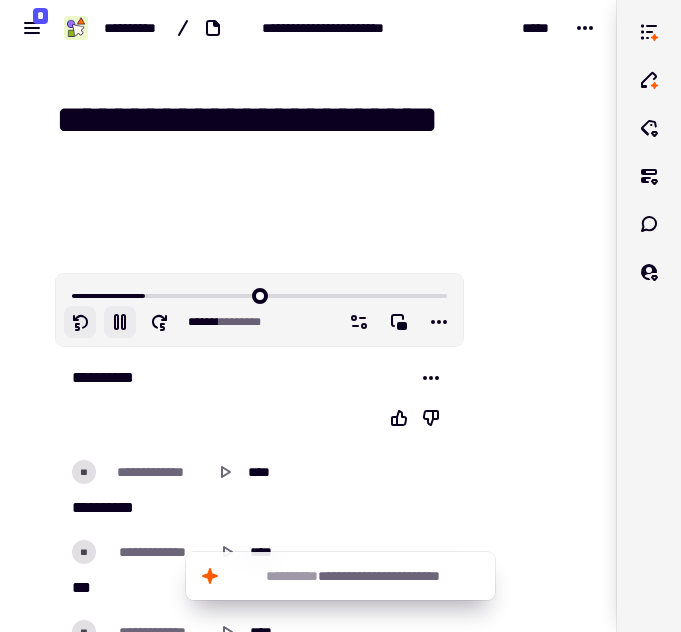 click 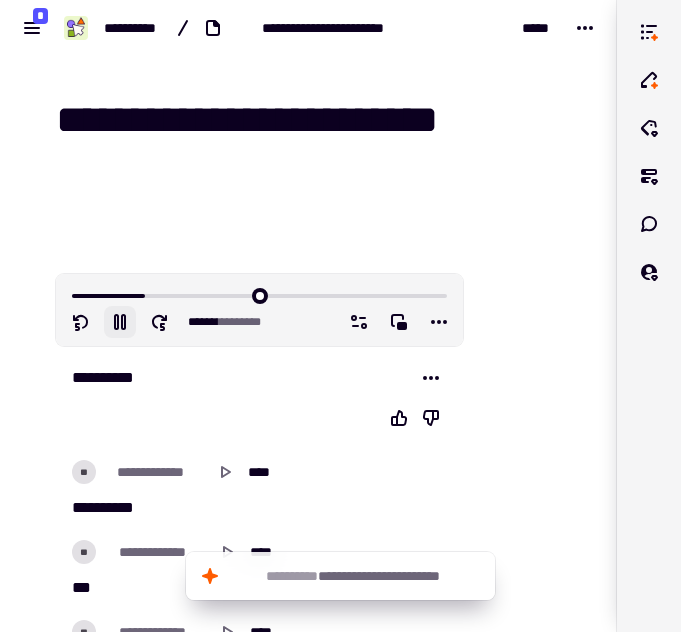 click 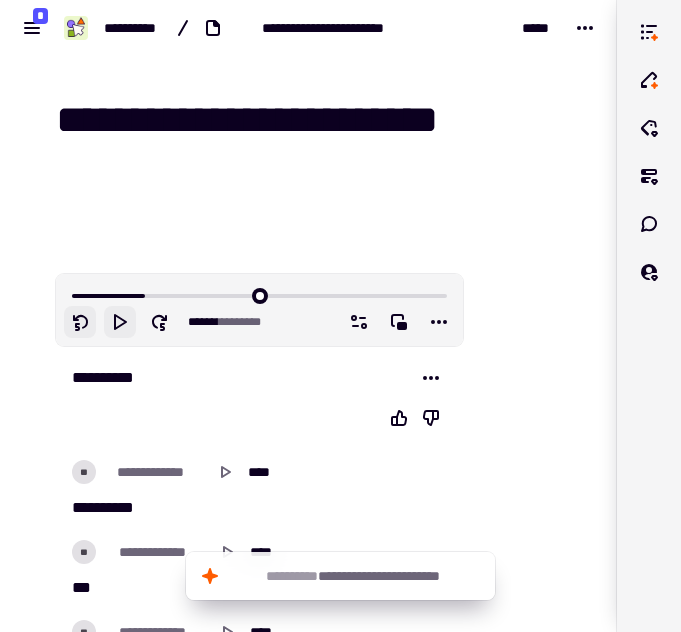 click 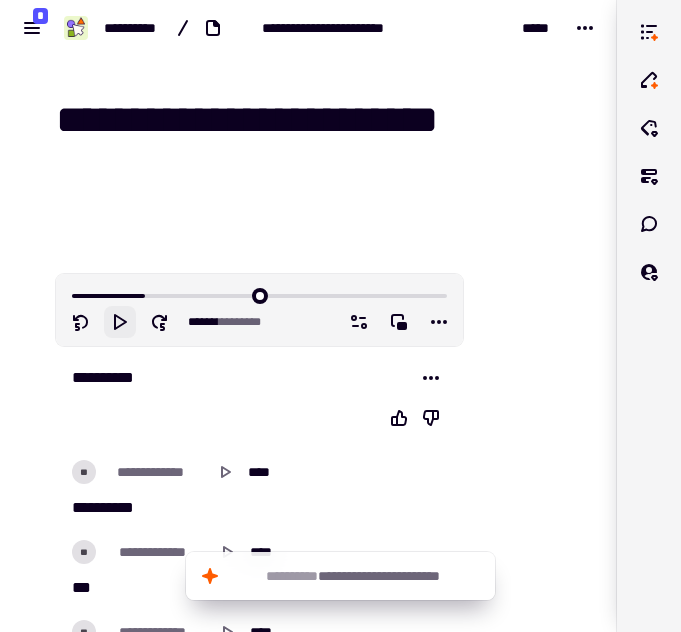 click 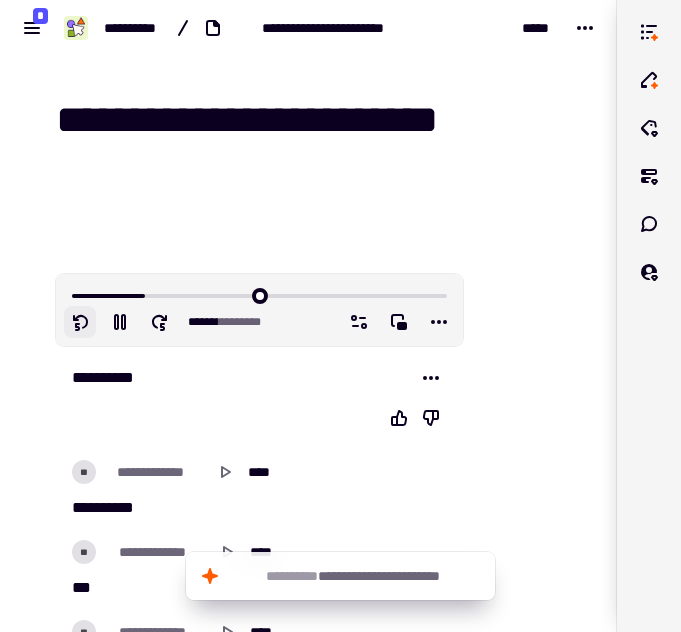 click 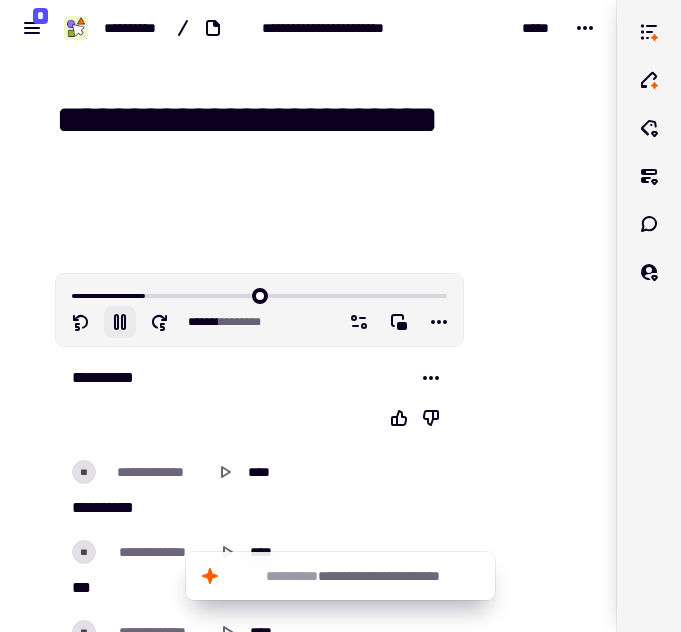 click 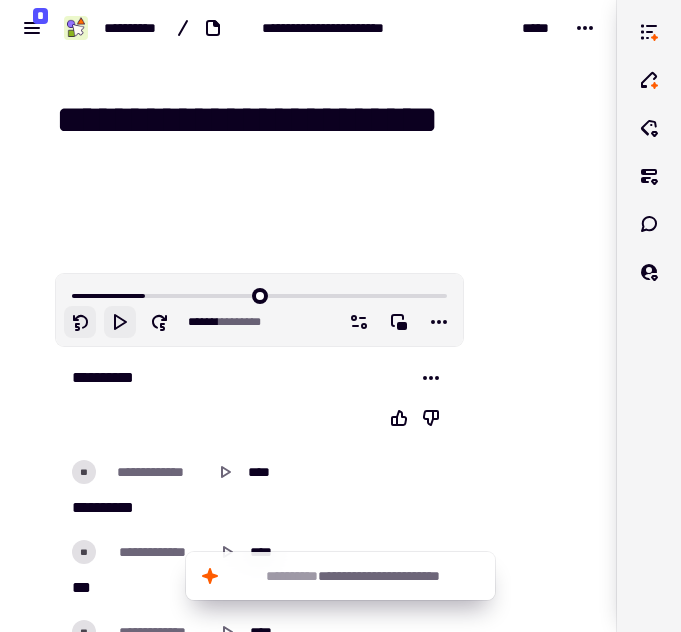 click 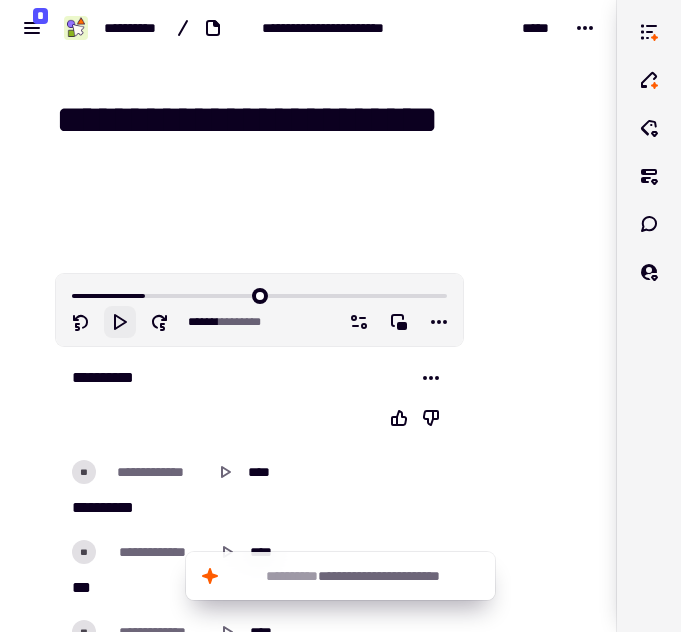 click 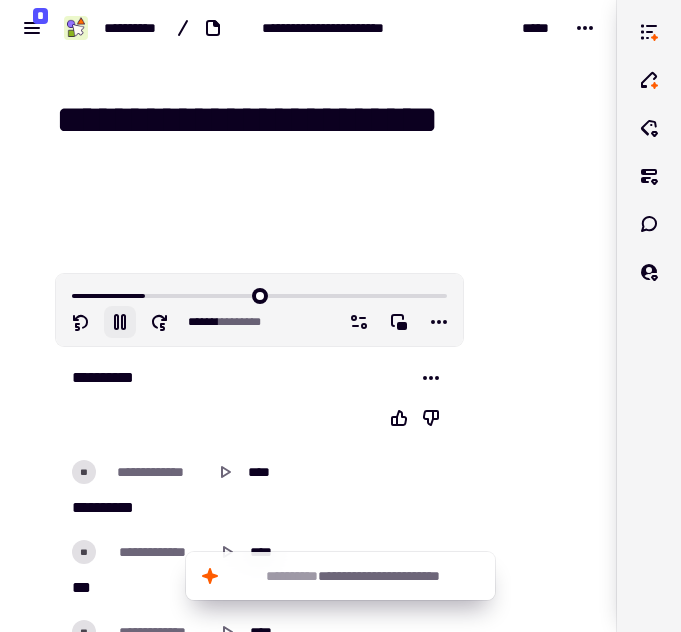 click 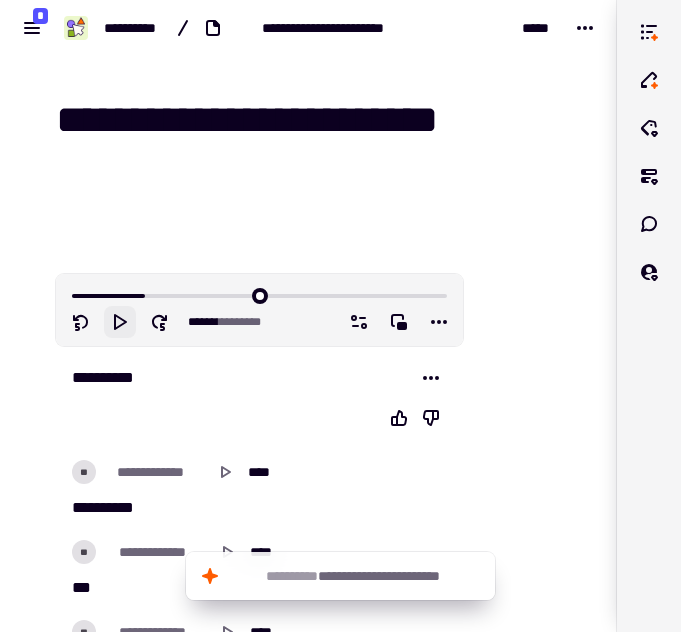 click 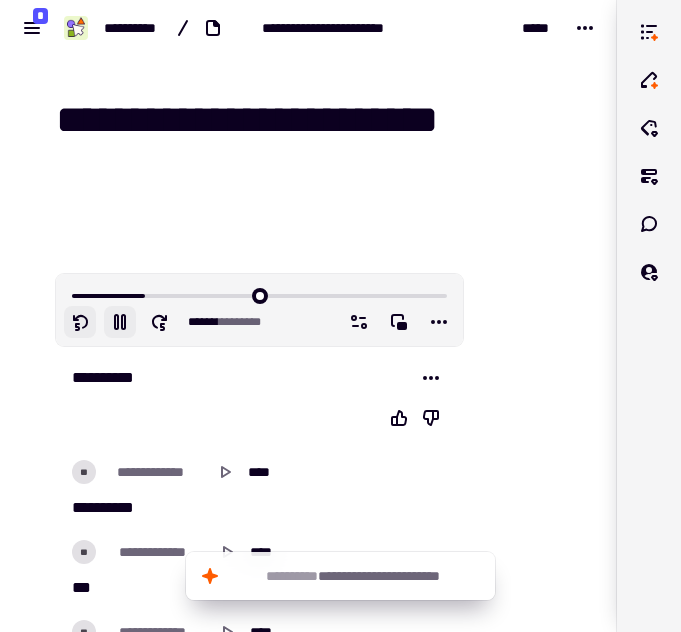 click 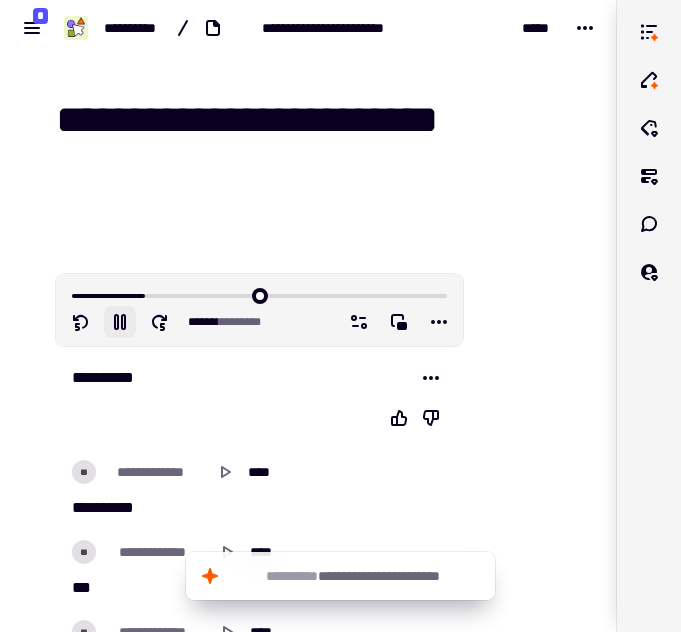 click 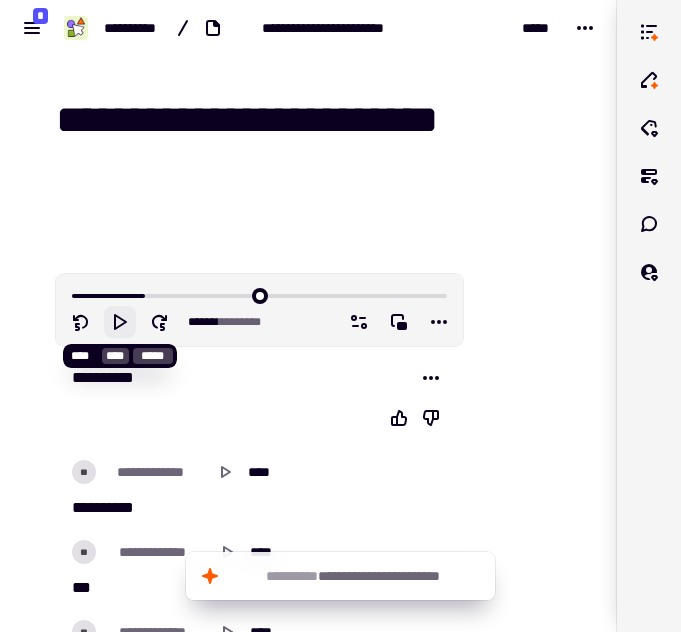 click 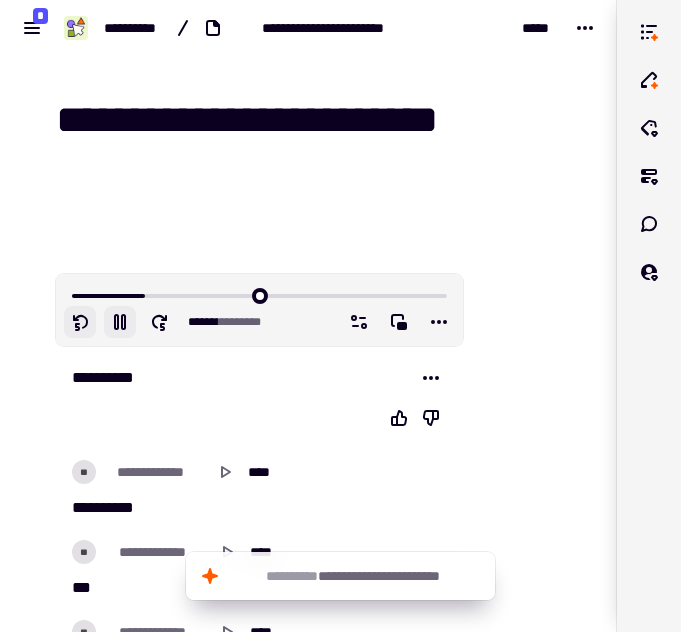 click 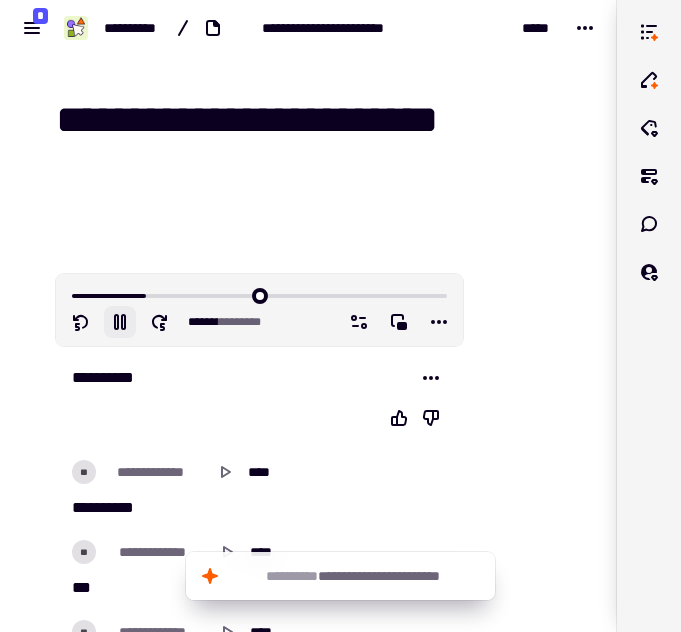 click 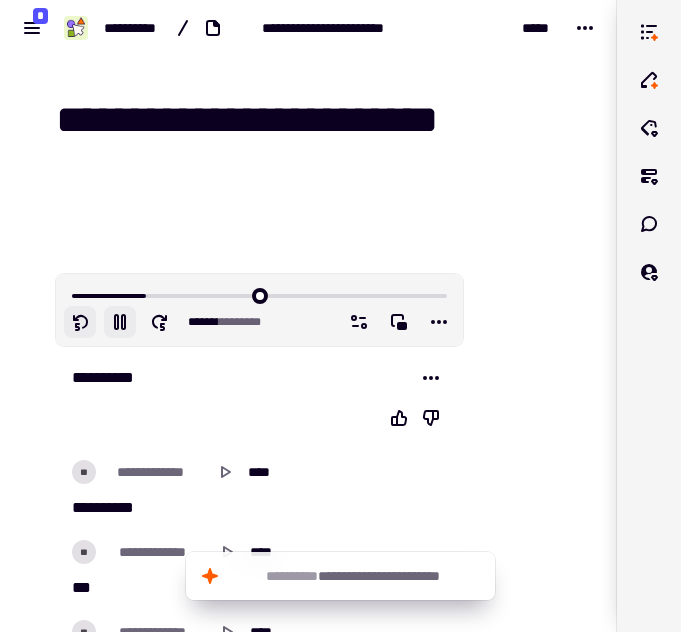 click 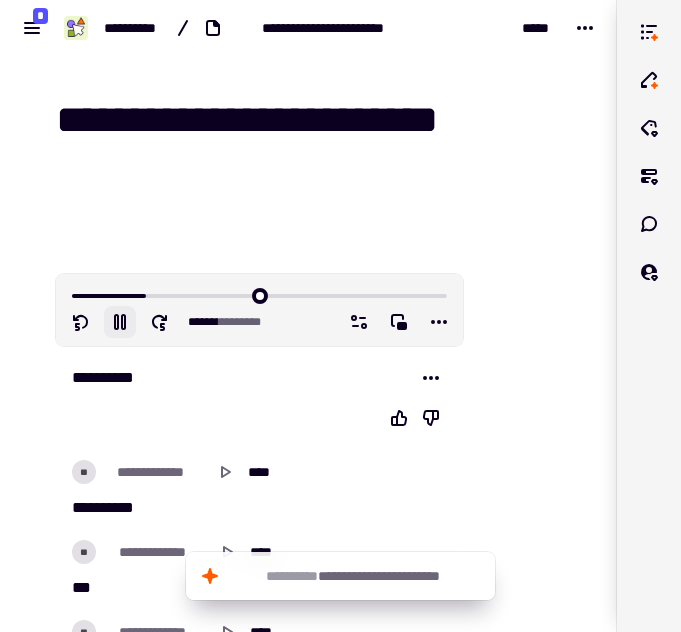 click 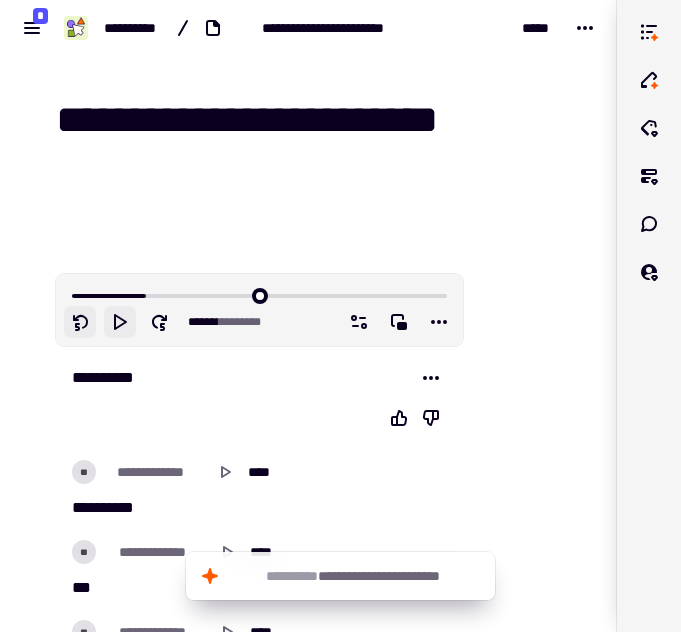 click 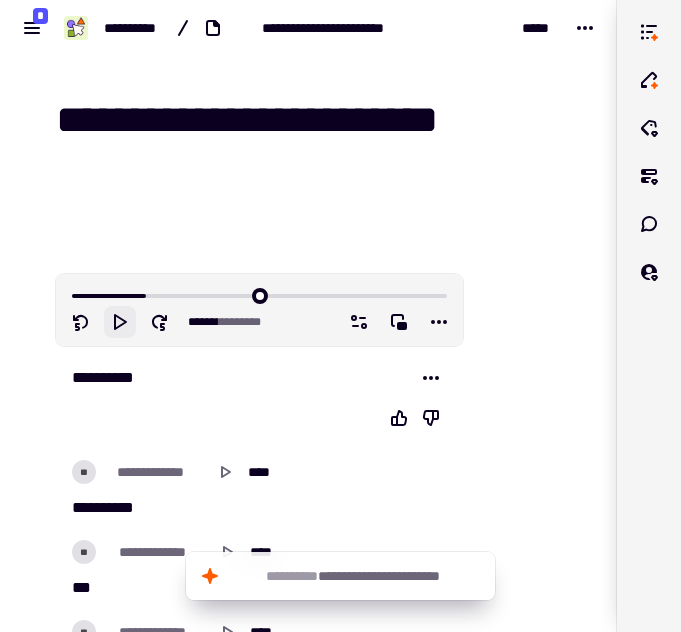 click 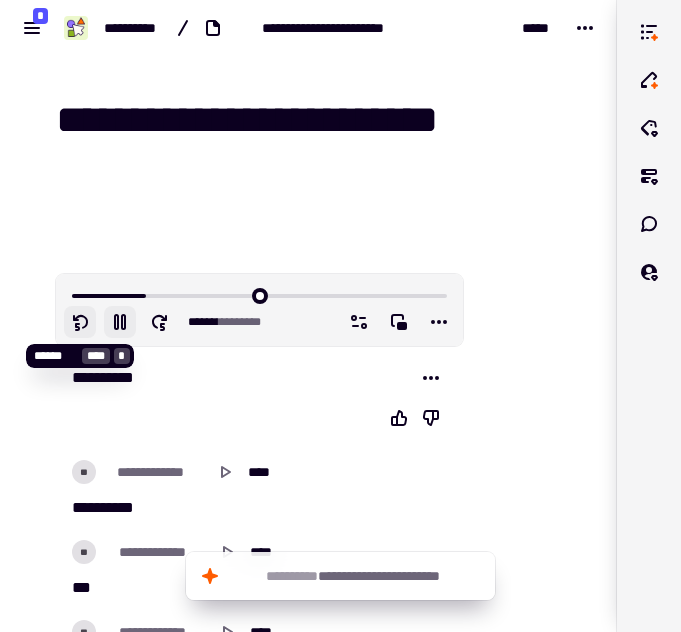 click 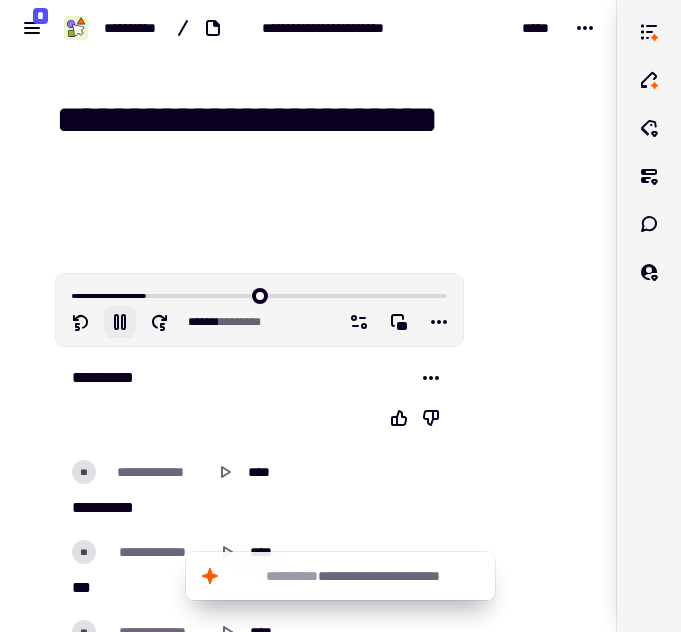 click 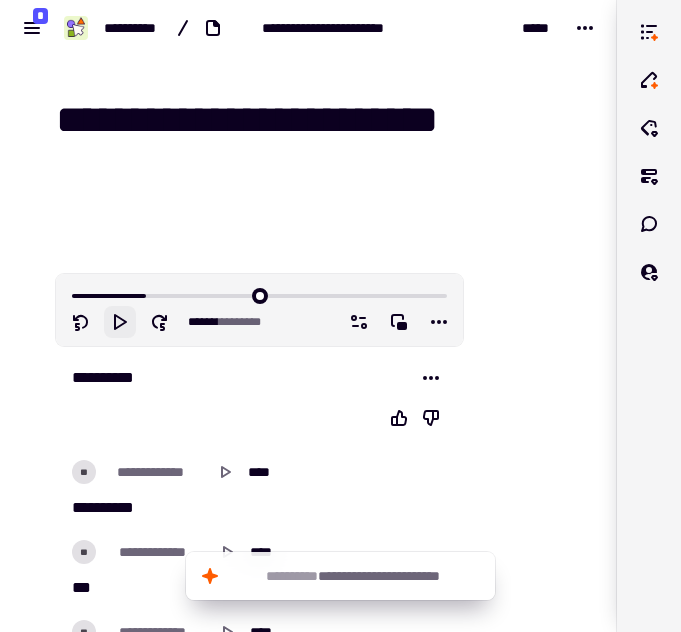 click 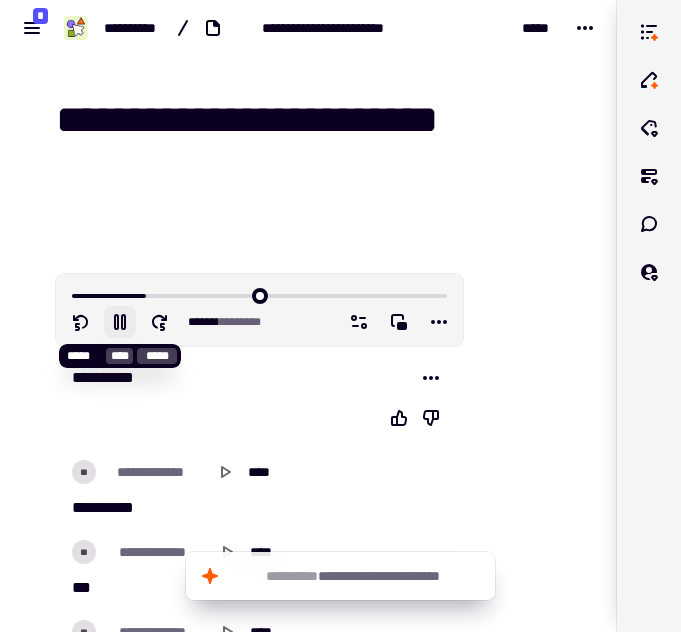 click 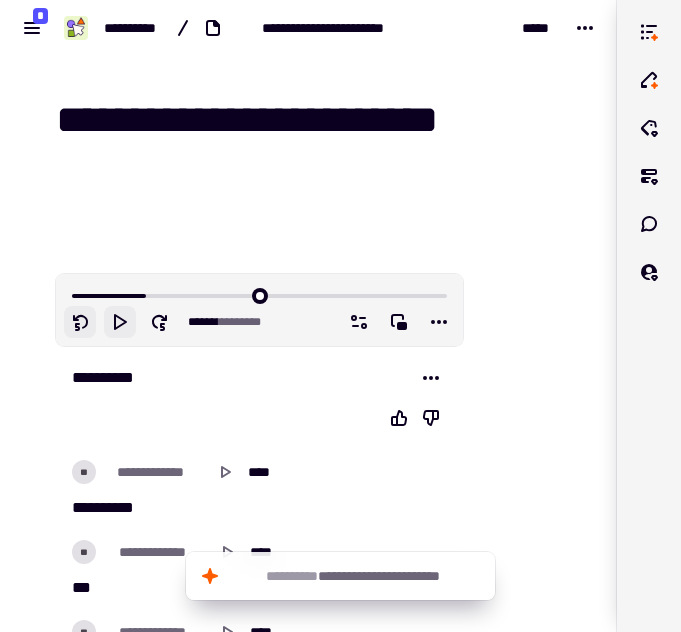 click 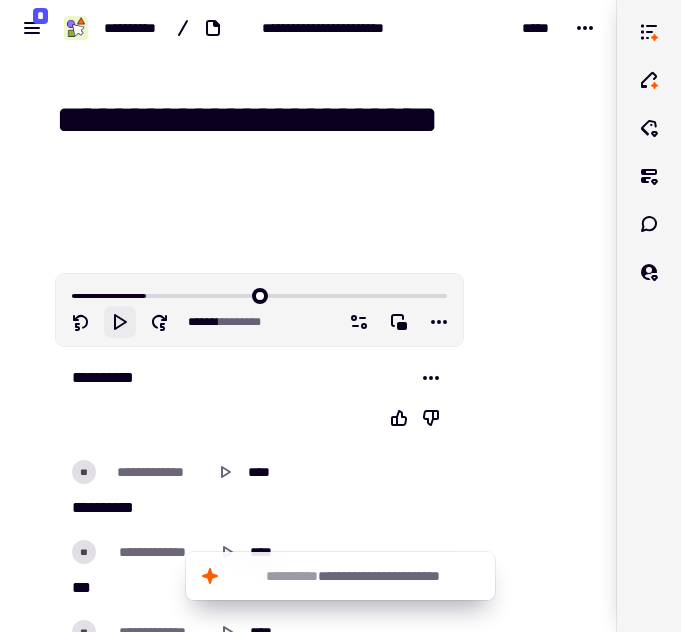 click 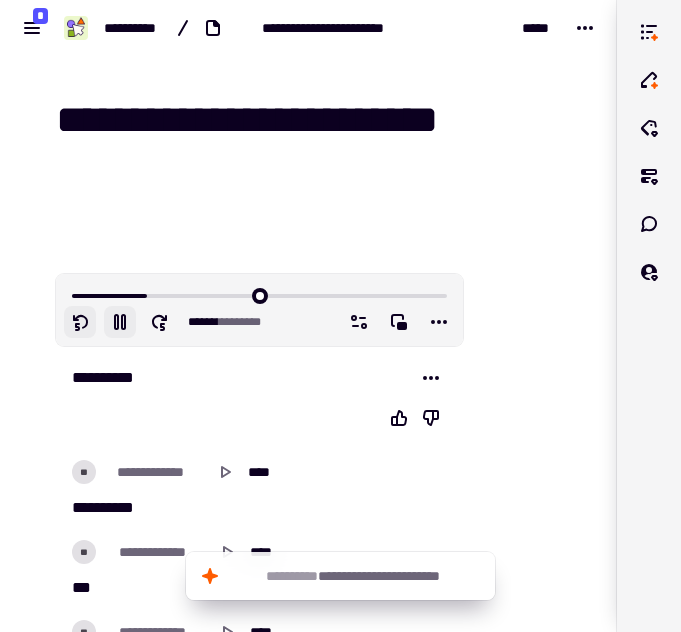 click 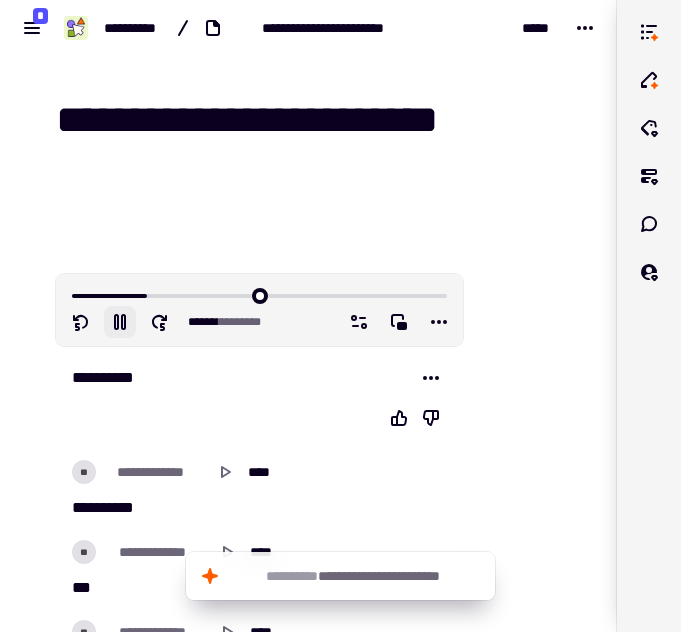 click 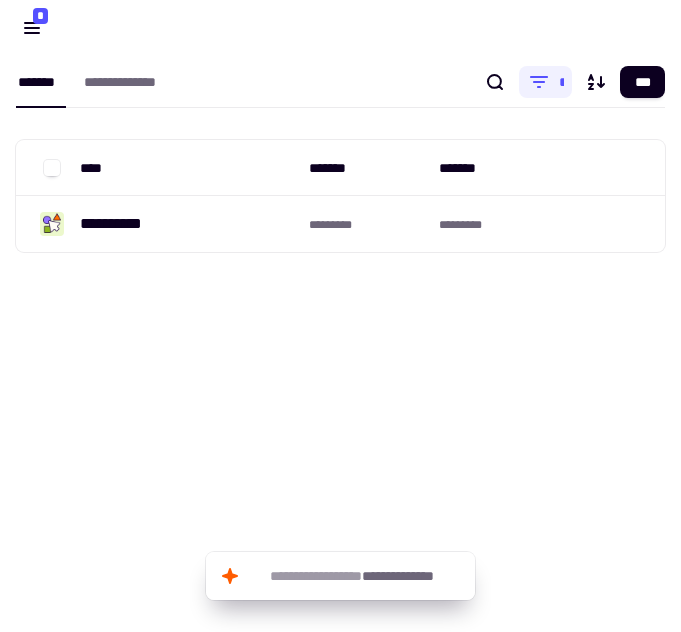 scroll, scrollTop: 0, scrollLeft: 0, axis: both 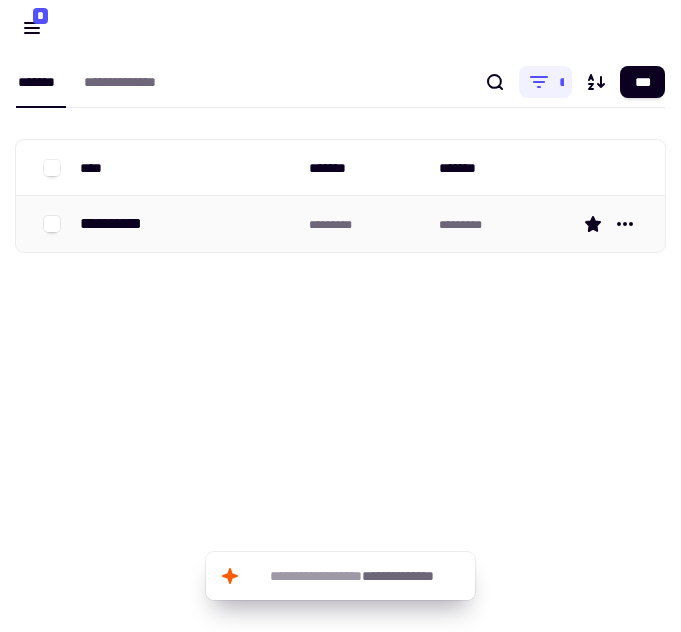 click on "**********" at bounding box center [186, 224] 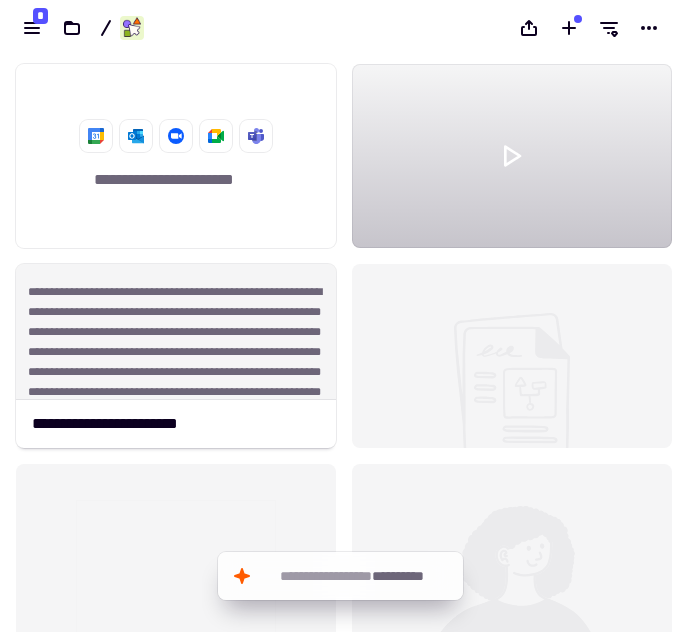 scroll, scrollTop: 16, scrollLeft: 16, axis: both 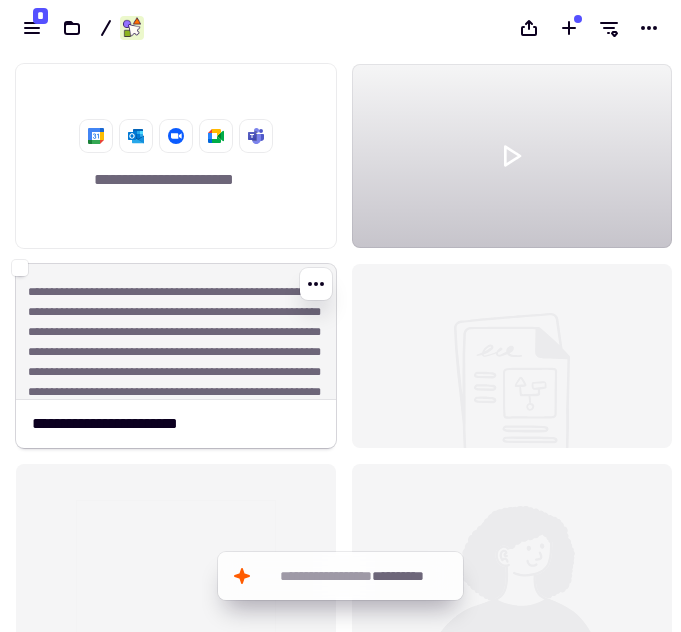 click on "**********" 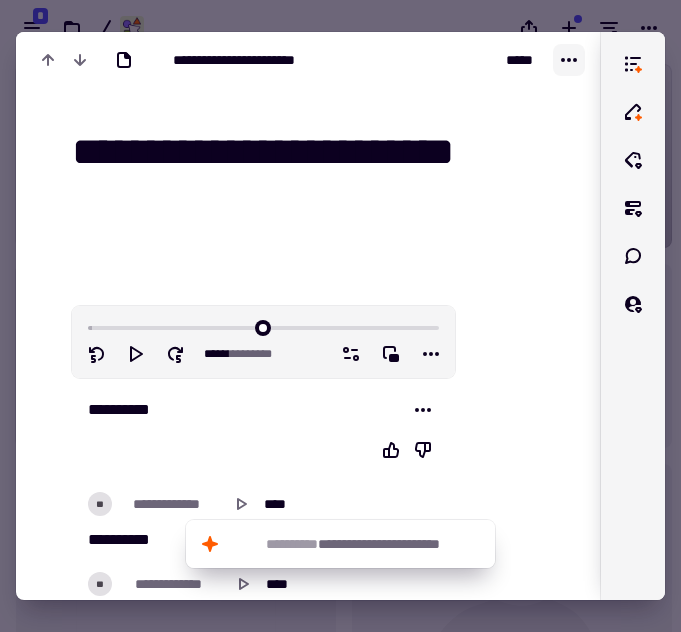 click 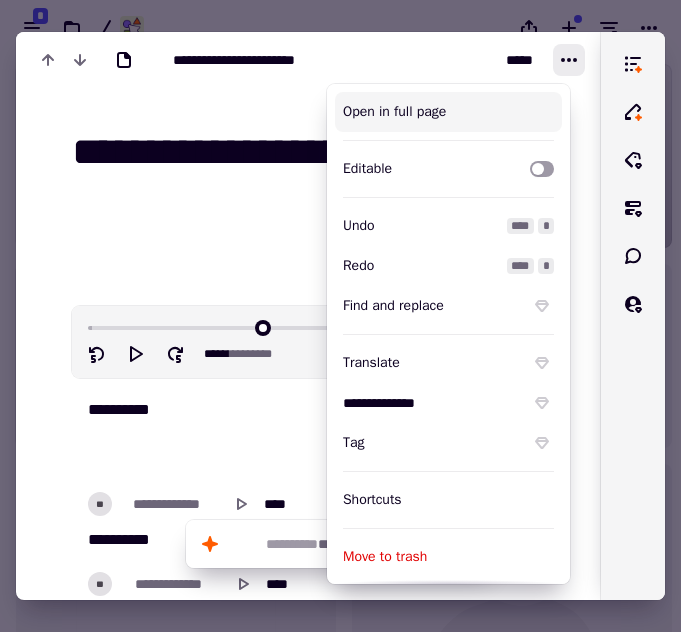 click on "Open in full page" at bounding box center [448, 112] 